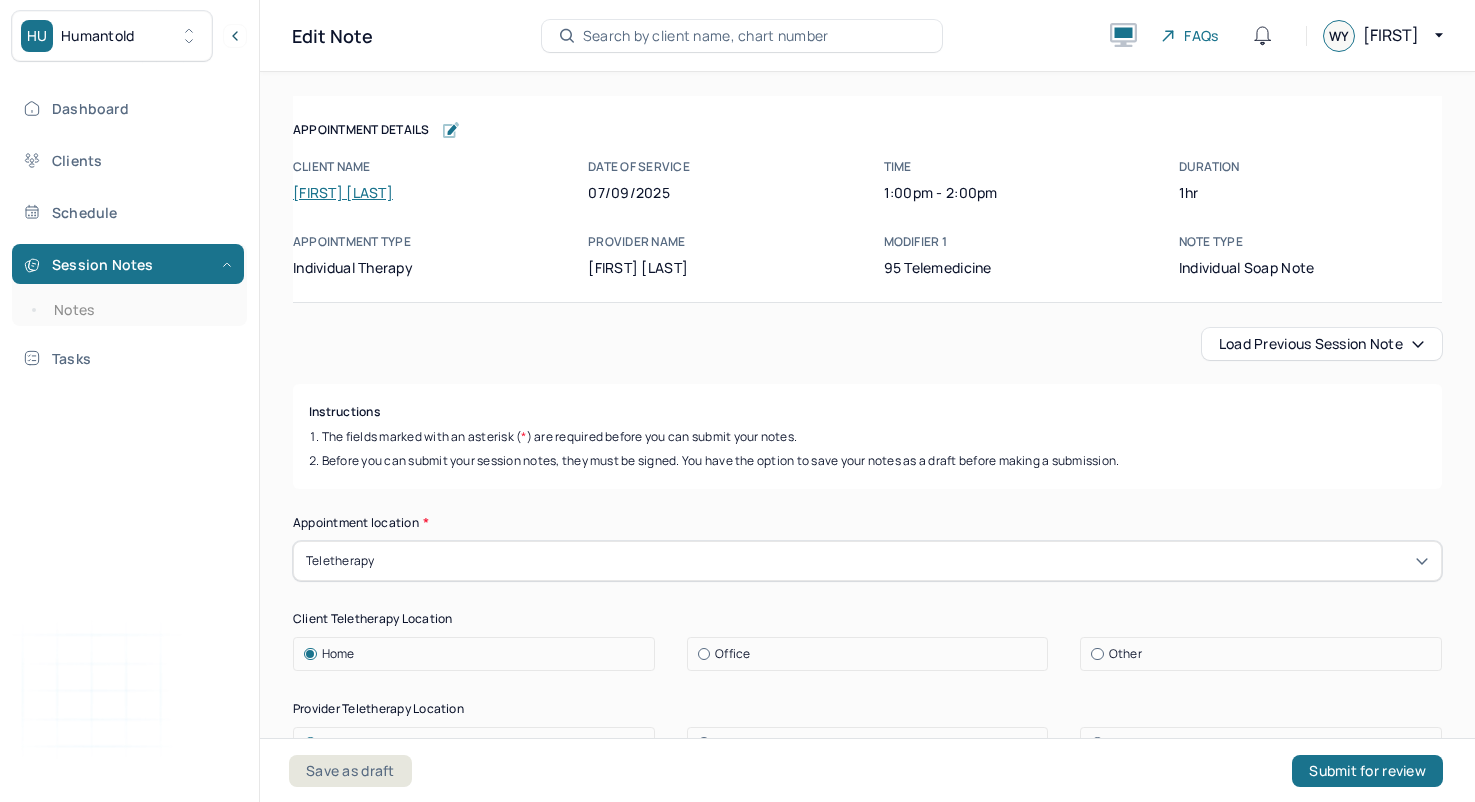 scroll, scrollTop: 0, scrollLeft: 0, axis: both 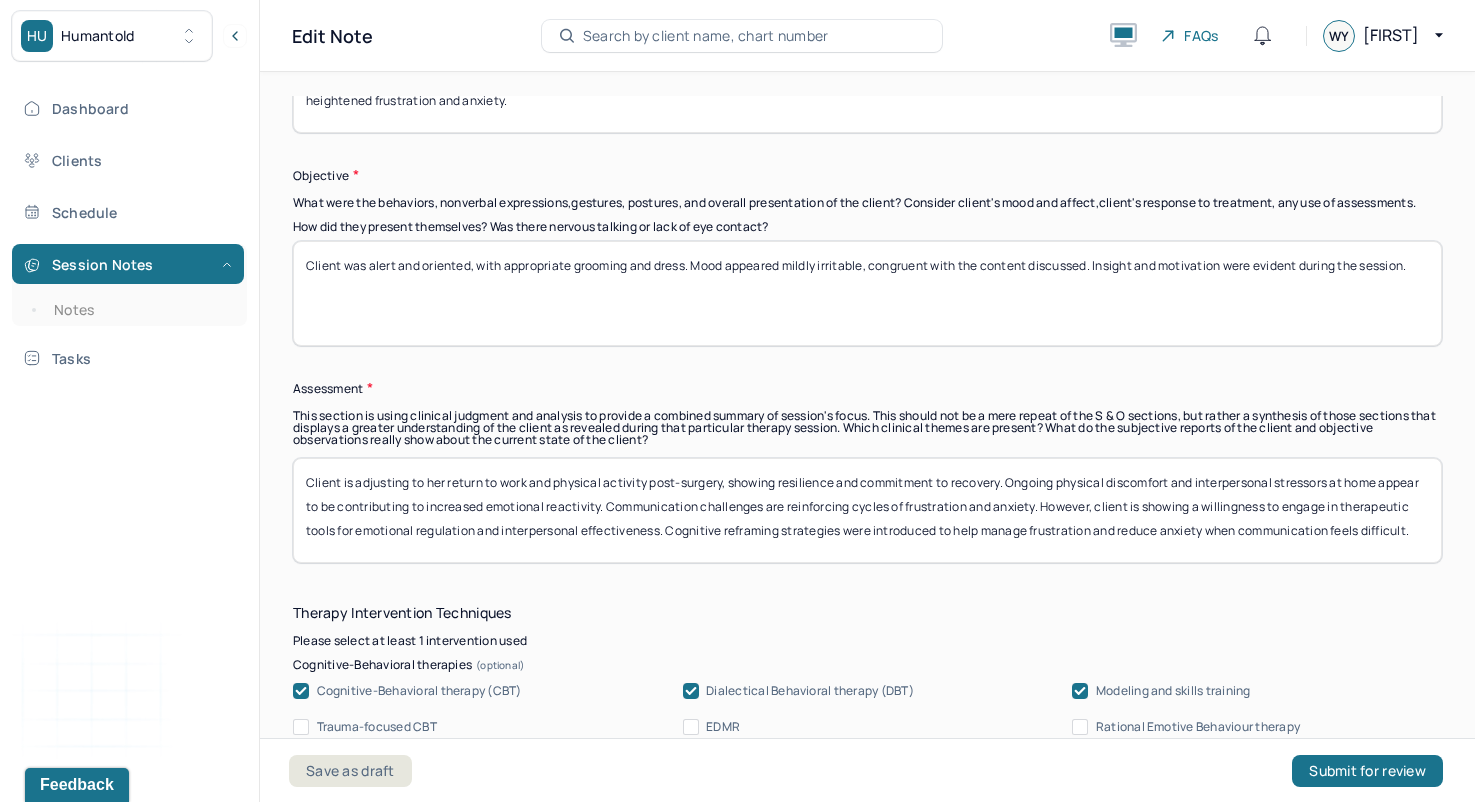 drag, startPoint x: 534, startPoint y: 551, endPoint x: 219, endPoint y: 423, distance: 340.01324 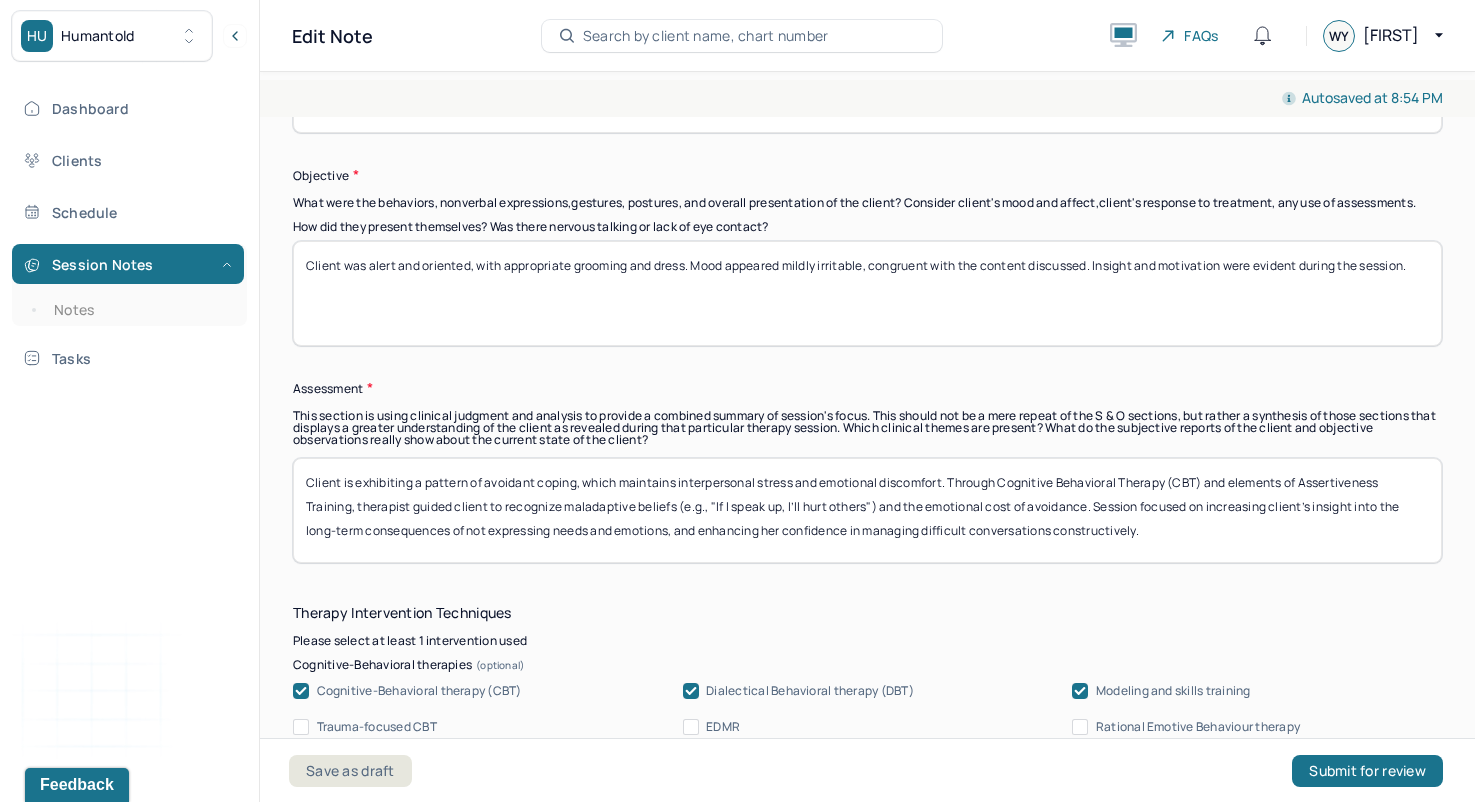 drag, startPoint x: 882, startPoint y: 511, endPoint x: 681, endPoint y: 512, distance: 201.00249 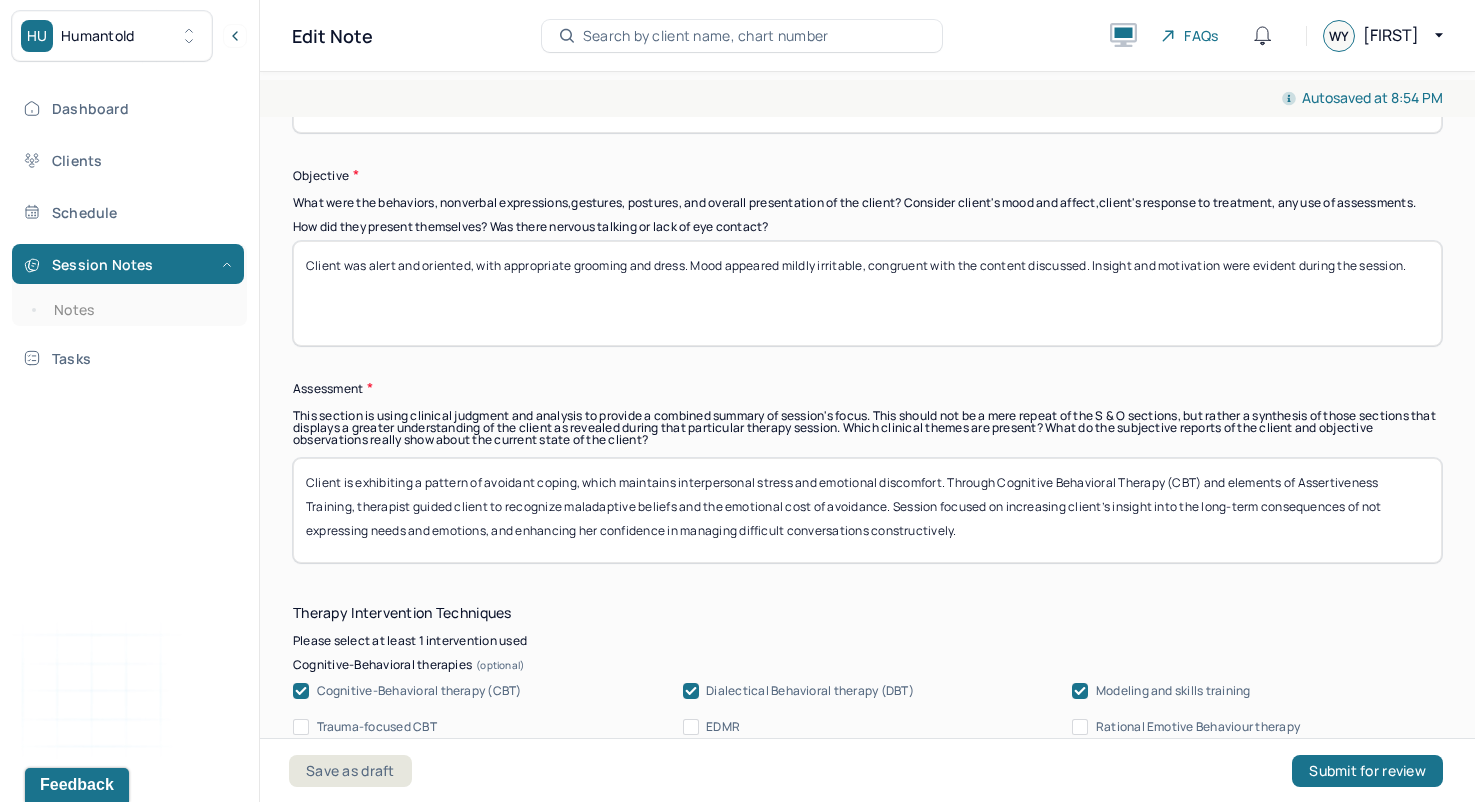 drag, startPoint x: 1169, startPoint y: 490, endPoint x: 1007, endPoint y: 496, distance: 162.11107 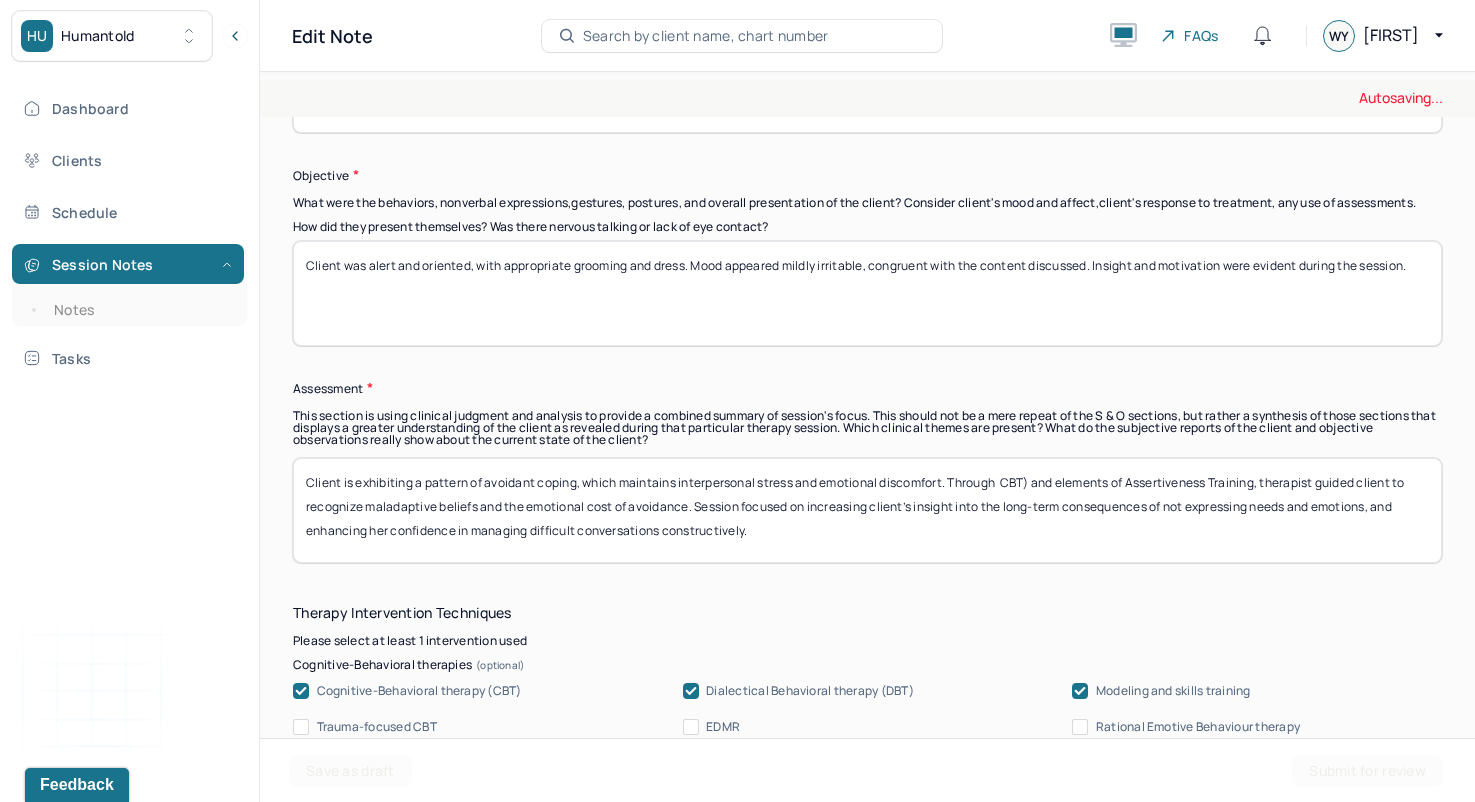 click on "Client is exhibiting a pattern of avoidant coping, which maintains interpersonal stress and emotional discomfort. Through CBT and elements of Assertiveness Training, therapist guided client to recognize maladaptive beliefs and the emotional cost of avoidance. Session focused on increasing client’s insight into the long-term consequences of not expressing needs and emotions, and enhancing her confidence in managing difficult conversations constructively." at bounding box center (867, 510) 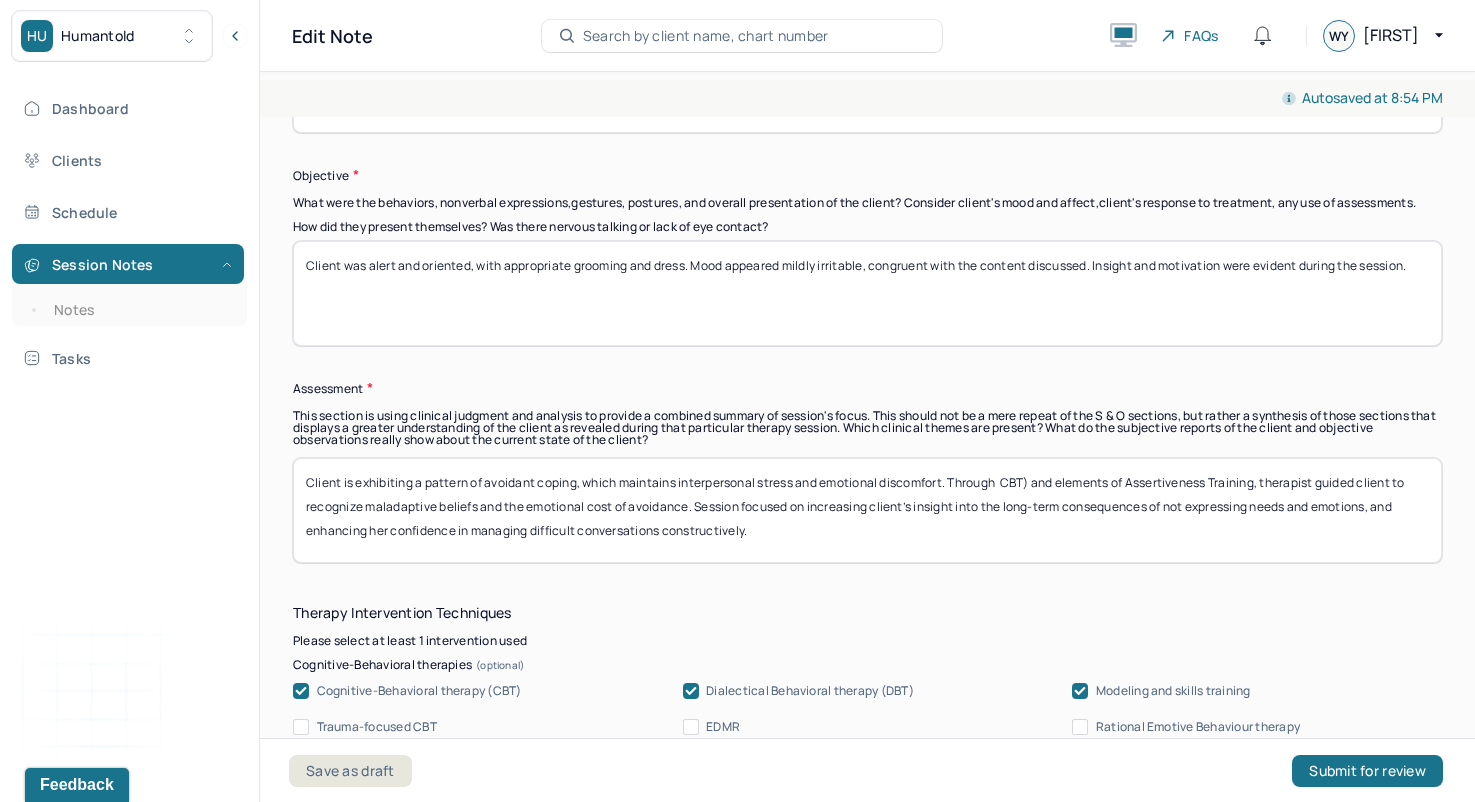 click on "Client is exhibiting a pattern of avoidant coping, which maintains interpersonal stress and emotional discomfort. Through  CBT) and elements of Assertiveness Training, therapist guided client to recognize maladaptive beliefs and the emotional cost of avoidance. Session focused on increasing client’s insight into the long-term consequences of not expressing needs and emotions, and enhancing her confidence in managing difficult conversations constructively." at bounding box center (867, 510) 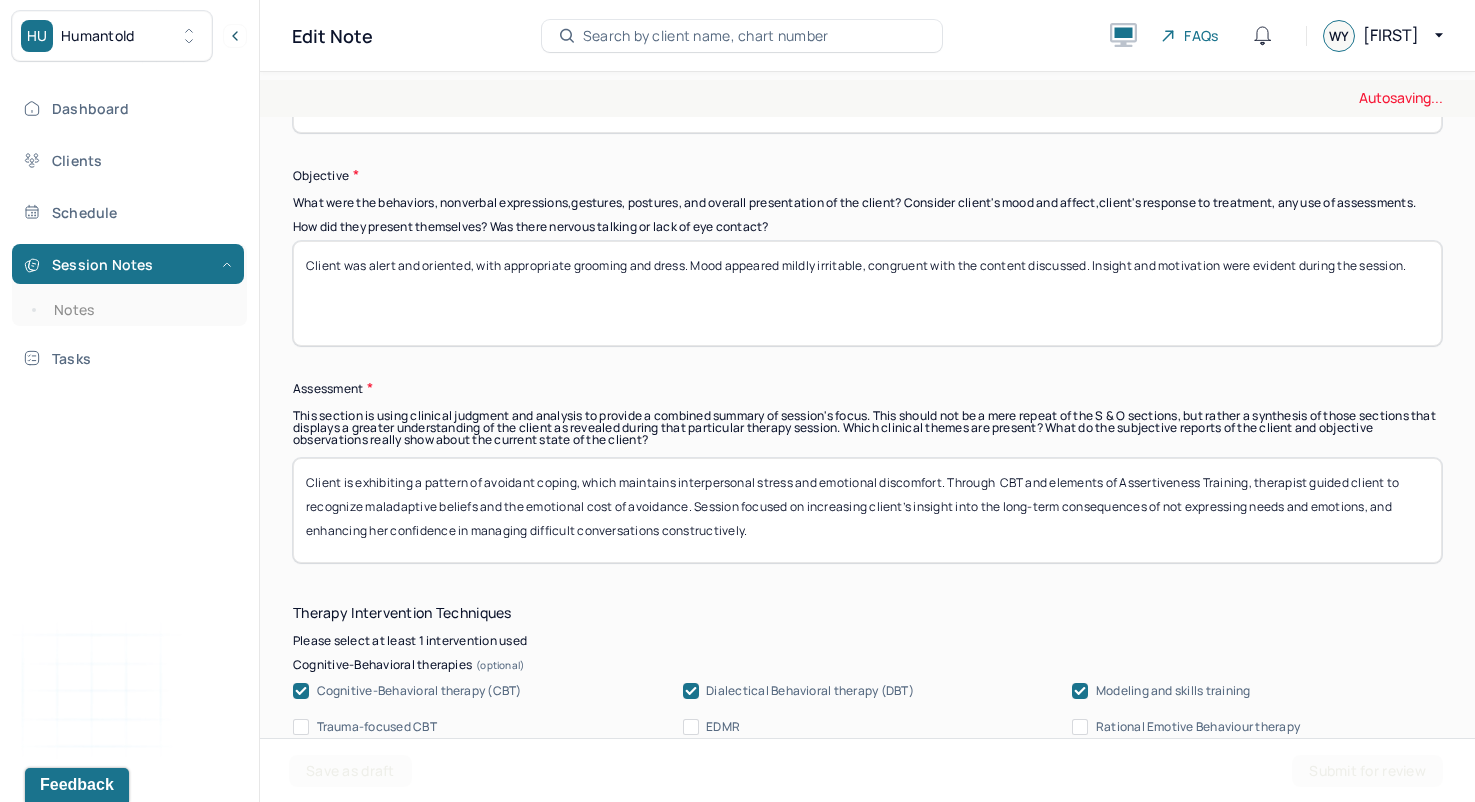 drag, startPoint x: 1001, startPoint y: 486, endPoint x: 955, endPoint y: 486, distance: 46 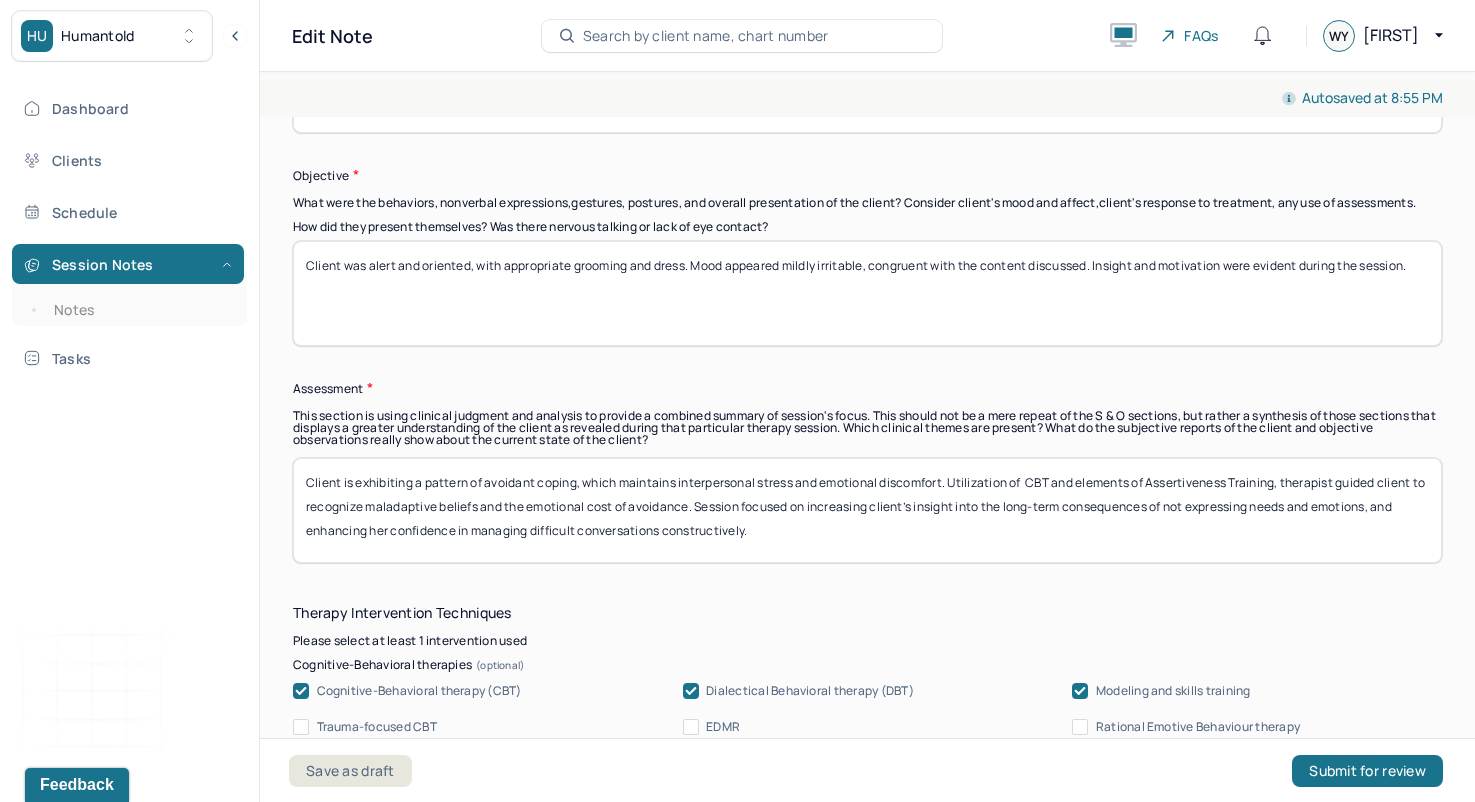 click on "Client is exhibiting a pattern of avoidant coping, which maintains interpersonal stress and emotional discomfort. Utilization of  CBT and elements of Assertiveness Training, therapist guided client to recognize maladaptive beliefs and the emotional cost of avoidance. Session focused on increasing client’s insight into the long-term consequences of not expressing needs and emotions, and enhancing her confidence in managing difficult conversations constructively." at bounding box center (867, 510) 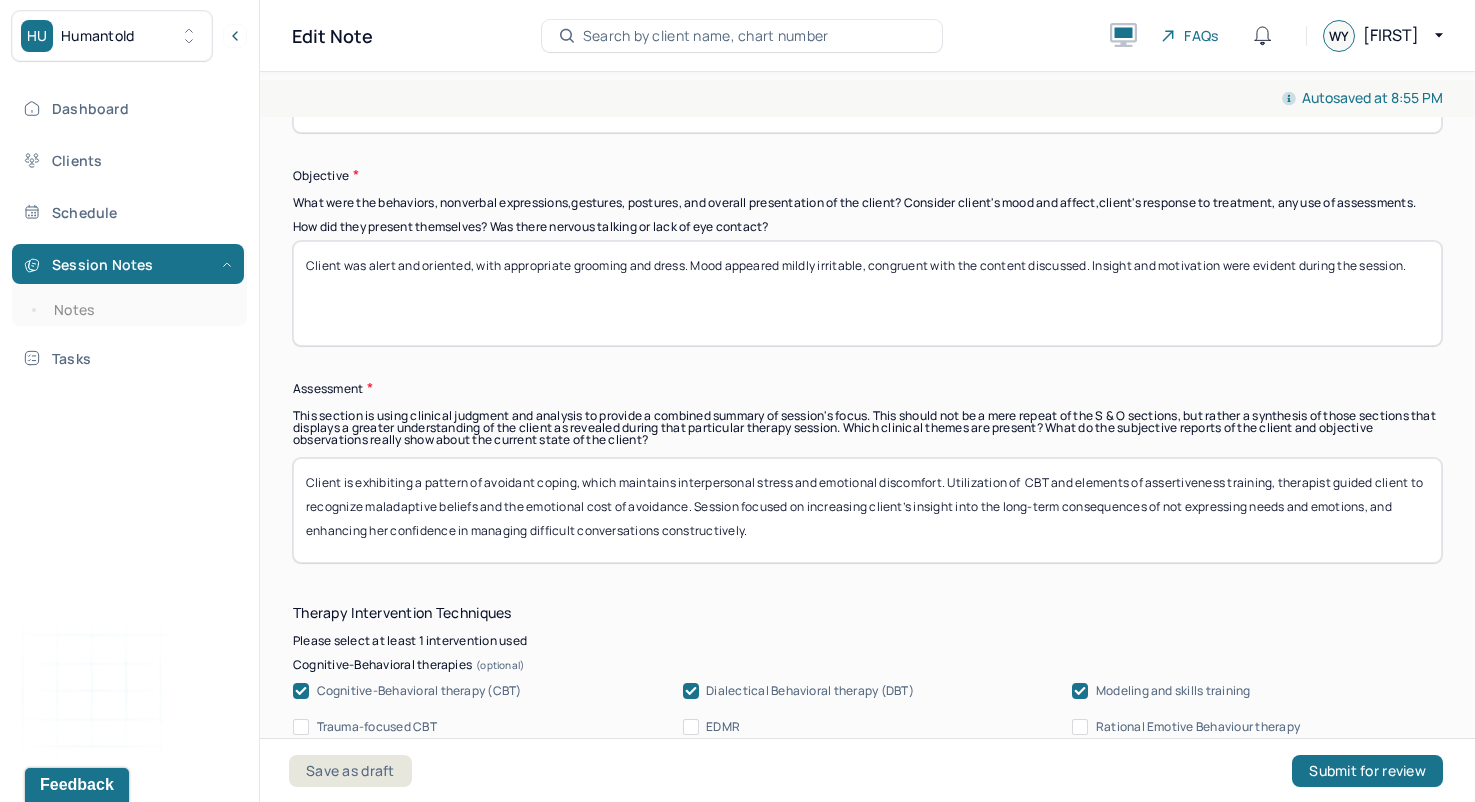 click on "Client is exhibiting a pattern of avoidant coping, which maintains interpersonal stress and emotional discomfort. Utilization of  CBT and elements of assertiveness training, therapist guided client to recognize maladaptive beliefs and the emotional cost of avoidance. Session focused on increasing client’s insight into the long-term consequences of not expressing needs and emotions, and enhancing her confidence in managing difficult conversations constructively." at bounding box center [867, 510] 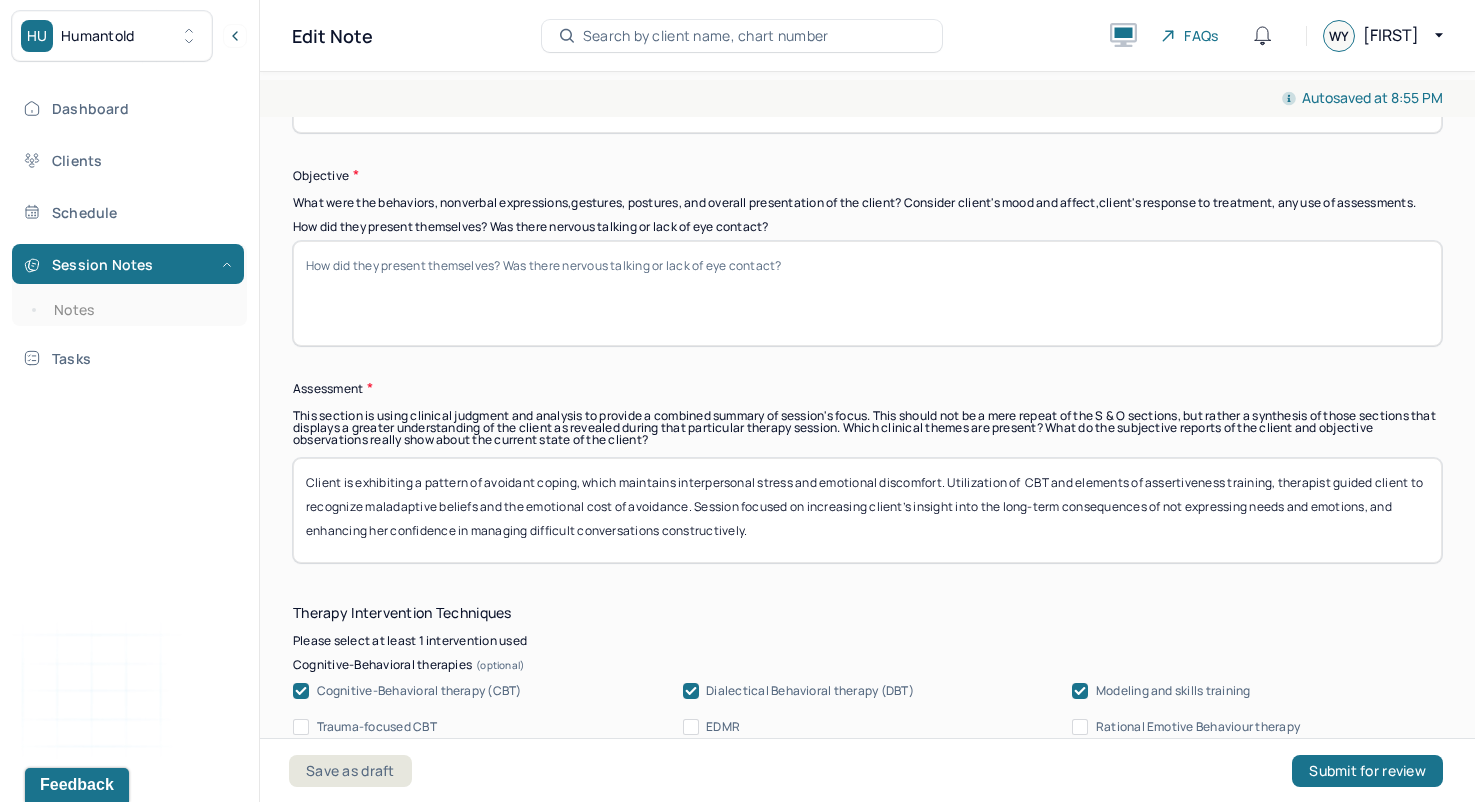 paste on "Client appeared reflective and engaged in session. She was able to identify emotional triggers and described interpersonal dynamics with clarity. Affect was congruent with the content discussed. No signs of acute distress were observed." 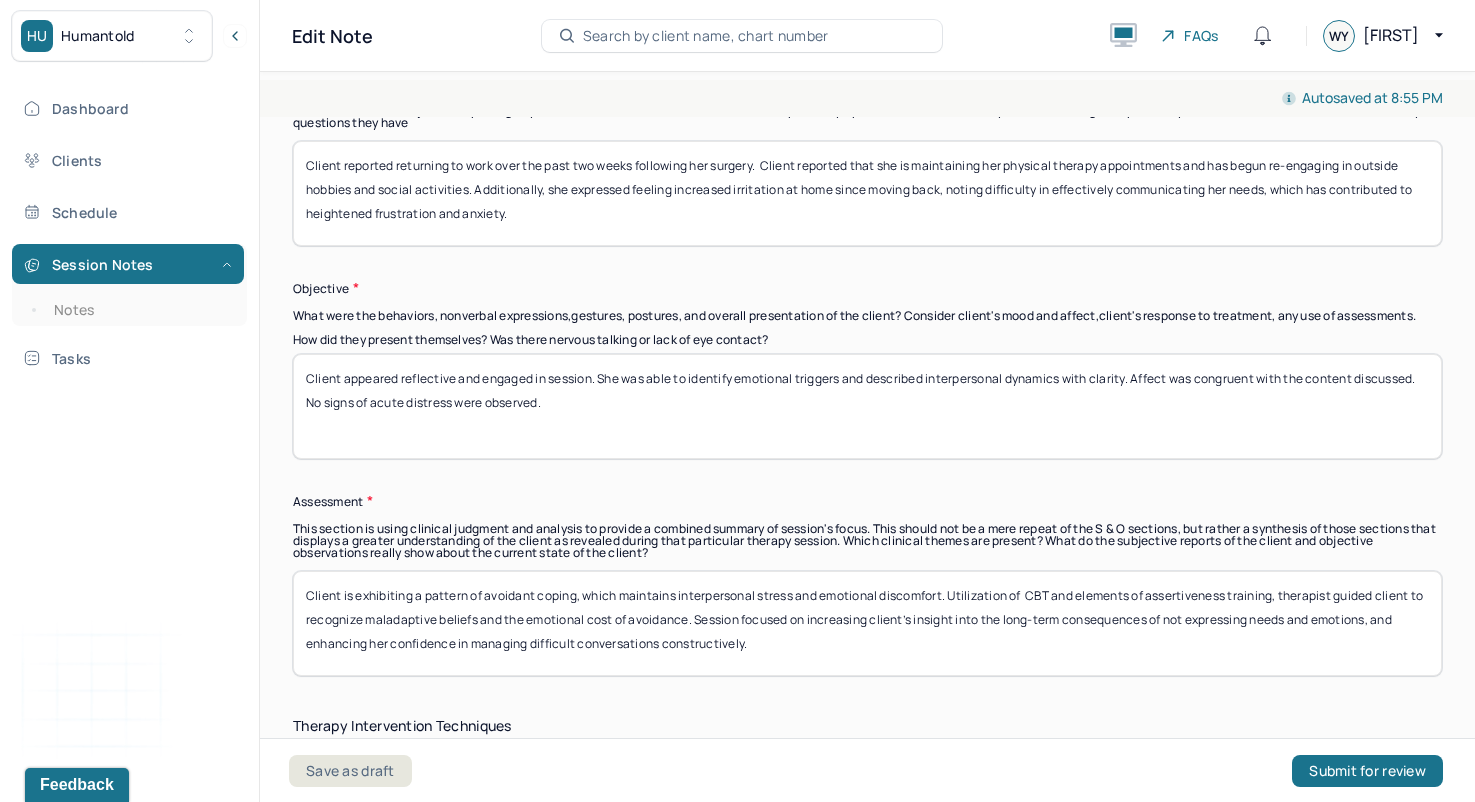 scroll, scrollTop: 1452, scrollLeft: 0, axis: vertical 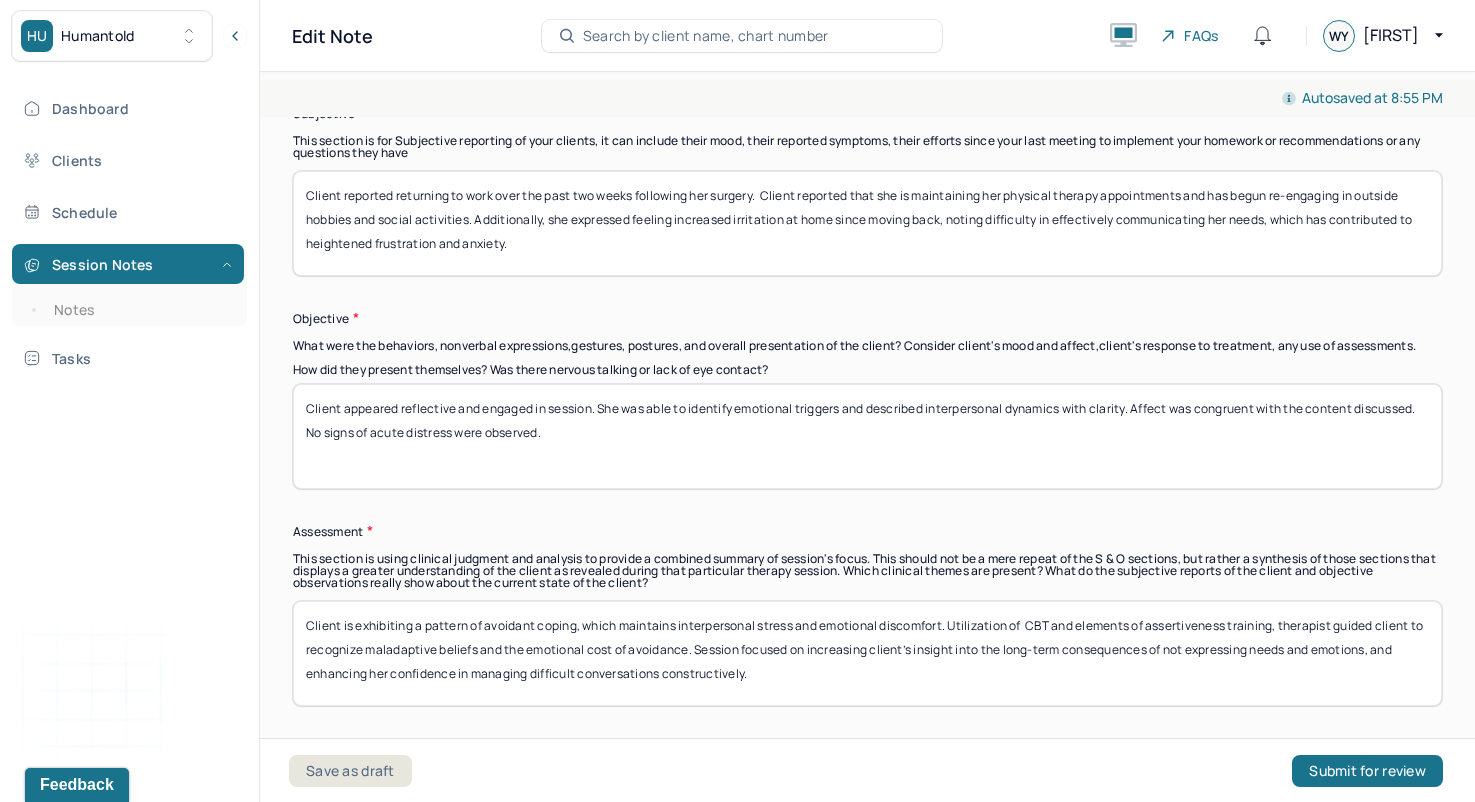 type on "Client appeared reflective and engaged in session. She was able to identify emotional triggers and described interpersonal dynamics with clarity. Affect was congruent with the content discussed. No signs of acute distress were observed." 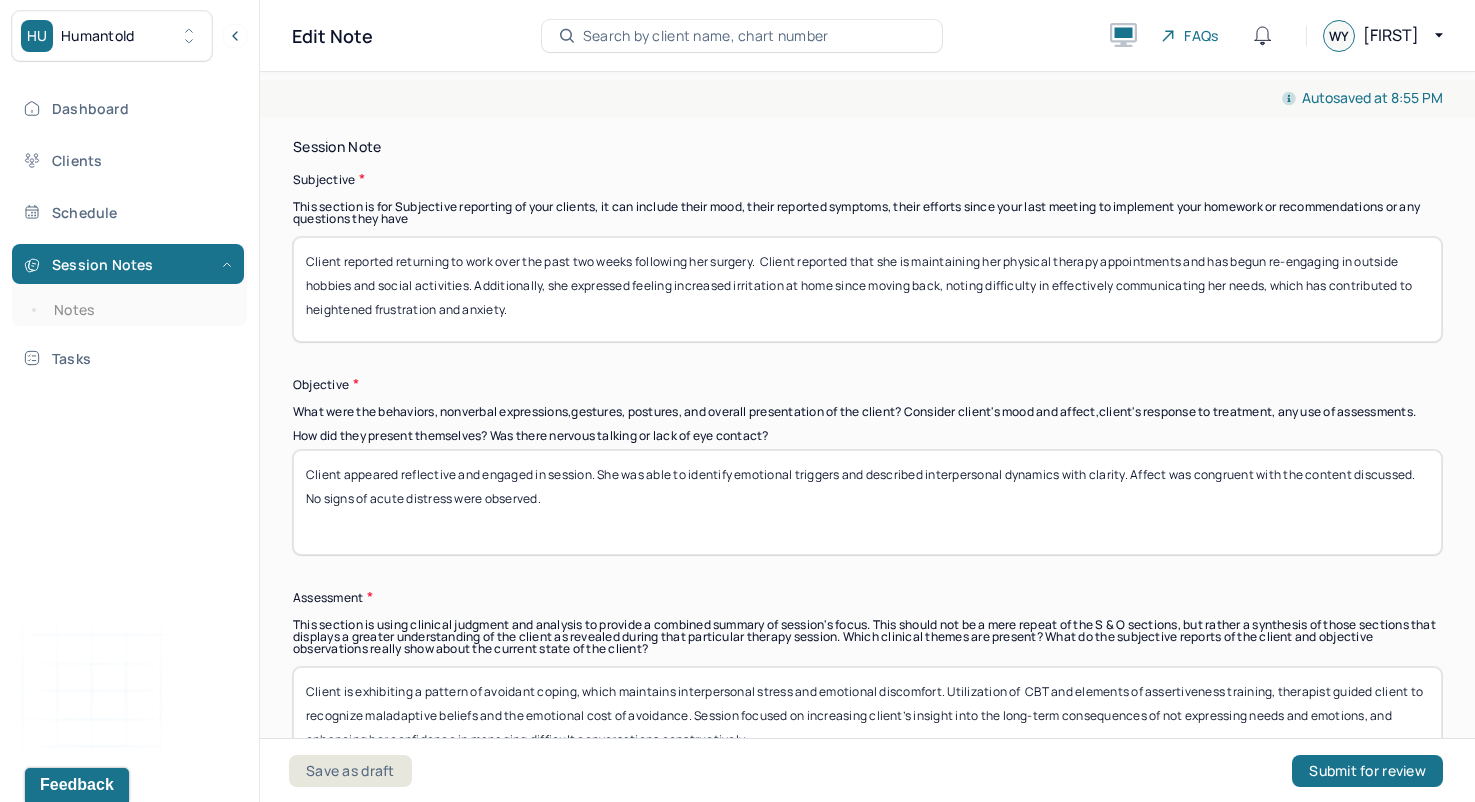 scroll, scrollTop: 1310, scrollLeft: 0, axis: vertical 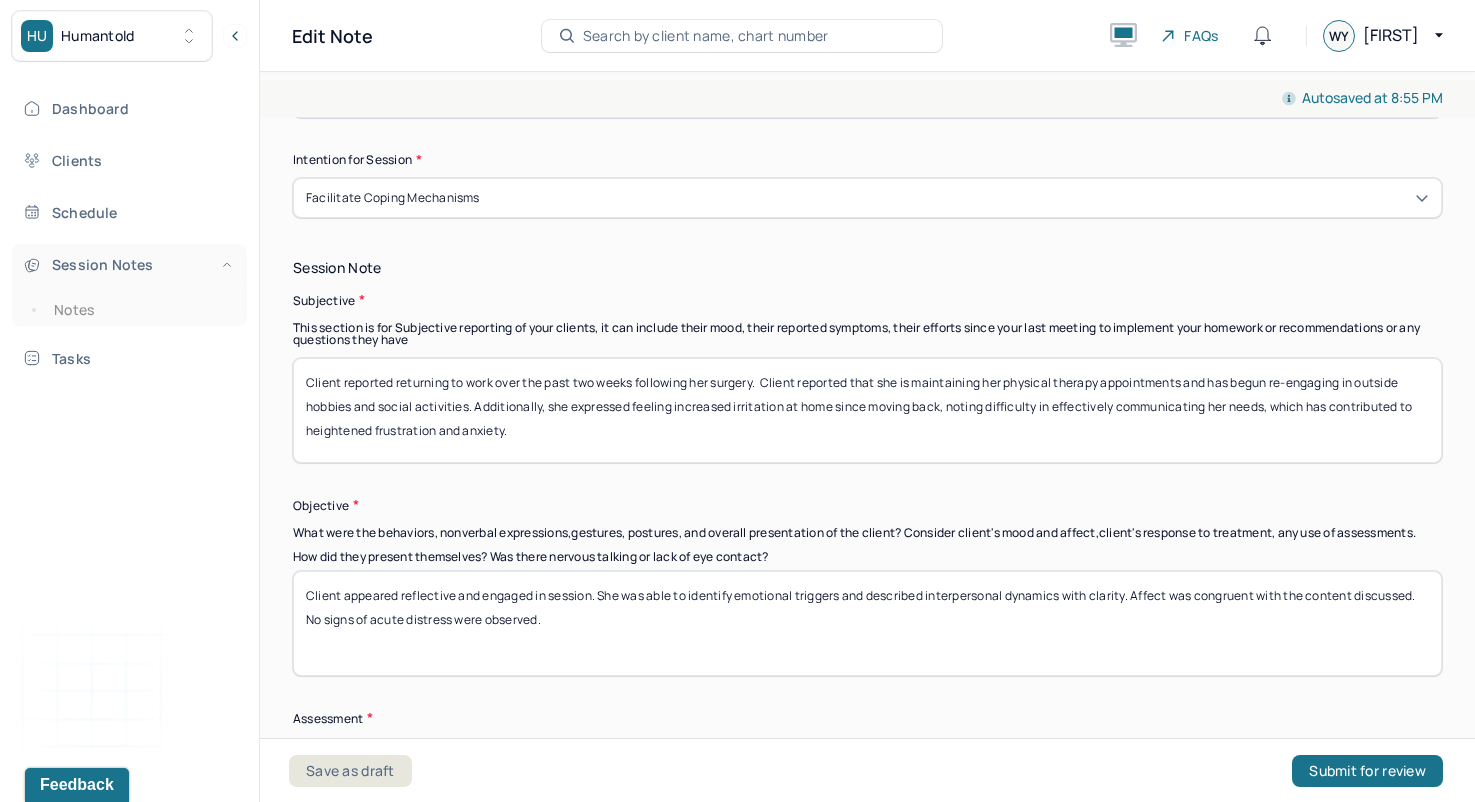 drag, startPoint x: 557, startPoint y: 432, endPoint x: 222, endPoint y: 261, distance: 376.11966 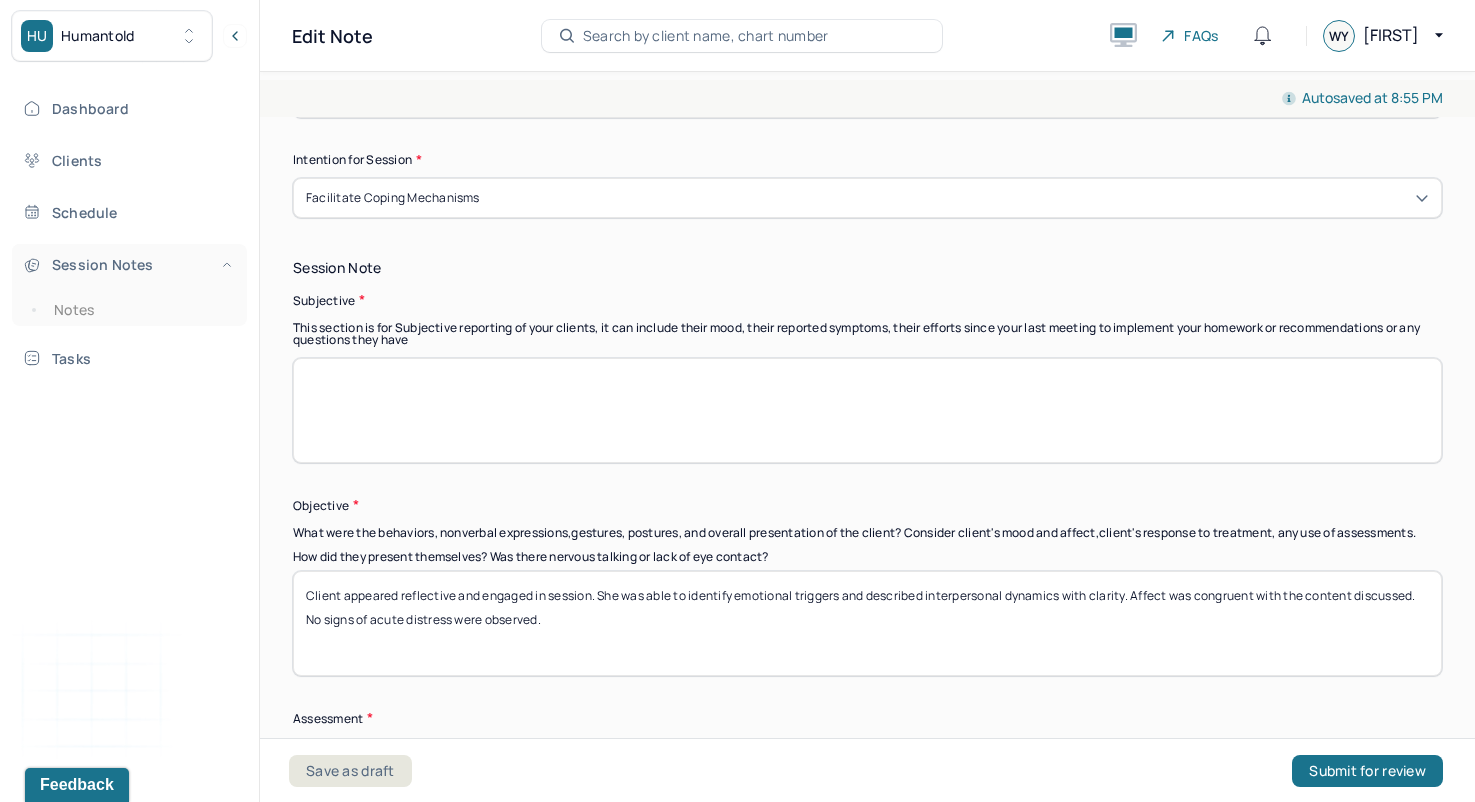paste on "Client reported experiencing slight annoyance in recent interactions, particularly with one friend and ongoing situations at home. She shared feeling conflicted about addressing minor issues due to fear of hurting others’ feelings, often choosing to avoid confrontation altogether. Client acknowledged that this pattern leads to unresolved tension and internal frustration." 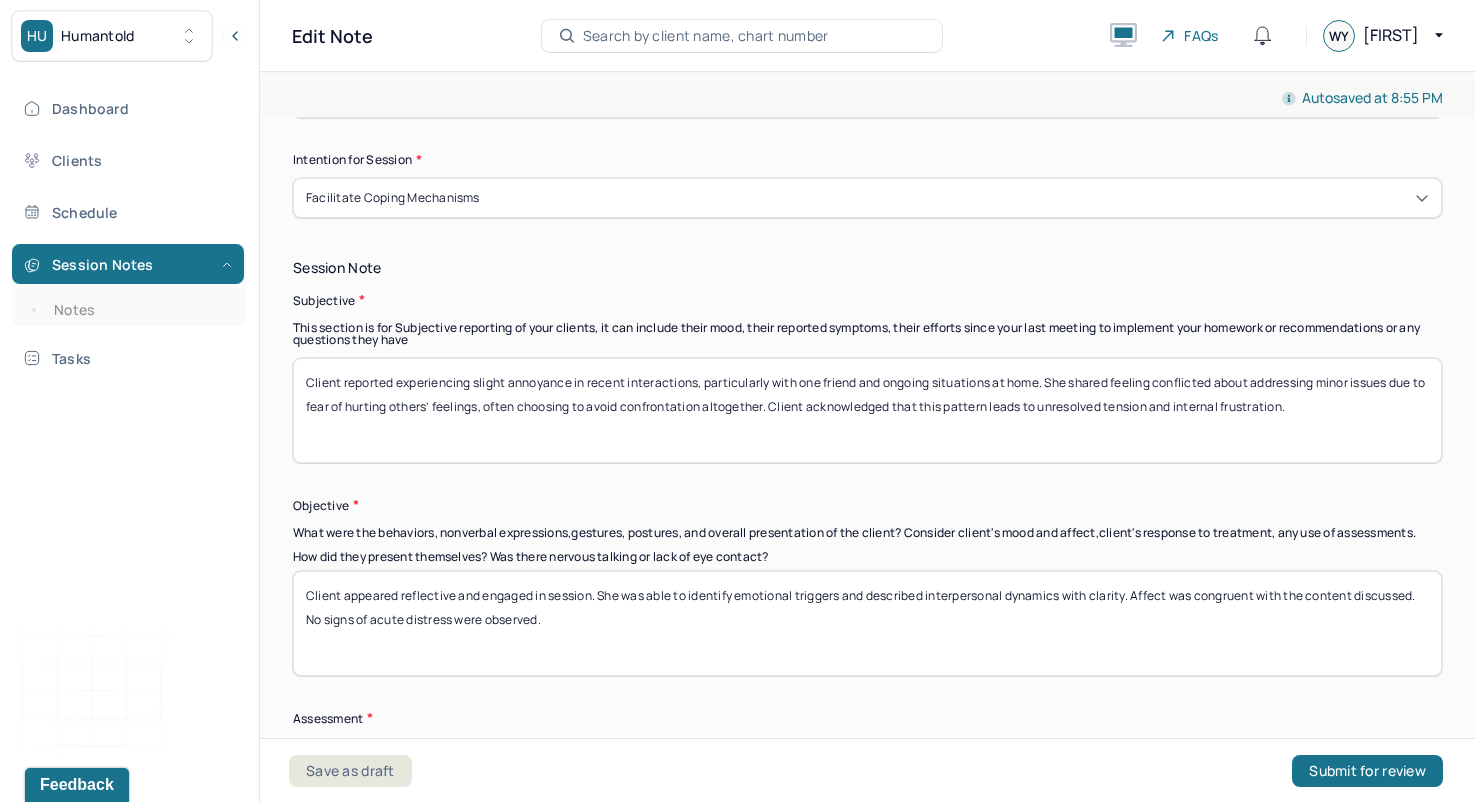click on "Client reported returning to work over the past two weeks following her surgery.  Client reported that she is maintaining her physical therapy appointments and has begun re-engaging in outside hobbies and social activities. Additionally, she expressed feeling increased irritation at home since moving back, noting difficulty in effectively communicating her needs, which has contributed to heightened frustration and anxiety." at bounding box center (867, 410) 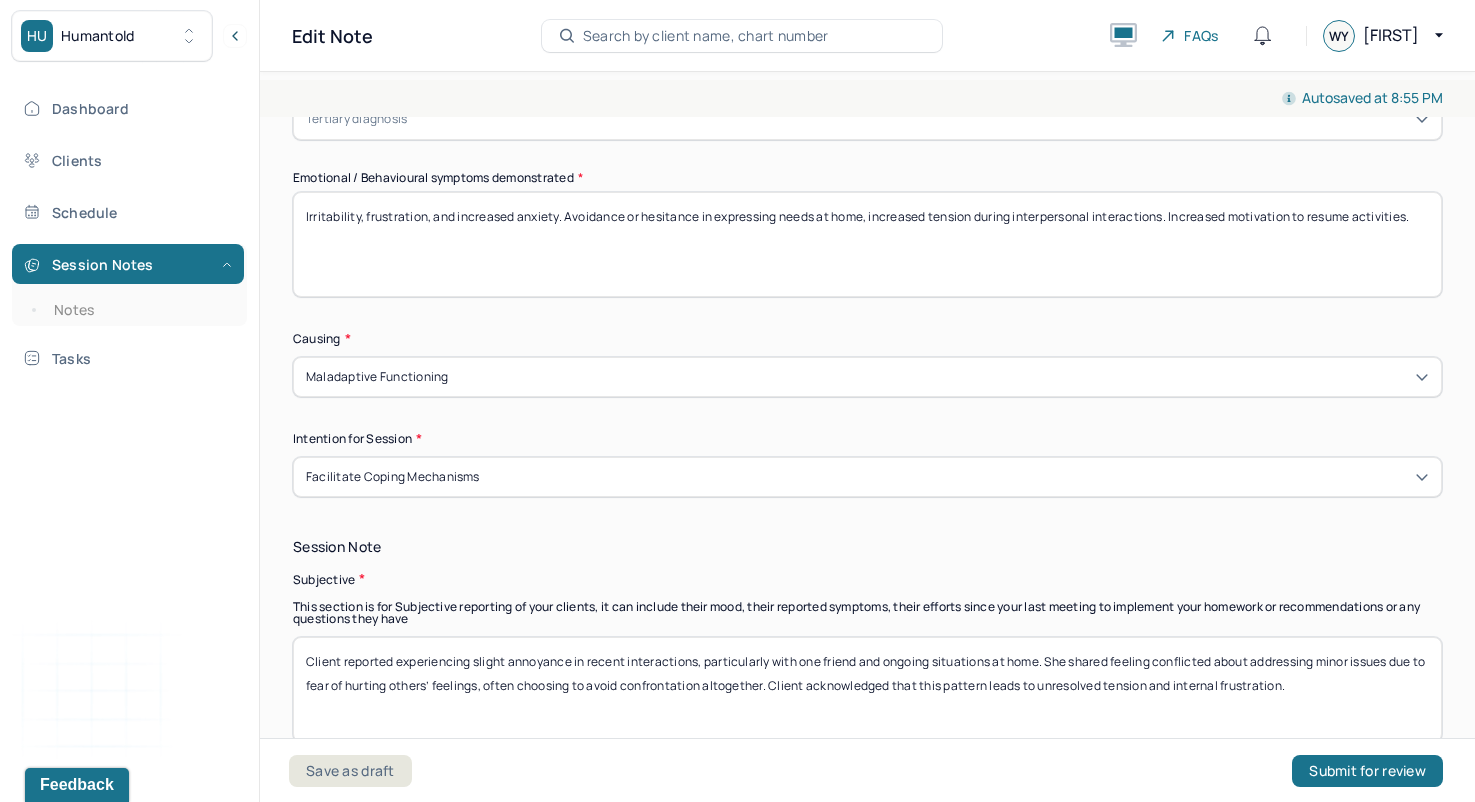 scroll, scrollTop: 980, scrollLeft: 0, axis: vertical 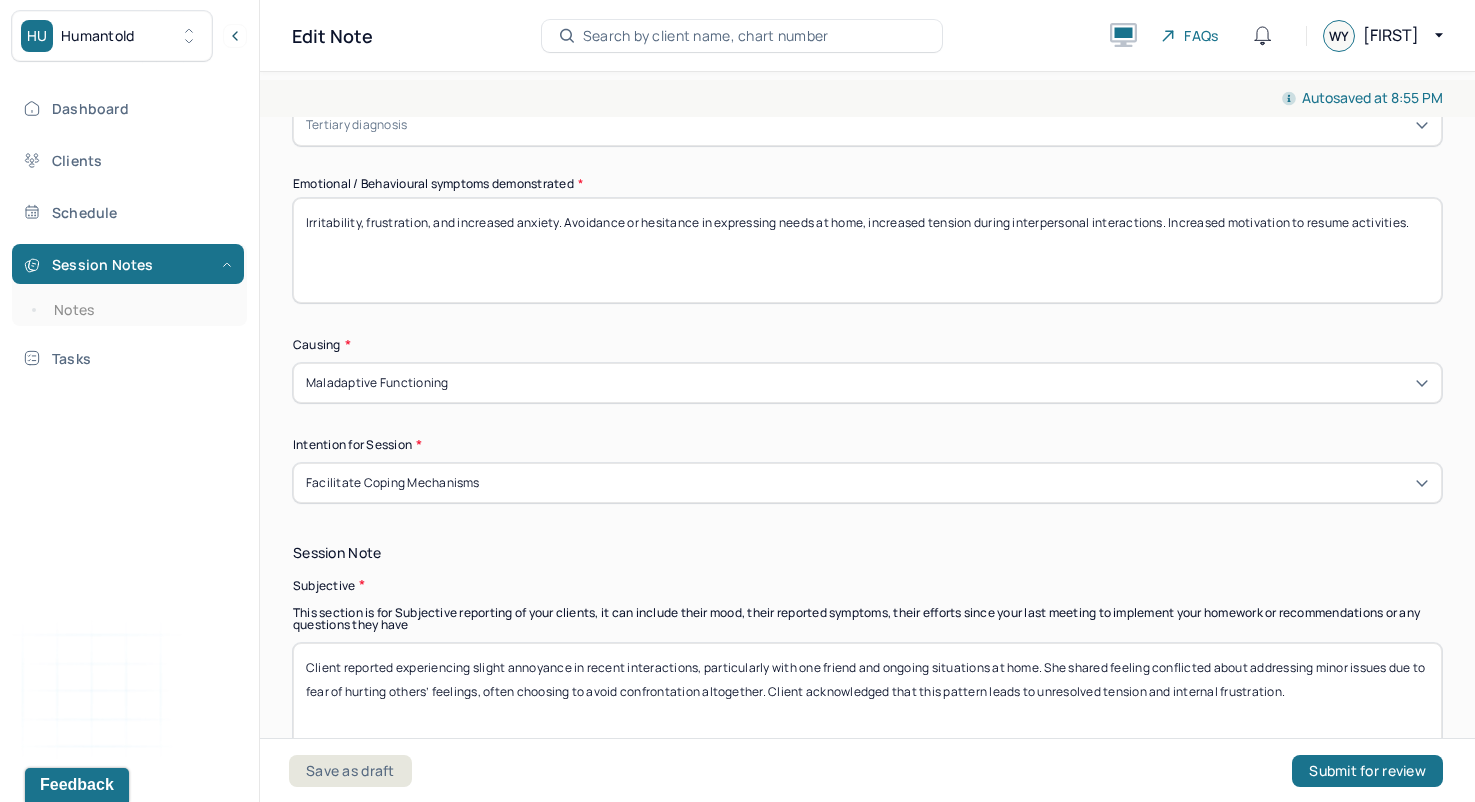 type on "Client reported experiencing slight annoyance in recent interactions, particularly with one friend and ongoing situations at home. She shared feeling conflicted about addressing minor issues due to fear of hurting others’ feelings, often choosing to avoid confrontation altogether. Client acknowledged that this pattern leads to unresolved tension and internal frustration." 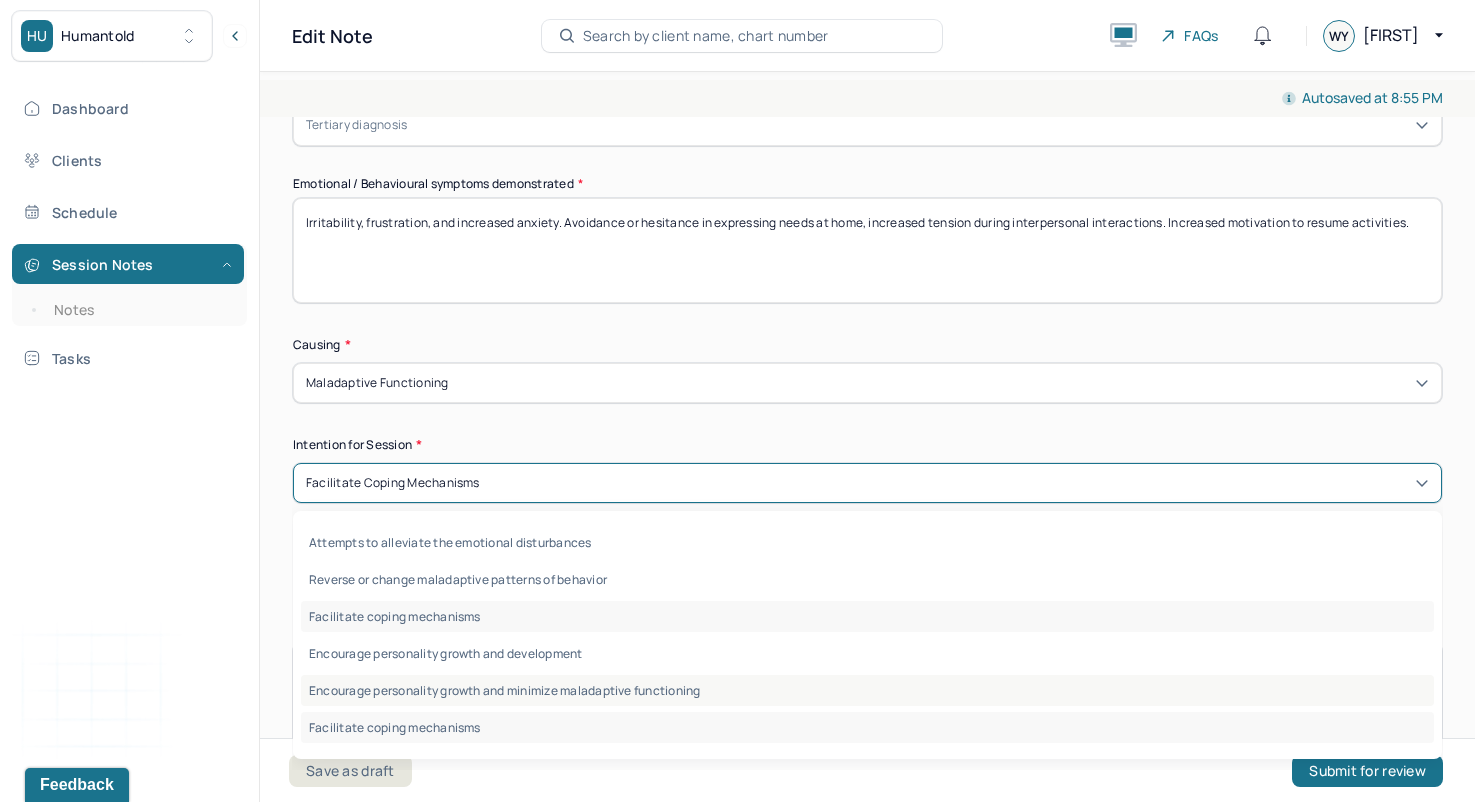click on "Encourage personality growth and minimize maladaptive functioning" at bounding box center (867, 690) 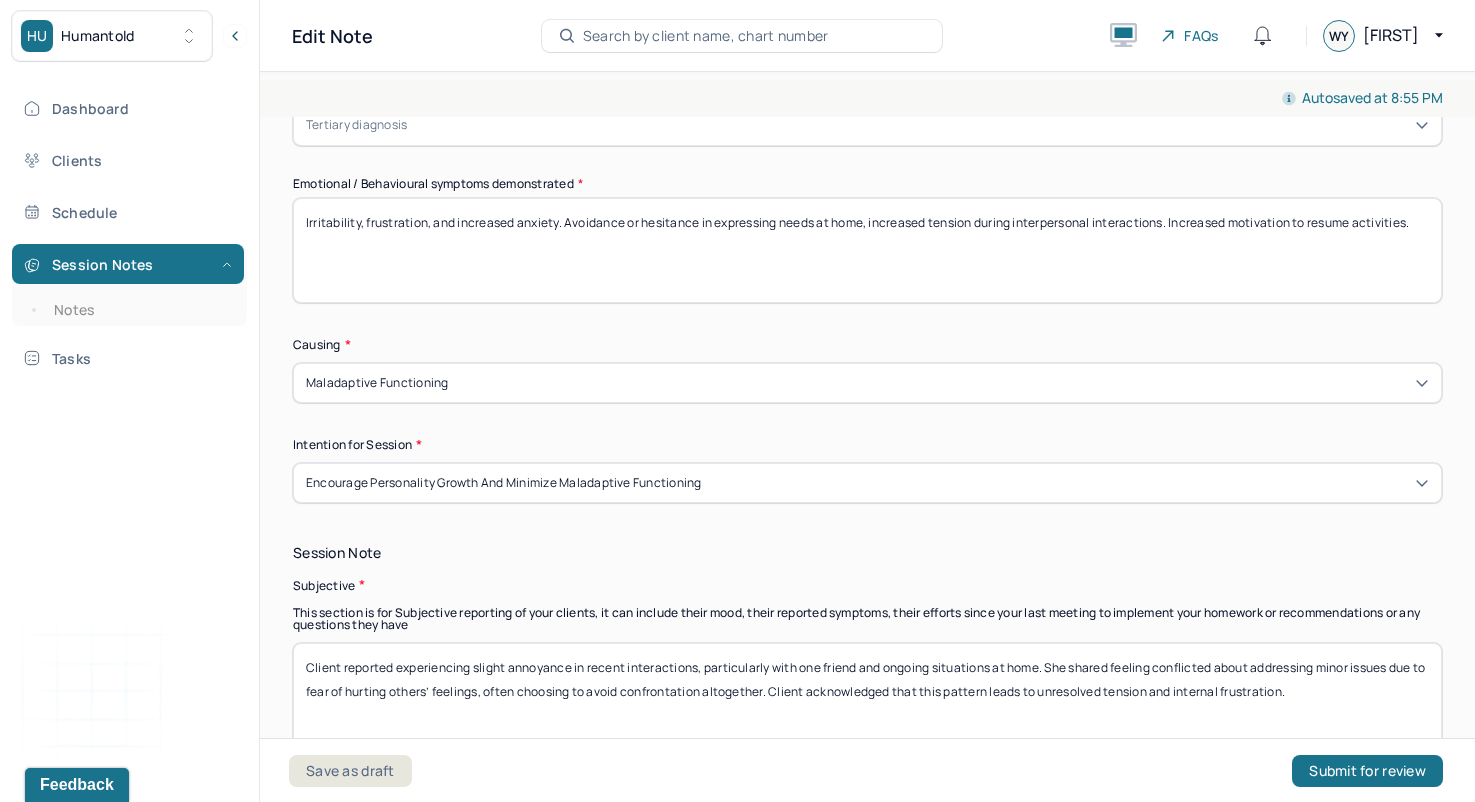 click on "Intention for Session *" at bounding box center (867, 445) 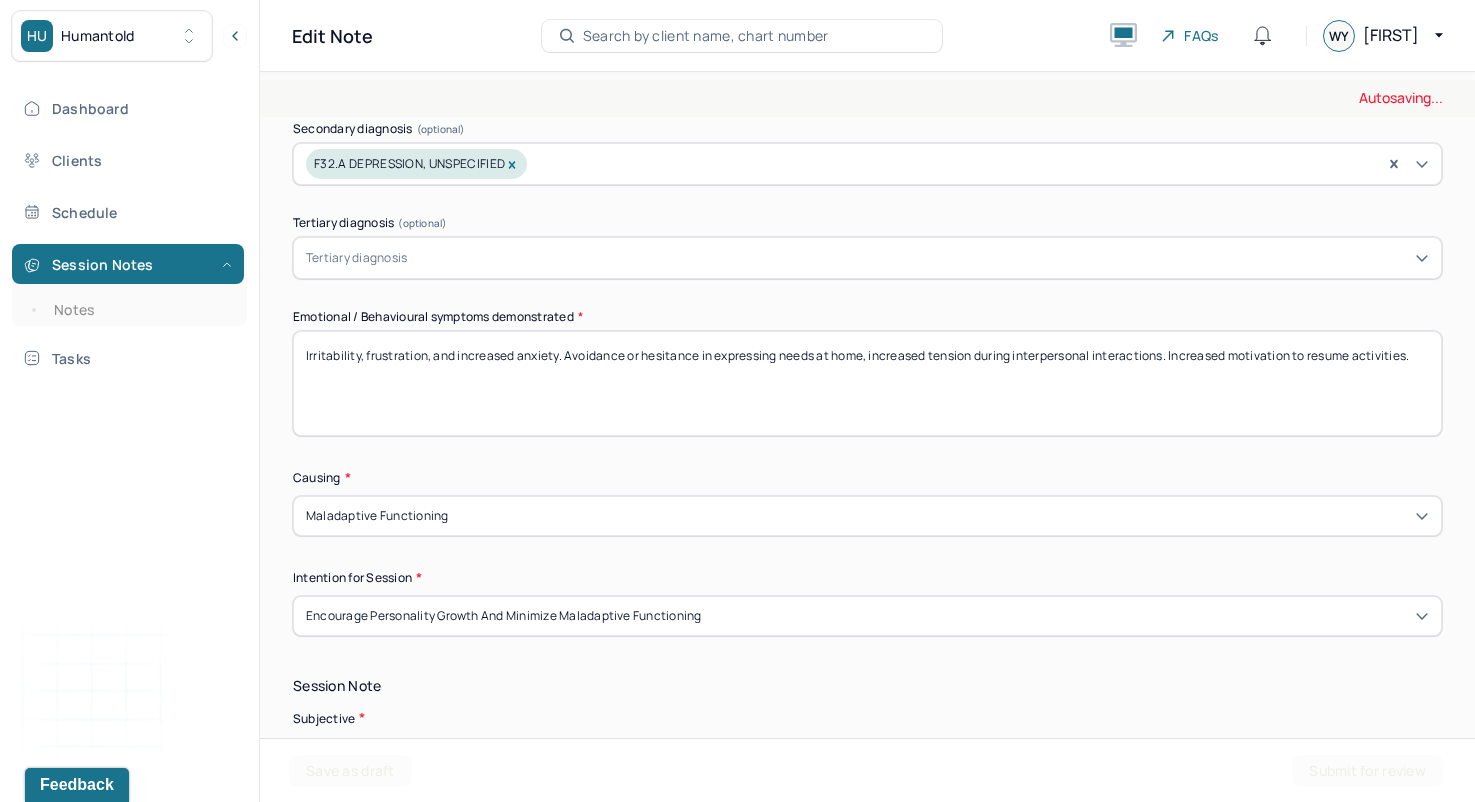 scroll, scrollTop: 836, scrollLeft: 0, axis: vertical 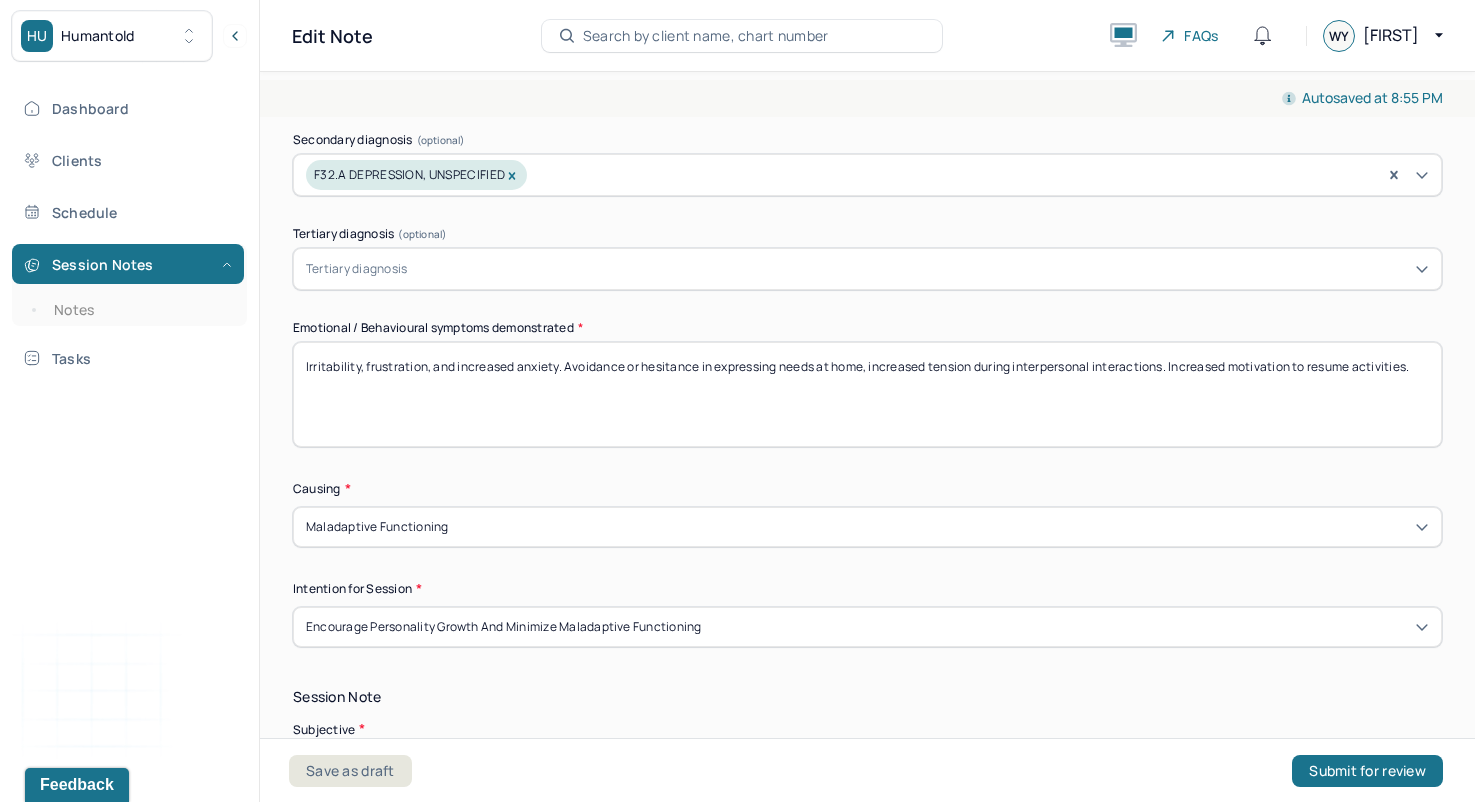 drag, startPoint x: 410, startPoint y: 434, endPoint x: 319, endPoint y: 372, distance: 110.11358 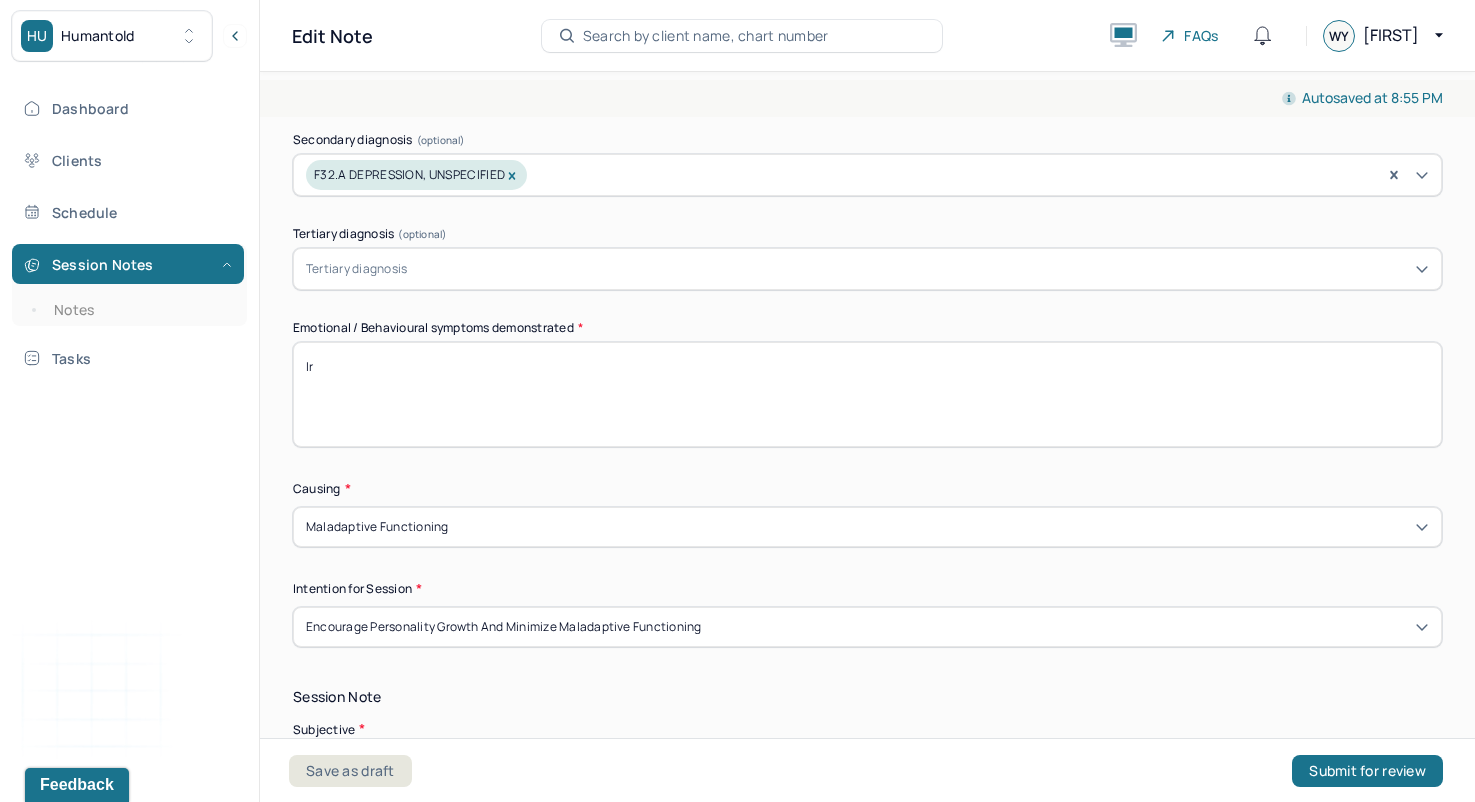 type on "I" 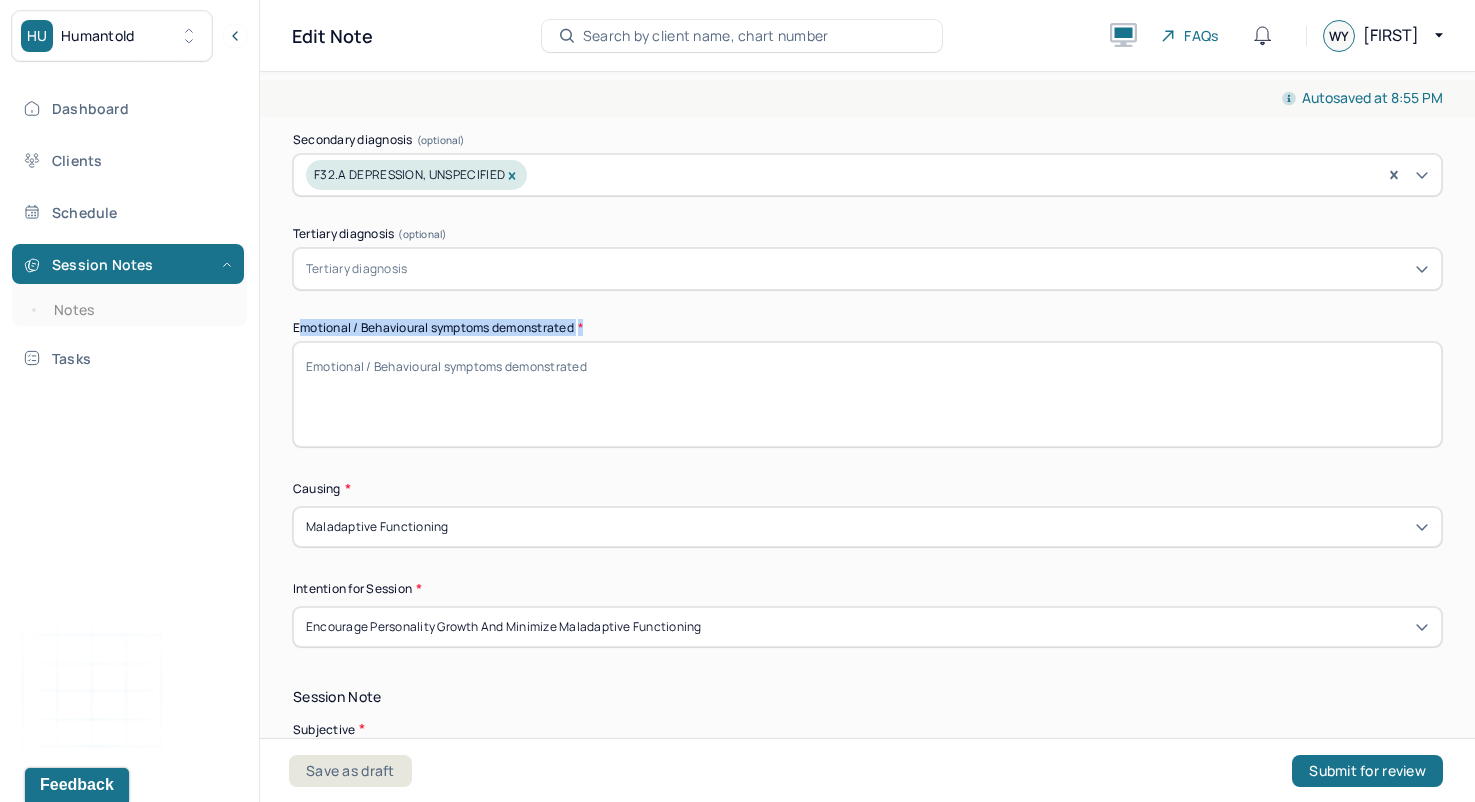 drag, startPoint x: 589, startPoint y: 322, endPoint x: 298, endPoint y: 321, distance: 291.0017 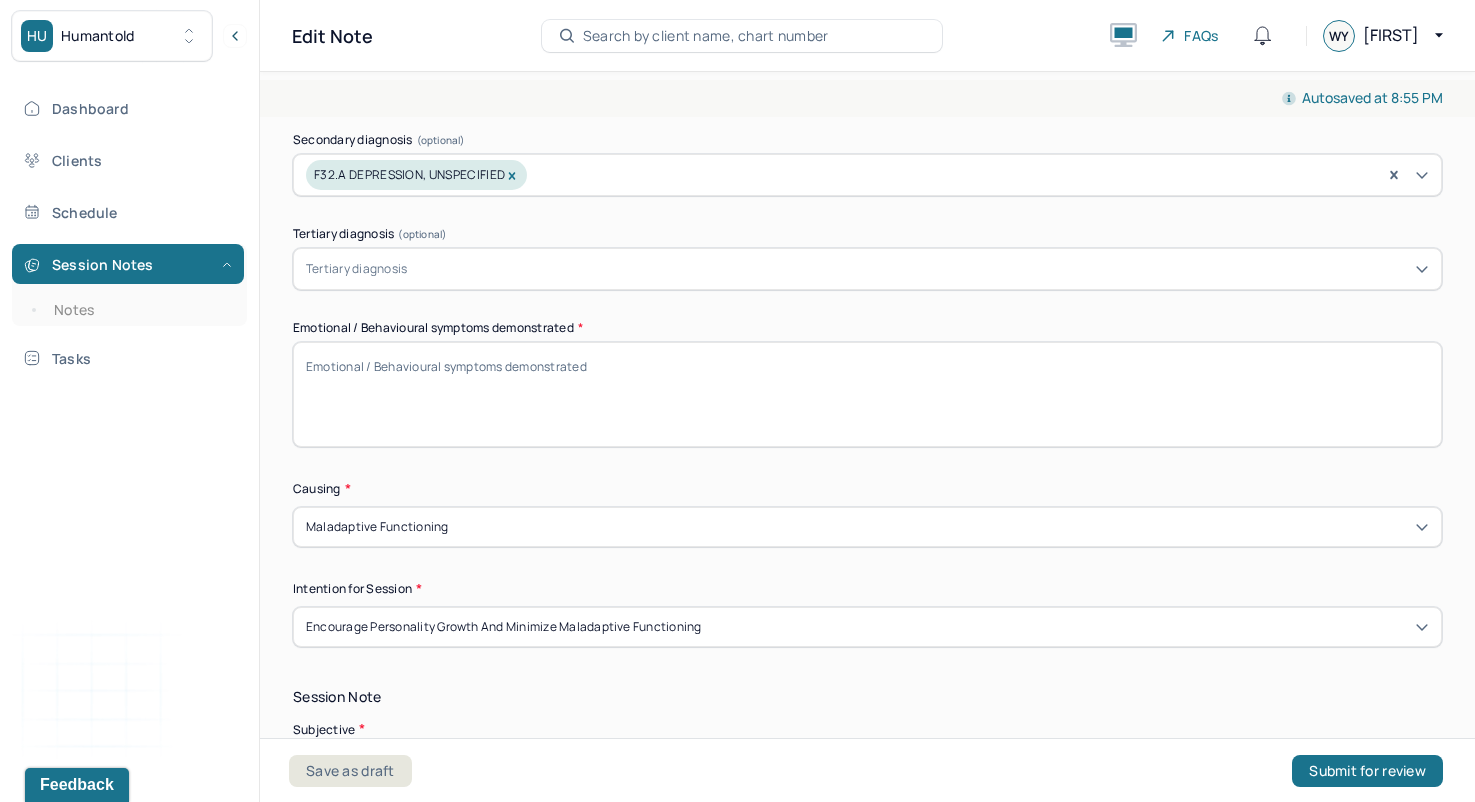click on "Appointment location * Teletherapy Client Teletherapy Location Home Office Other Provider Teletherapy Location Home Office Other Consent was received for the teletherapy session The teletherapy session was conducted via video Primary diagnosis * F41.9 ANXIETY DISORDER UNSPECIFIED Secondary diagnosis (optional) F32.A DEPRESSION, UNSPECIFIED Tertiary diagnosis (optional) Tertiary diagnosis Emotional / Behavioural symptoms demonstrated * Causing * Maladaptive Functioning Intention for Session * Encourage personality growth and minimize maladaptive functioning" at bounding box center (867, 162) 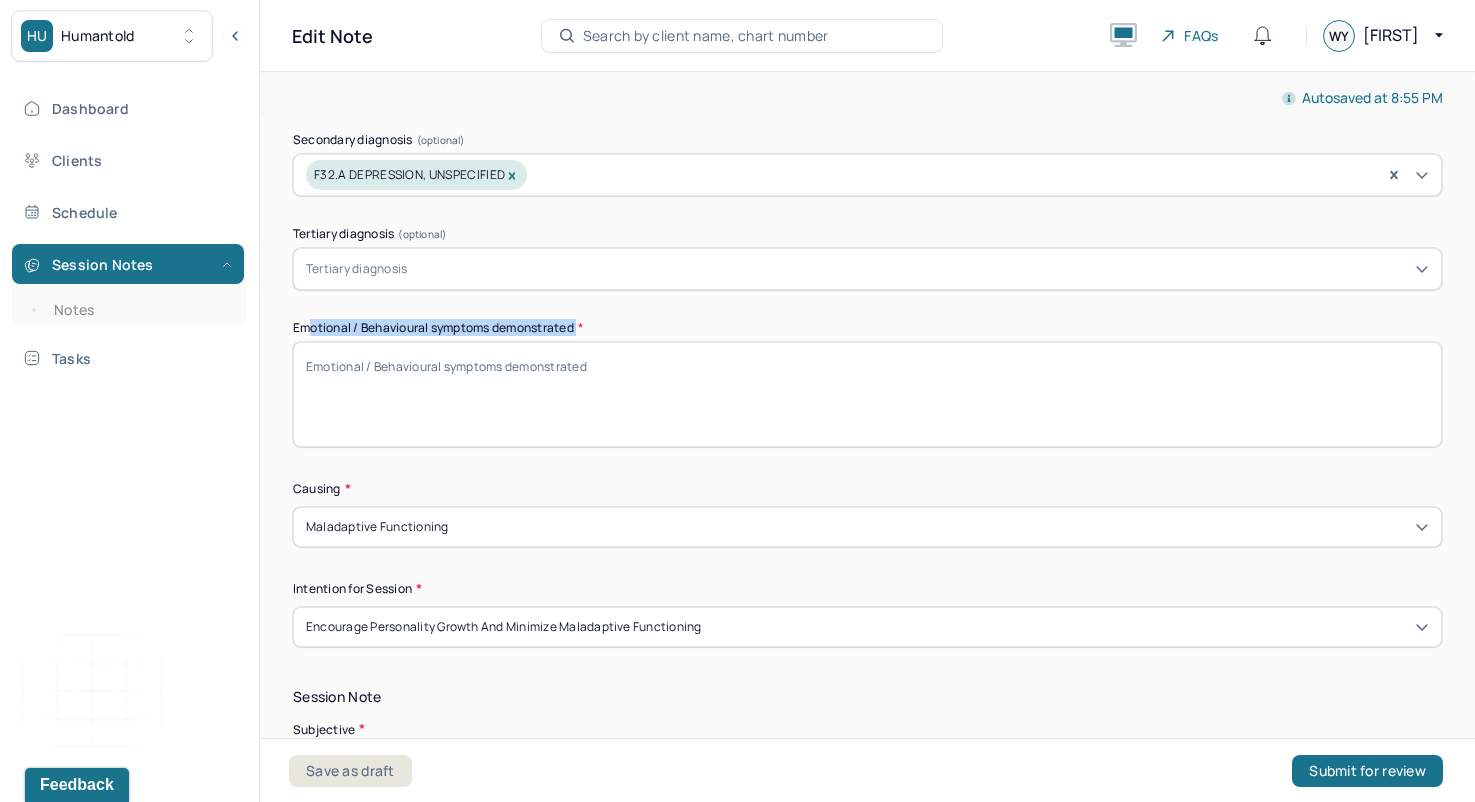 drag, startPoint x: 601, startPoint y: 314, endPoint x: 306, endPoint y: 318, distance: 295.02713 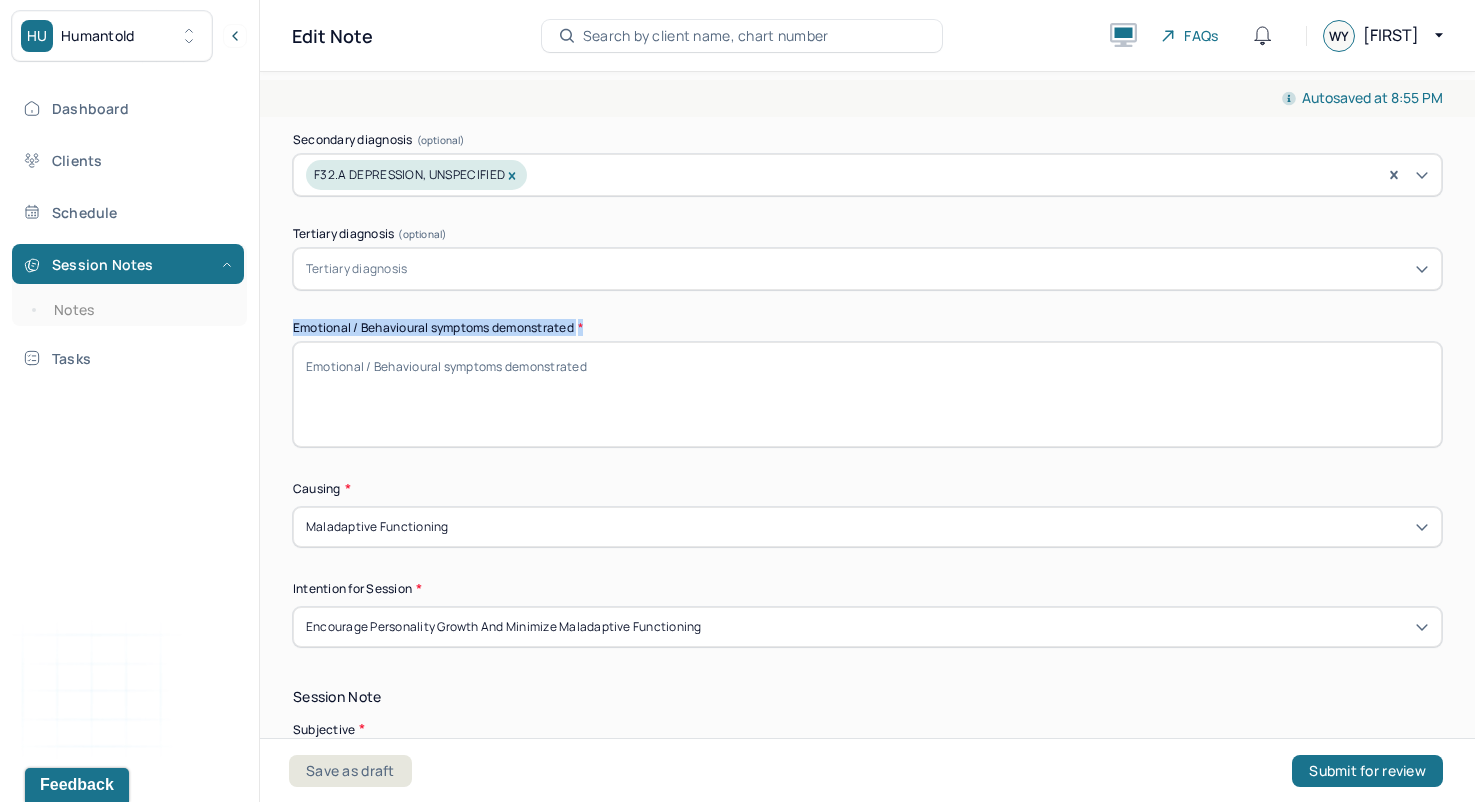 drag, startPoint x: 582, startPoint y: 321, endPoint x: 286, endPoint y: 321, distance: 296 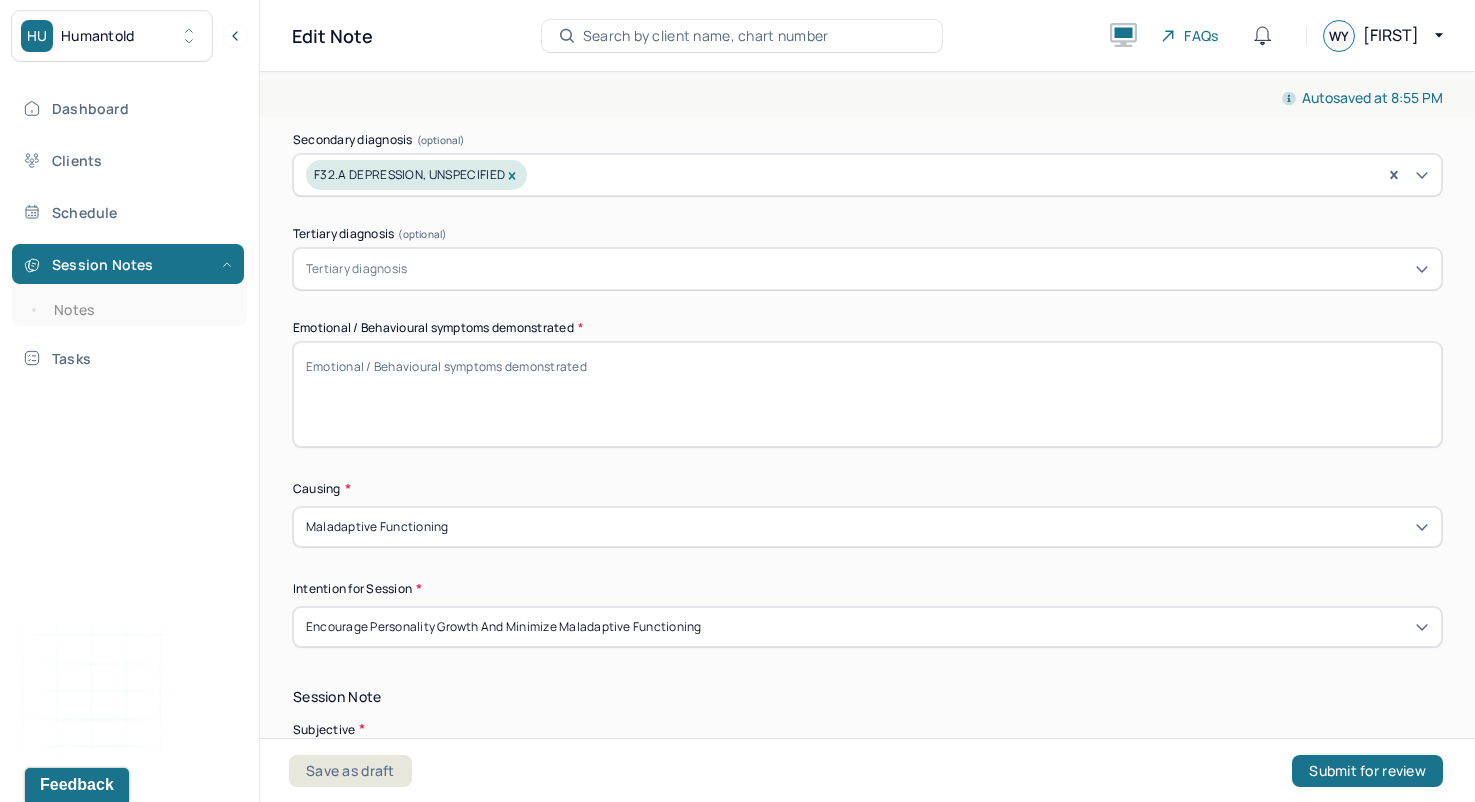 click on "Emotional / Behavioural symptoms demonstrated *" at bounding box center (867, 394) 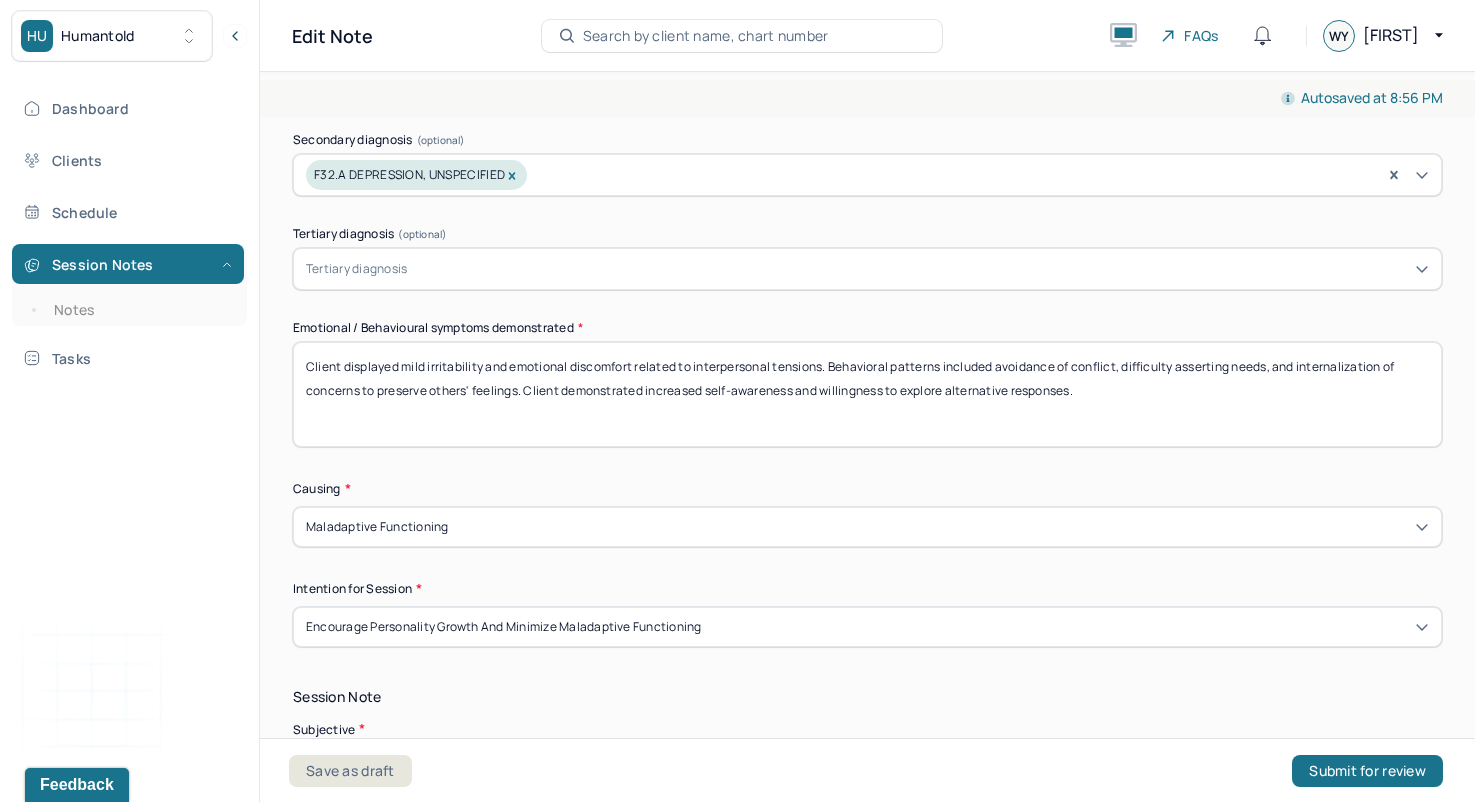 click on "Client displayed mild irritability and emotional discomfort related to interpersonal tensions. Behavioral patterns included avoidance of conflict, difficulty asserting needs, and internalization of concerns to preserve others' feelings. Client demonstrated increased self-awareness and willingness to explore alternative responses." at bounding box center [867, 394] 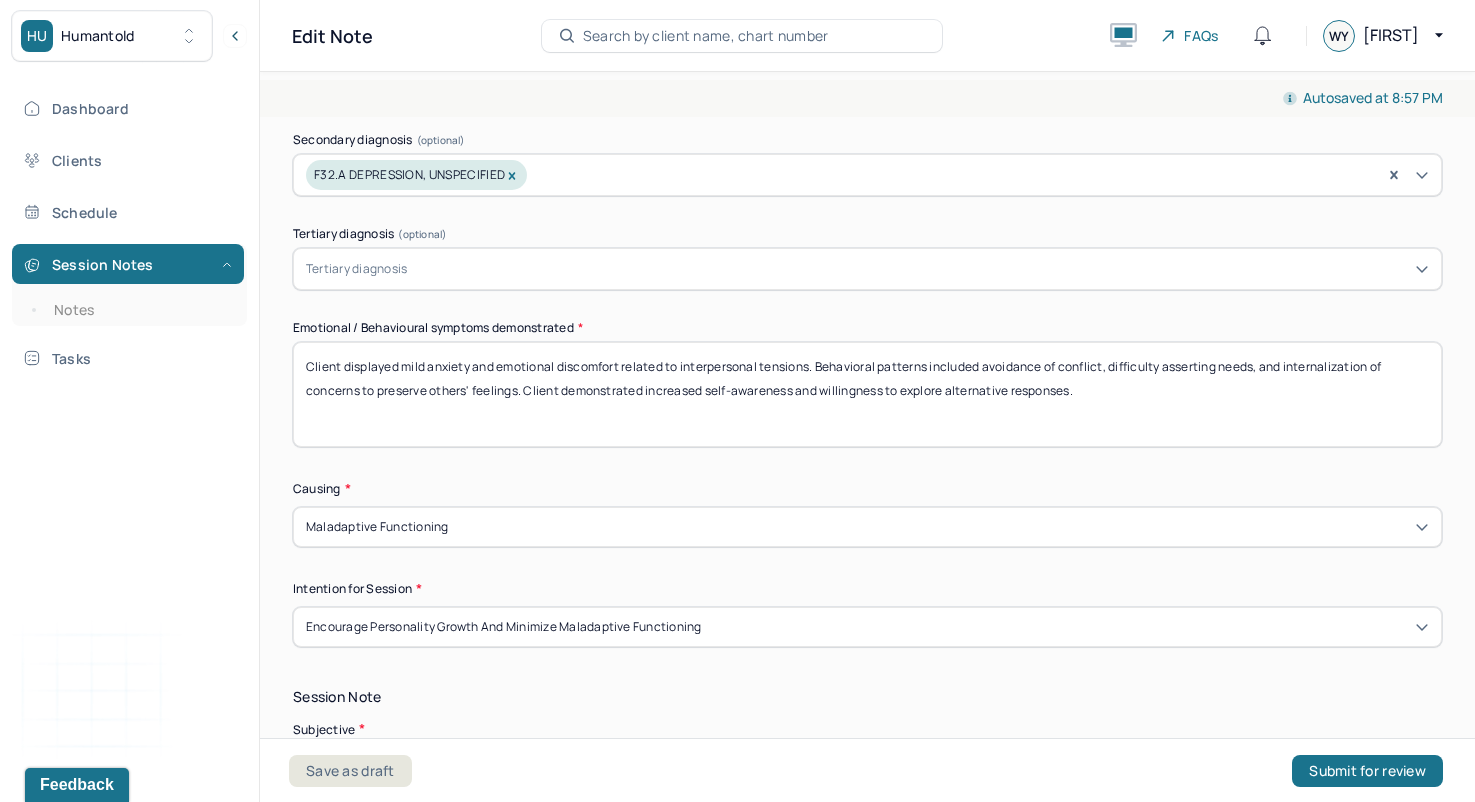 click on "Client displayed mild anxiety and emotional discomfort related to interpersonal tensions. Behavioral patterns included avoidance of conflict, difficulty asserting needs, and internalization of concerns to preserve others' feelings. Client demonstrated increased self-awareness and willingness to explore alternative responses." at bounding box center (867, 394) 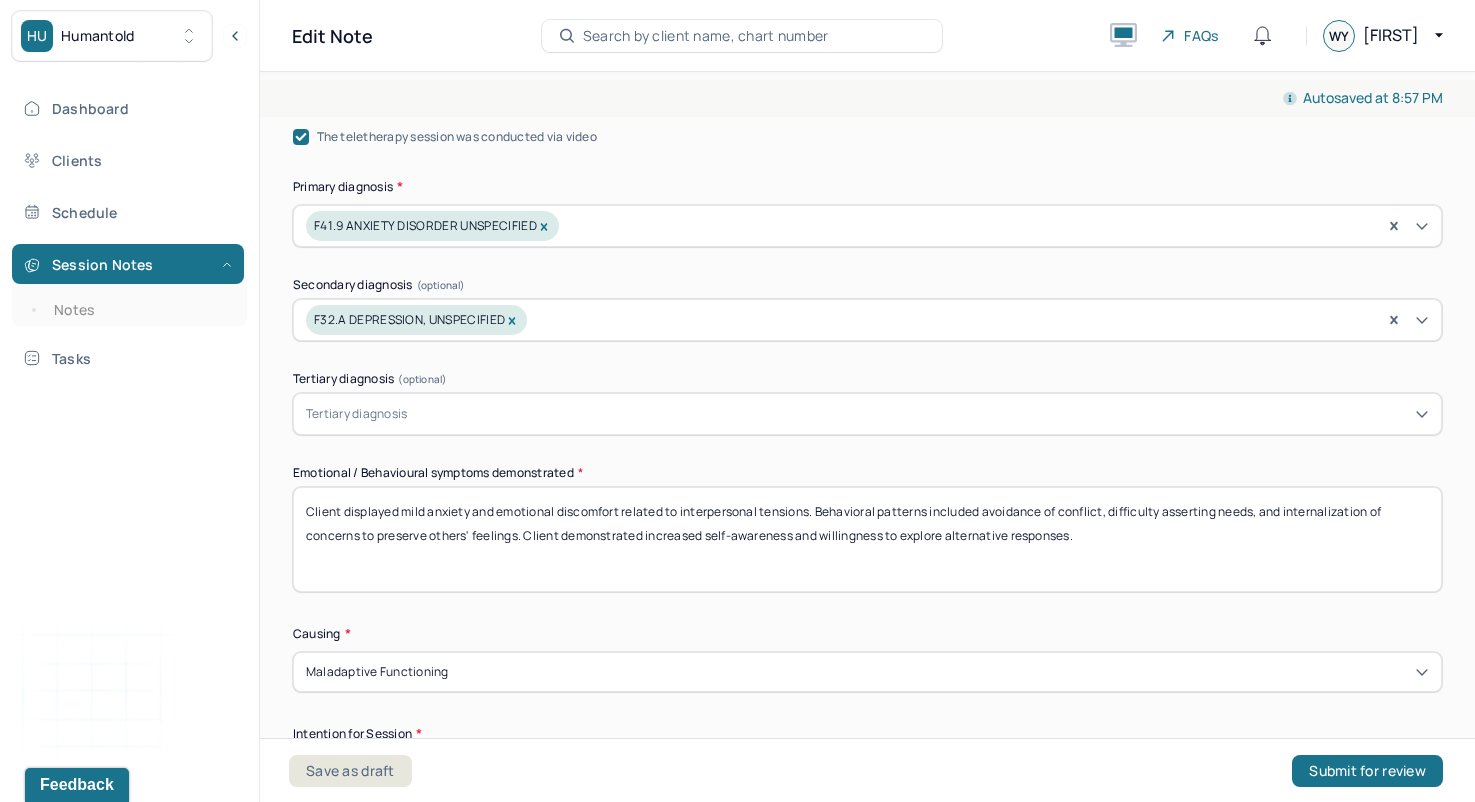 scroll, scrollTop: 646, scrollLeft: 0, axis: vertical 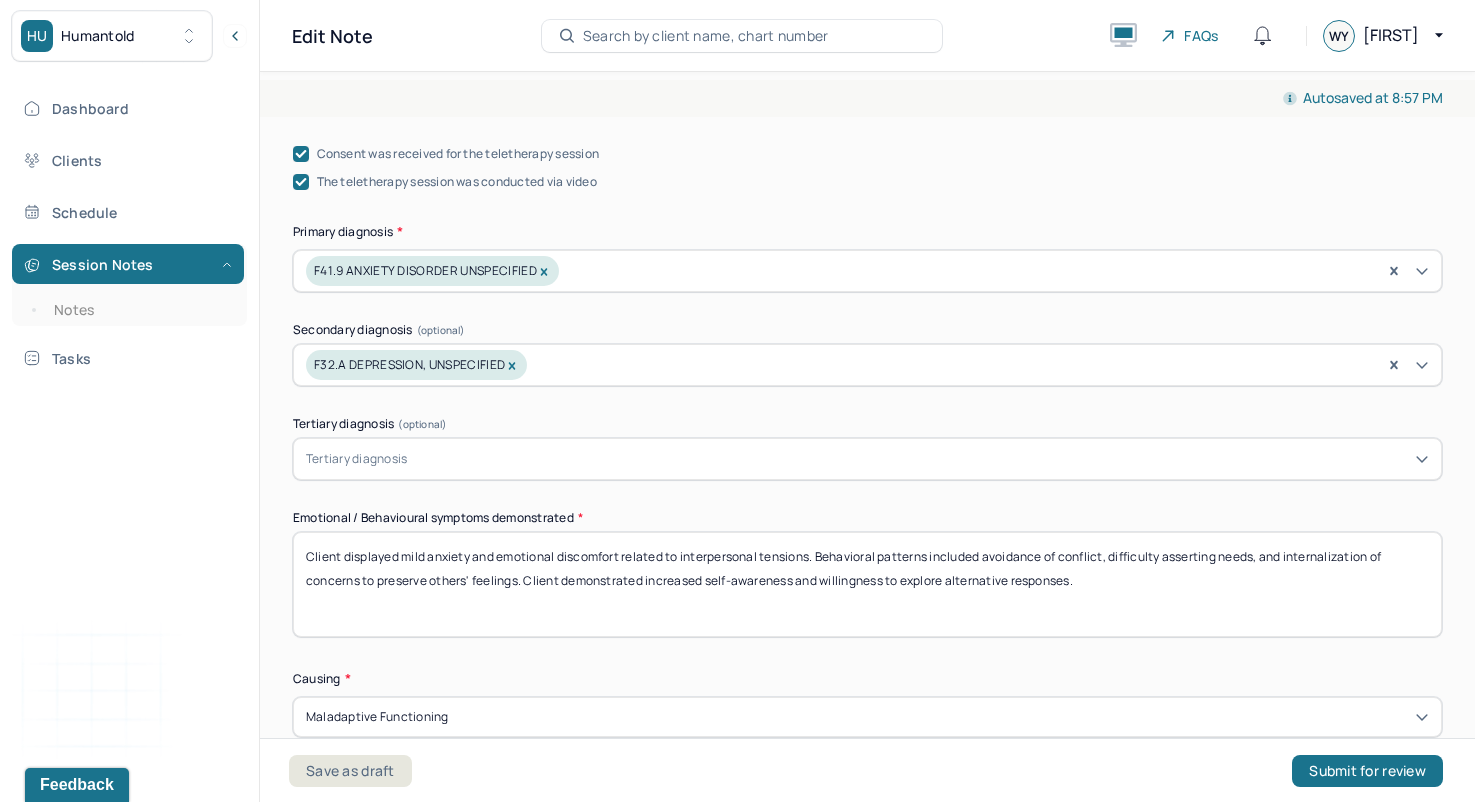 click at bounding box center [512, 365] 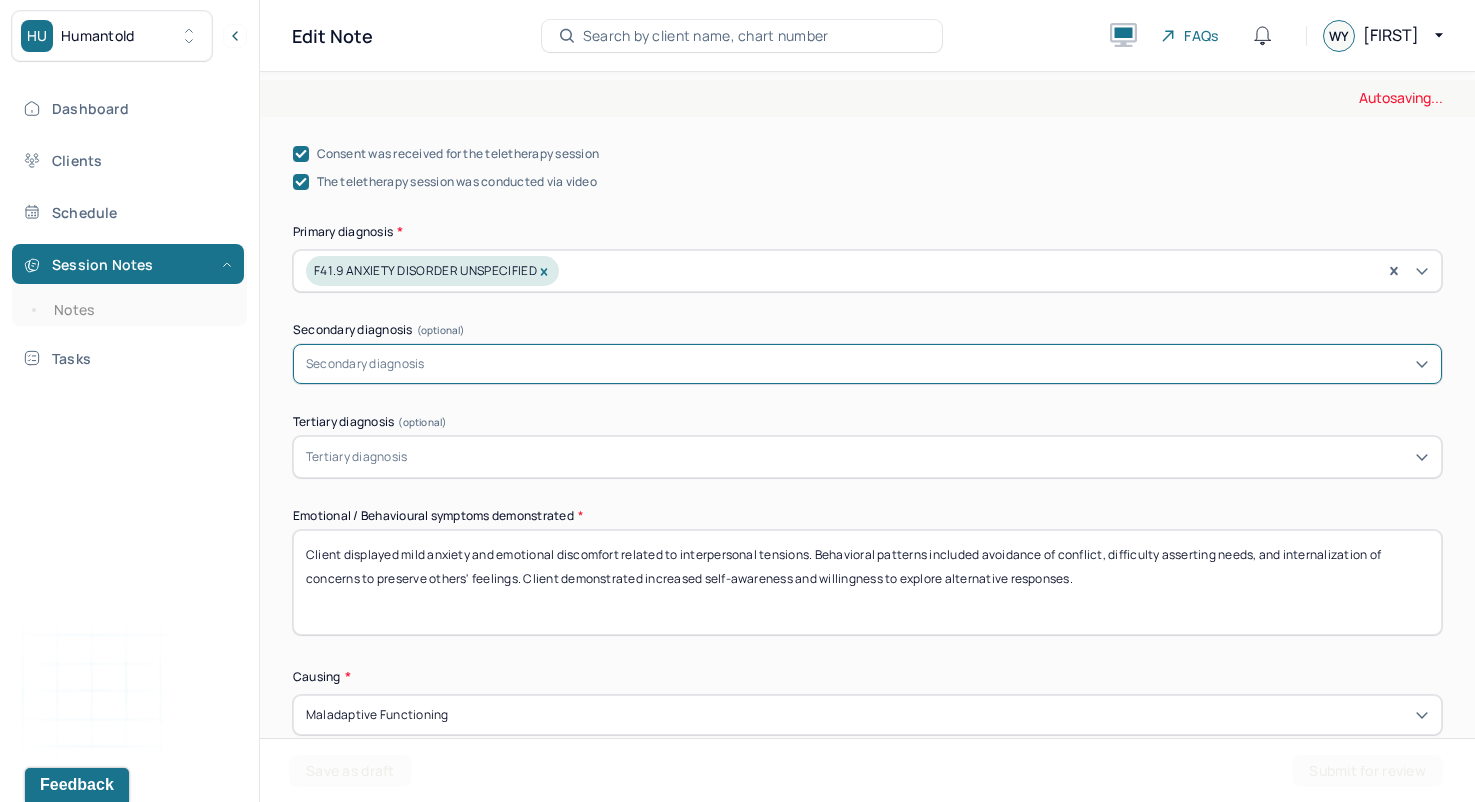 click 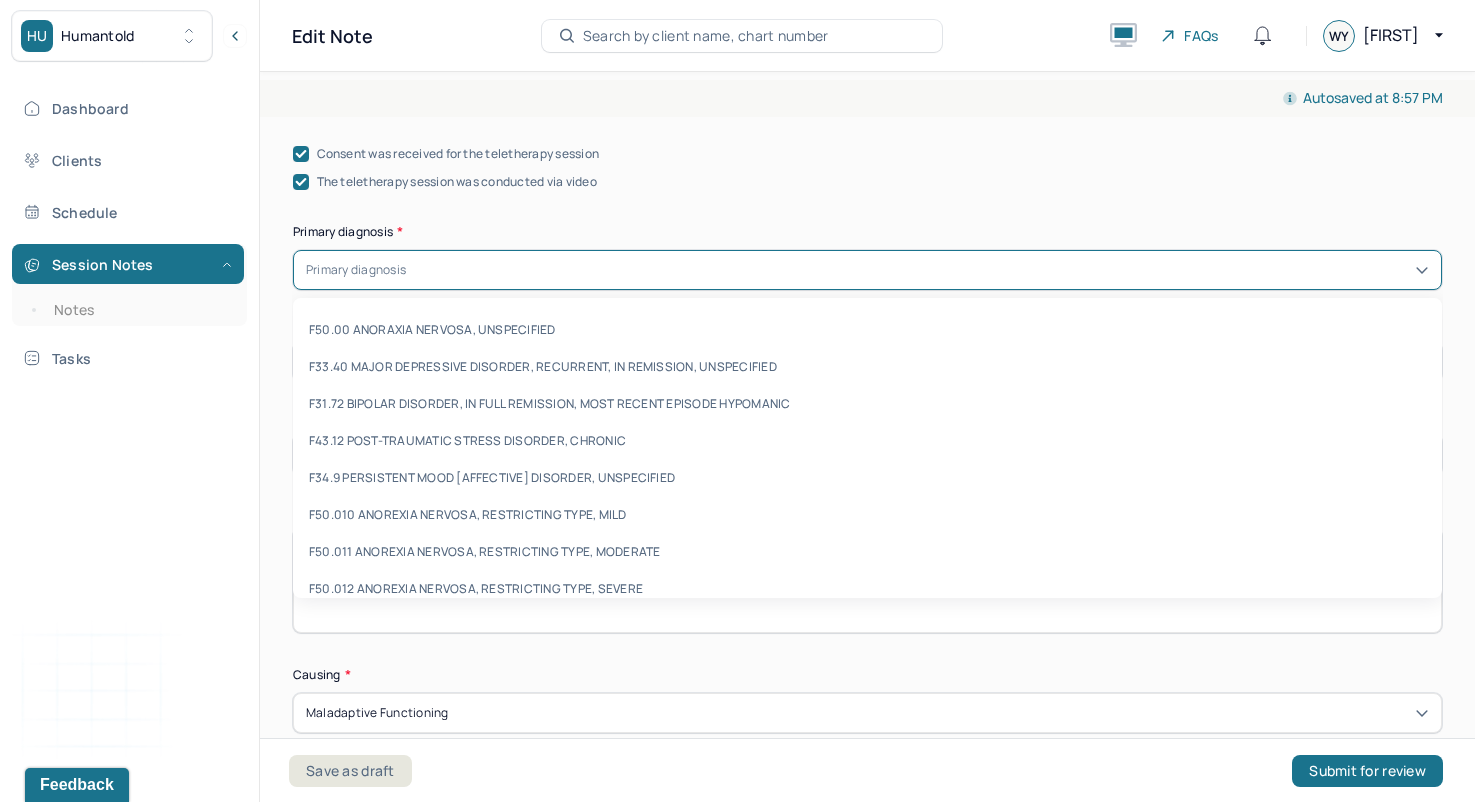 click at bounding box center [919, 270] 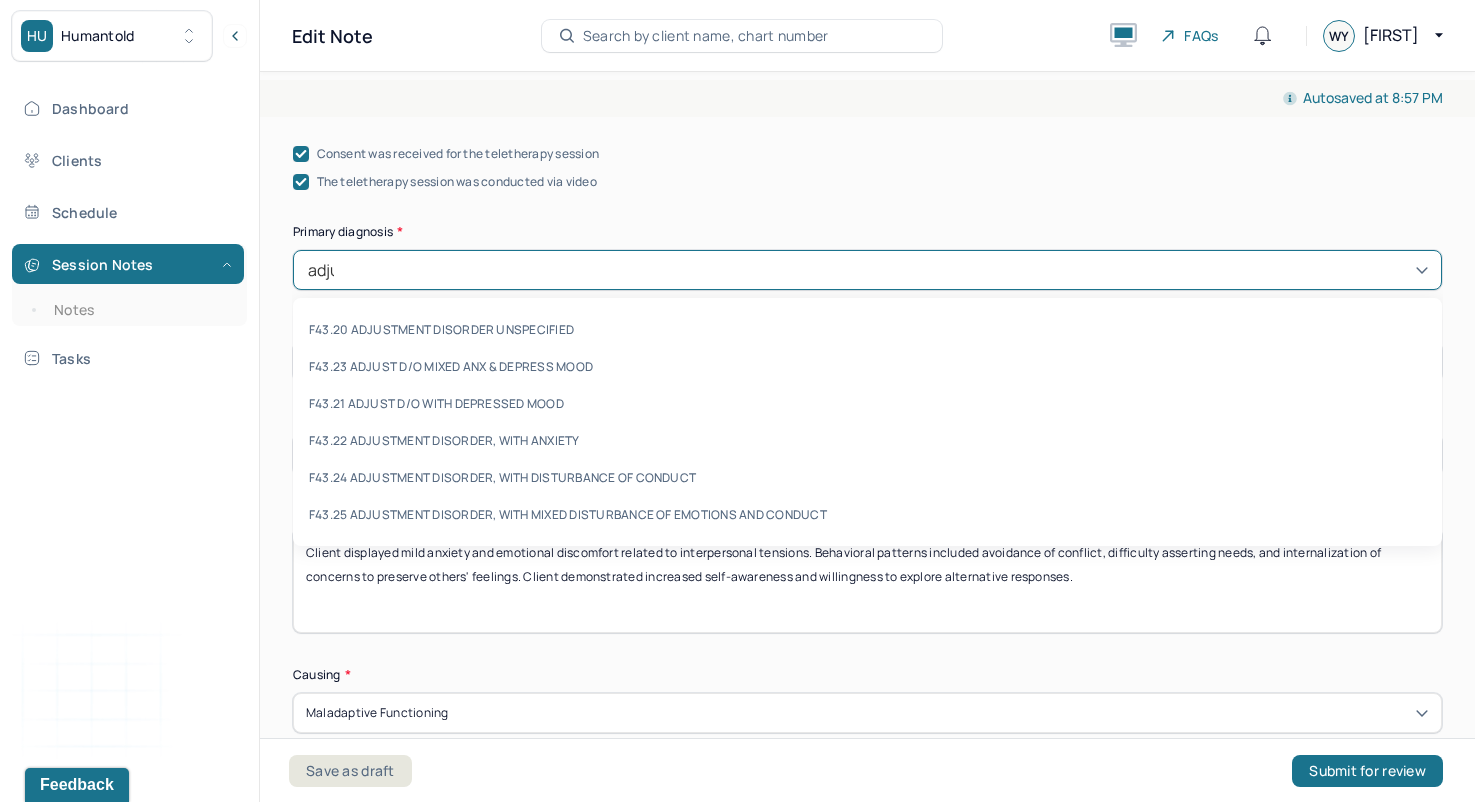 type on "adjus" 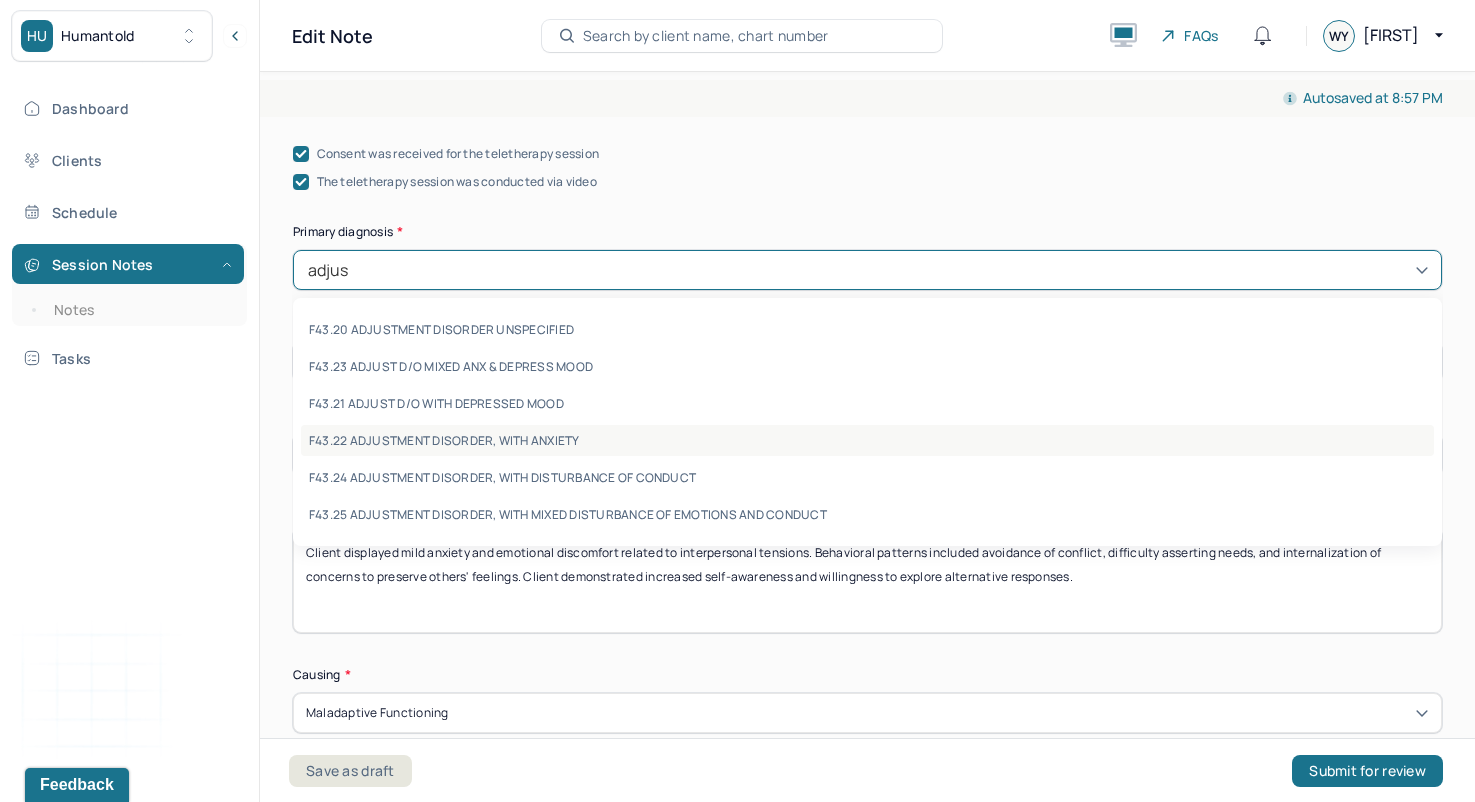 click on "F43.22 ADJUSTMENT DISORDER, WITH ANXIETY" at bounding box center (867, 440) 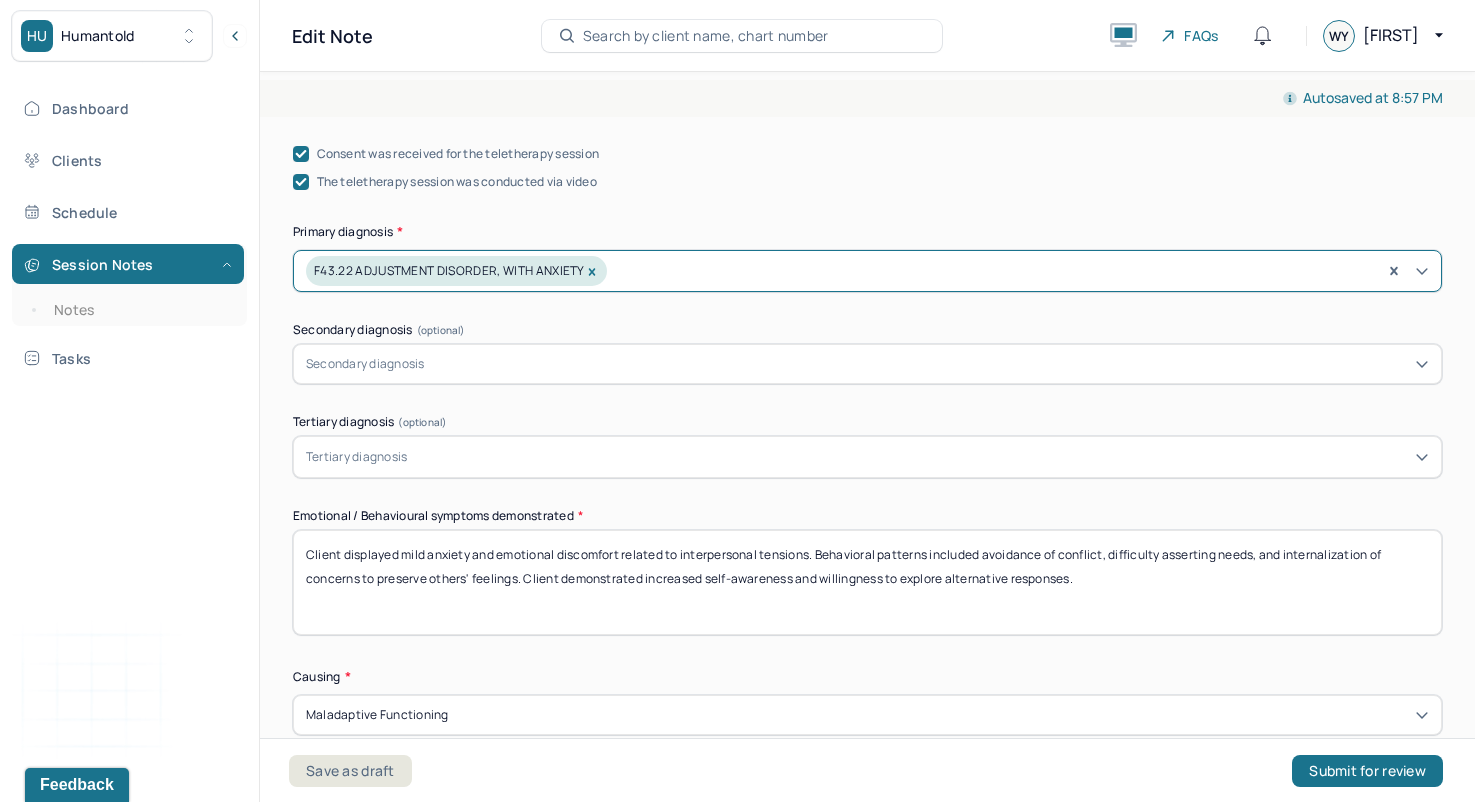 click on "Consent was received for the teletherapy session The teletherapy session was conducted via video" at bounding box center (867, 168) 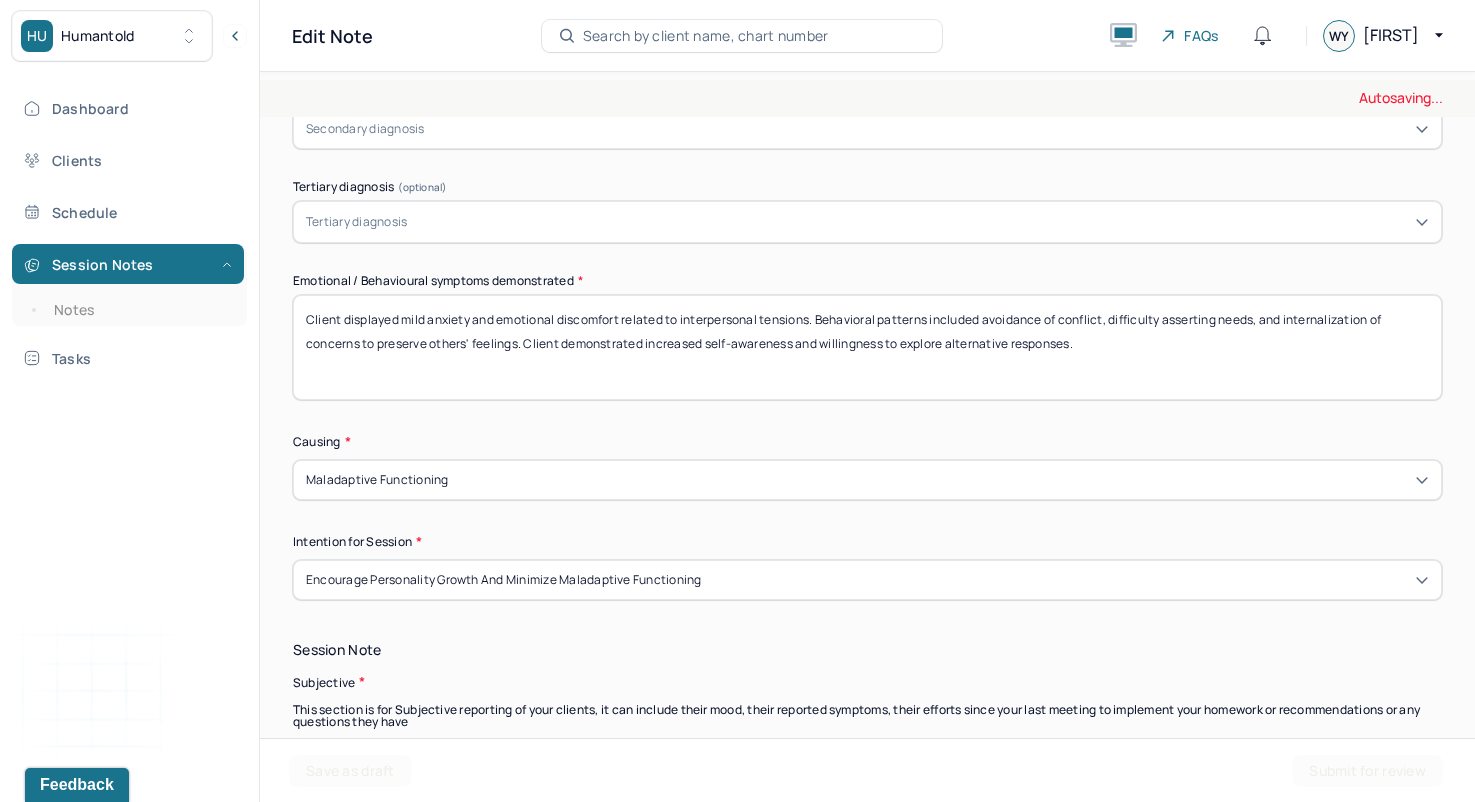 scroll, scrollTop: 883, scrollLeft: 0, axis: vertical 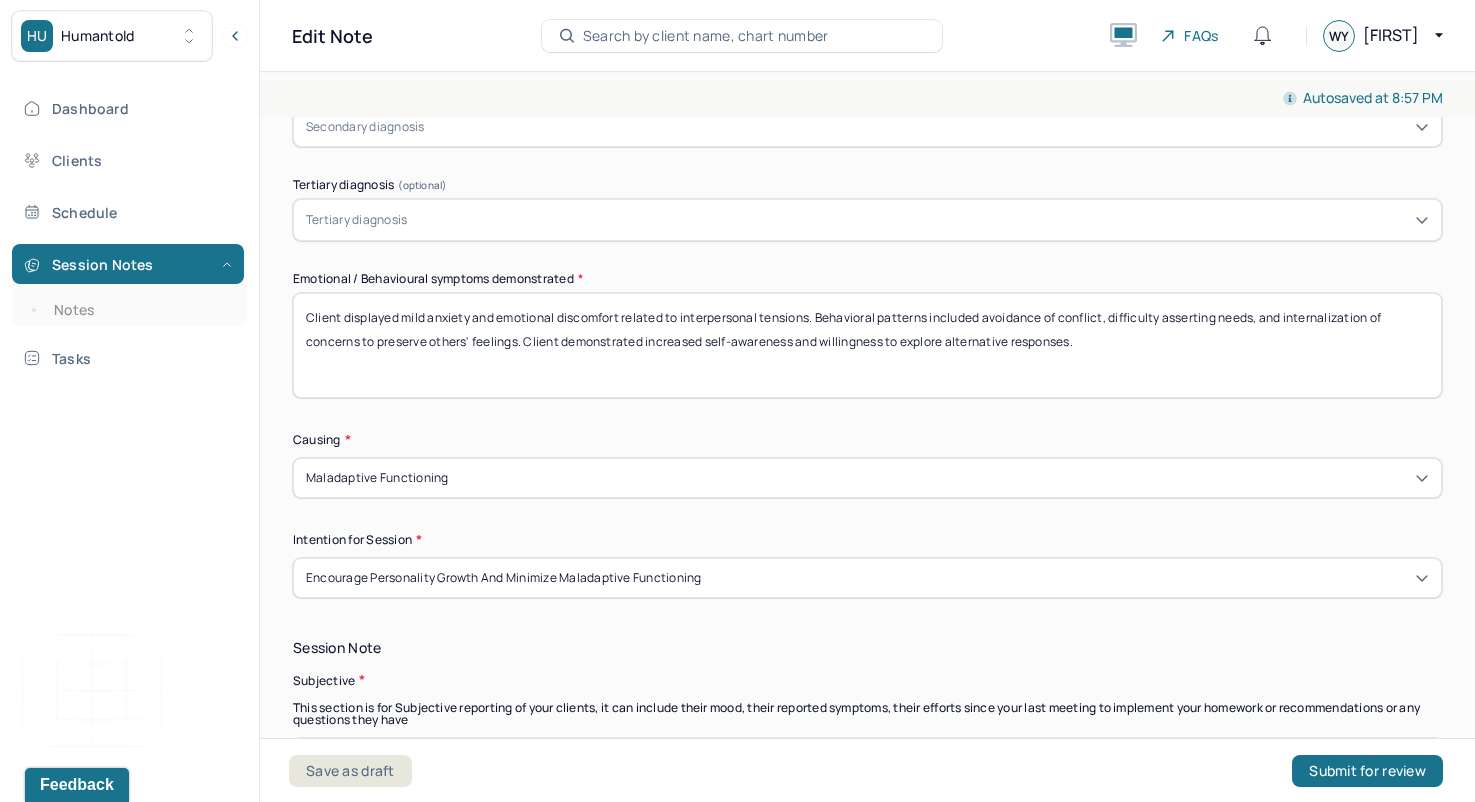 click on "Client displayed mild anxiety and emotional discomfort related to interpersonal tensions. Behavioral patterns included avoidance of conflict, difficulty asserting needs, and internalization of concerns to preserve others' feelings. Client demonstrated increased self-awareness and willingness to explore alternative responses." at bounding box center (867, 345) 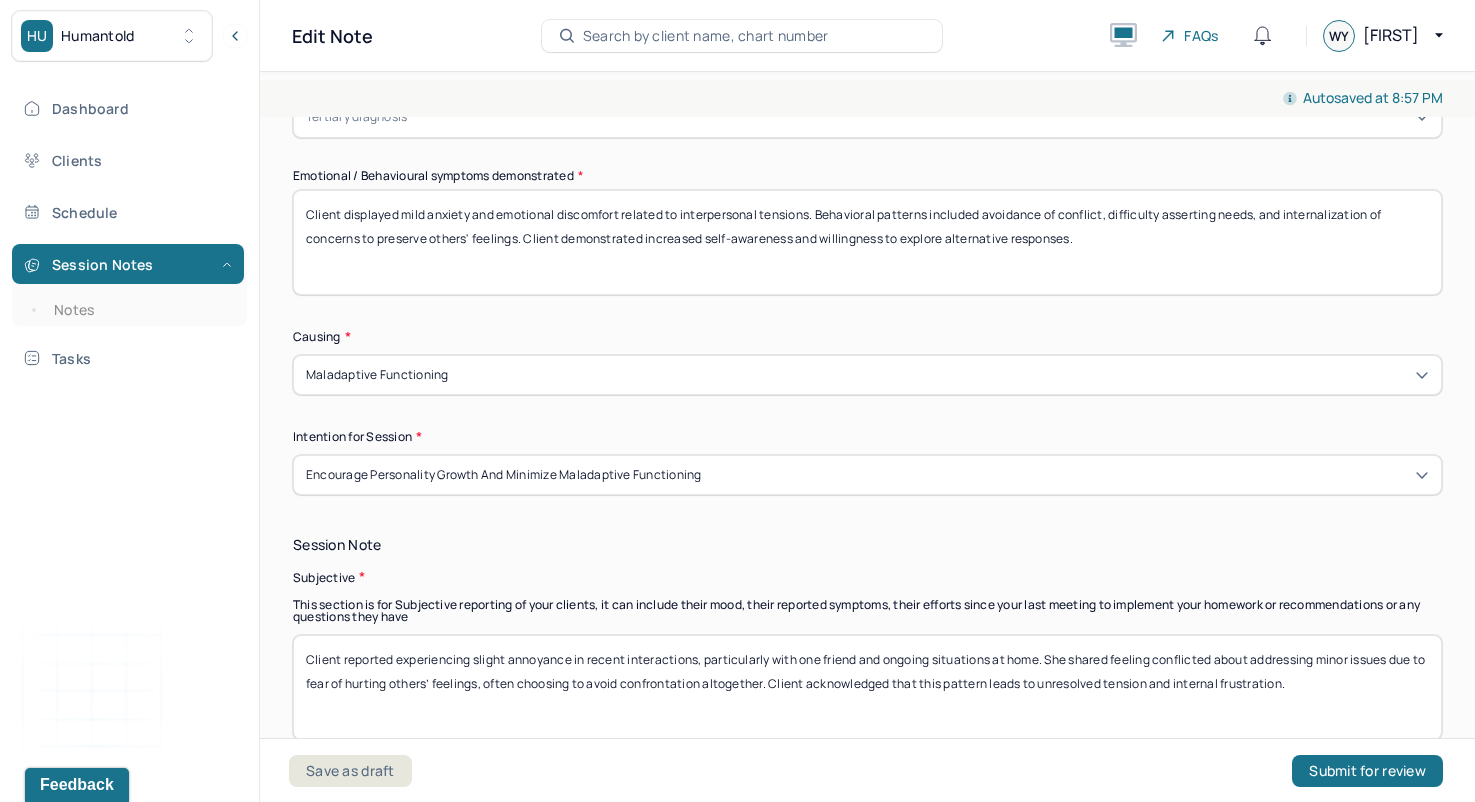 scroll, scrollTop: 1090, scrollLeft: 0, axis: vertical 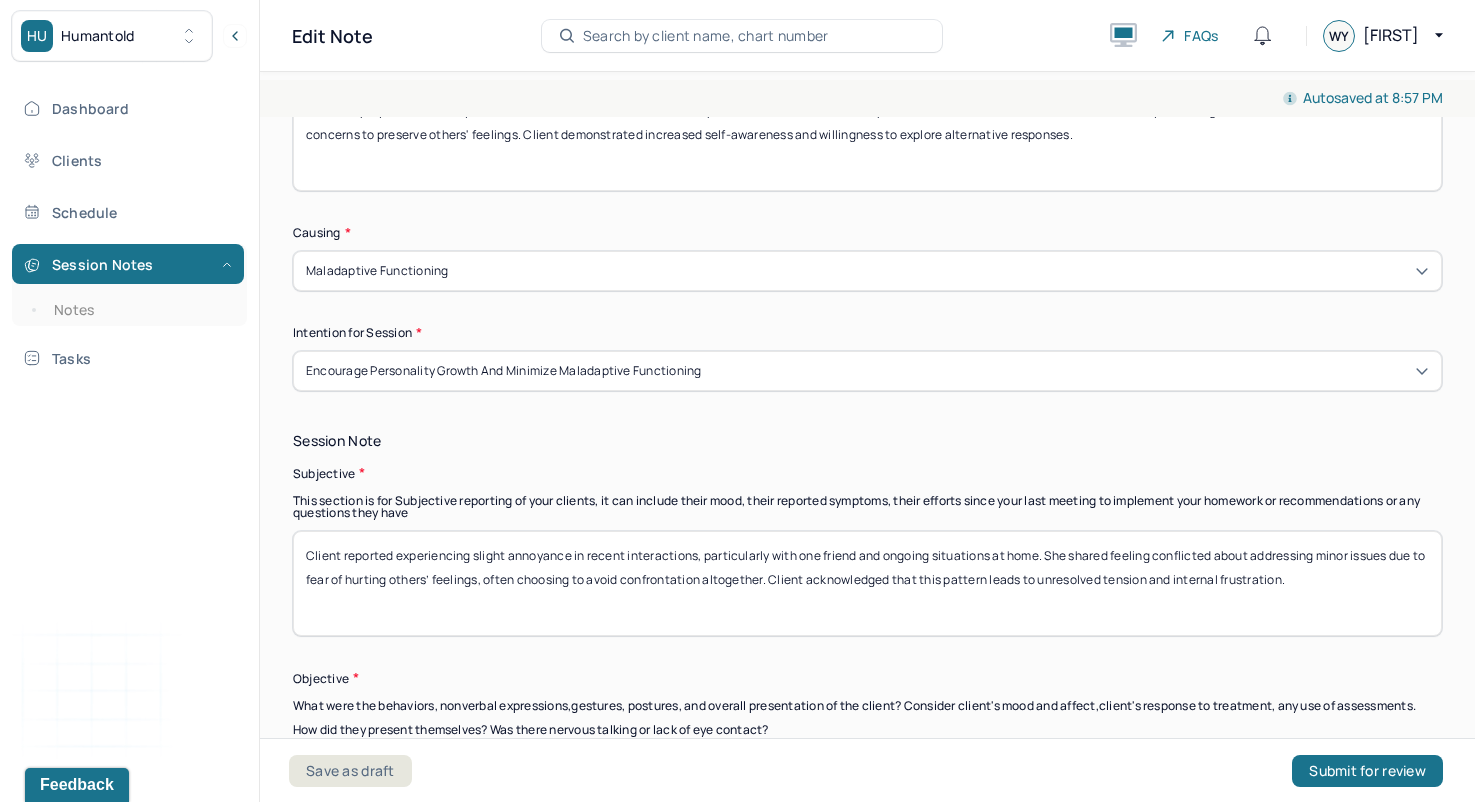 click on "Client reported experiencing slight annoyance in recent interactions, particularly with one friend and ongoing situations at home. She shared feeling conflicted about addressing minor issues due to fear of hurting others�� feelings, often choosing to avoid confrontation altogether. Client acknowledged that this pattern leads to unresolved tension and internal frustration." at bounding box center (867, 583) 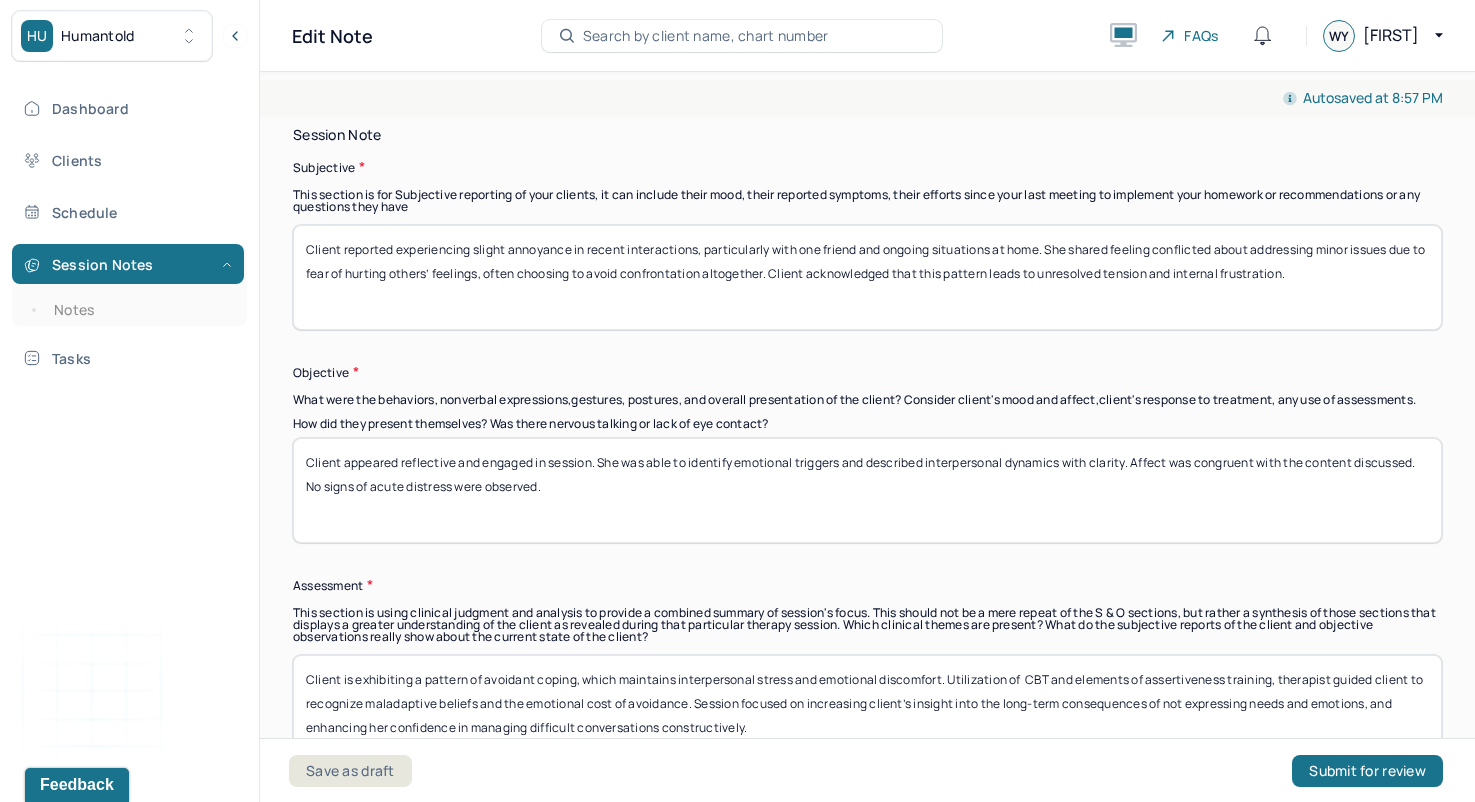 click on "Client appeared reflective and engaged in session. She was able to identify emotional triggers and described interpersonal dynamics with clarity. Affect was congruent with the content discussed. No signs of acute distress were observed." at bounding box center [867, 490] 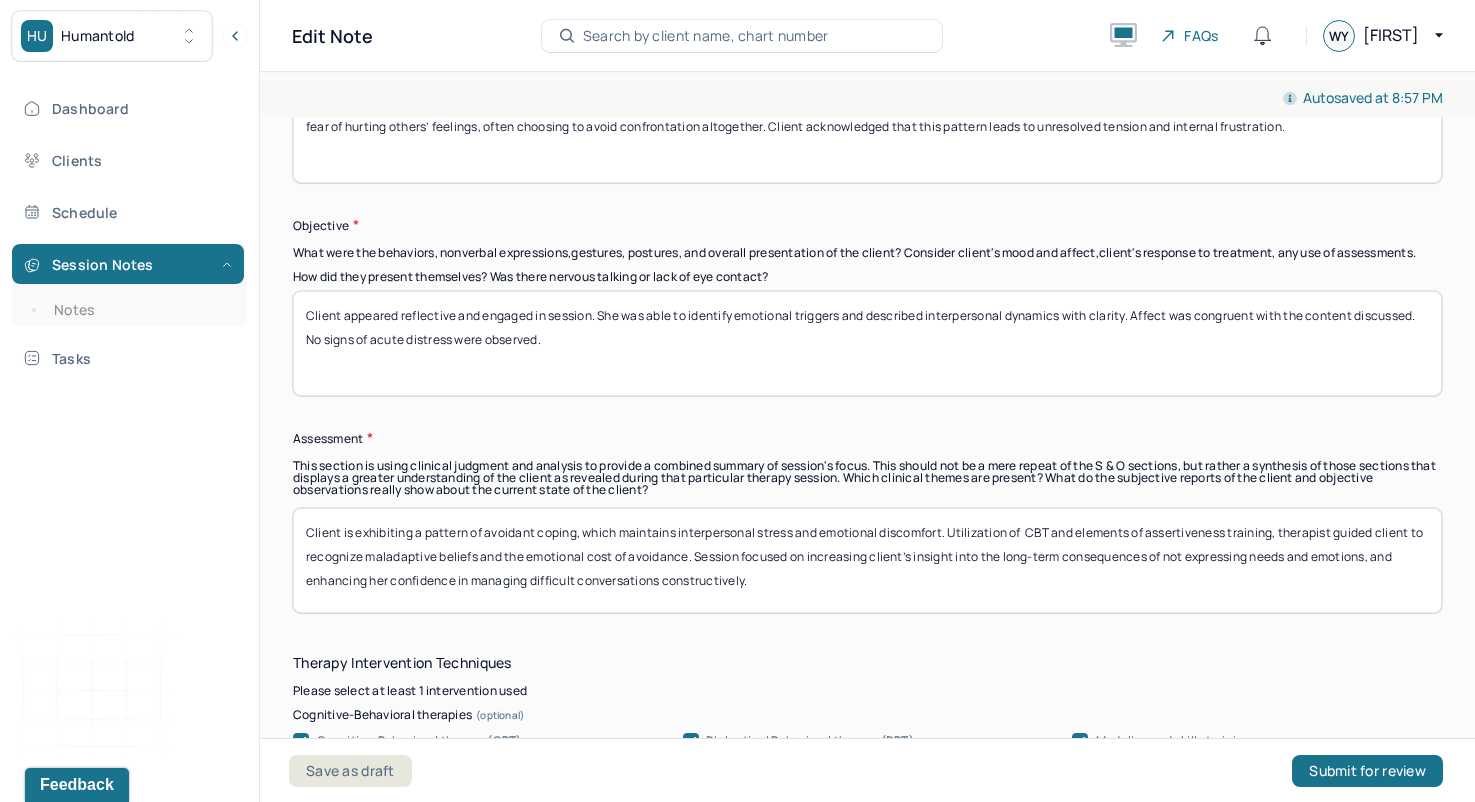 scroll, scrollTop: 1676, scrollLeft: 0, axis: vertical 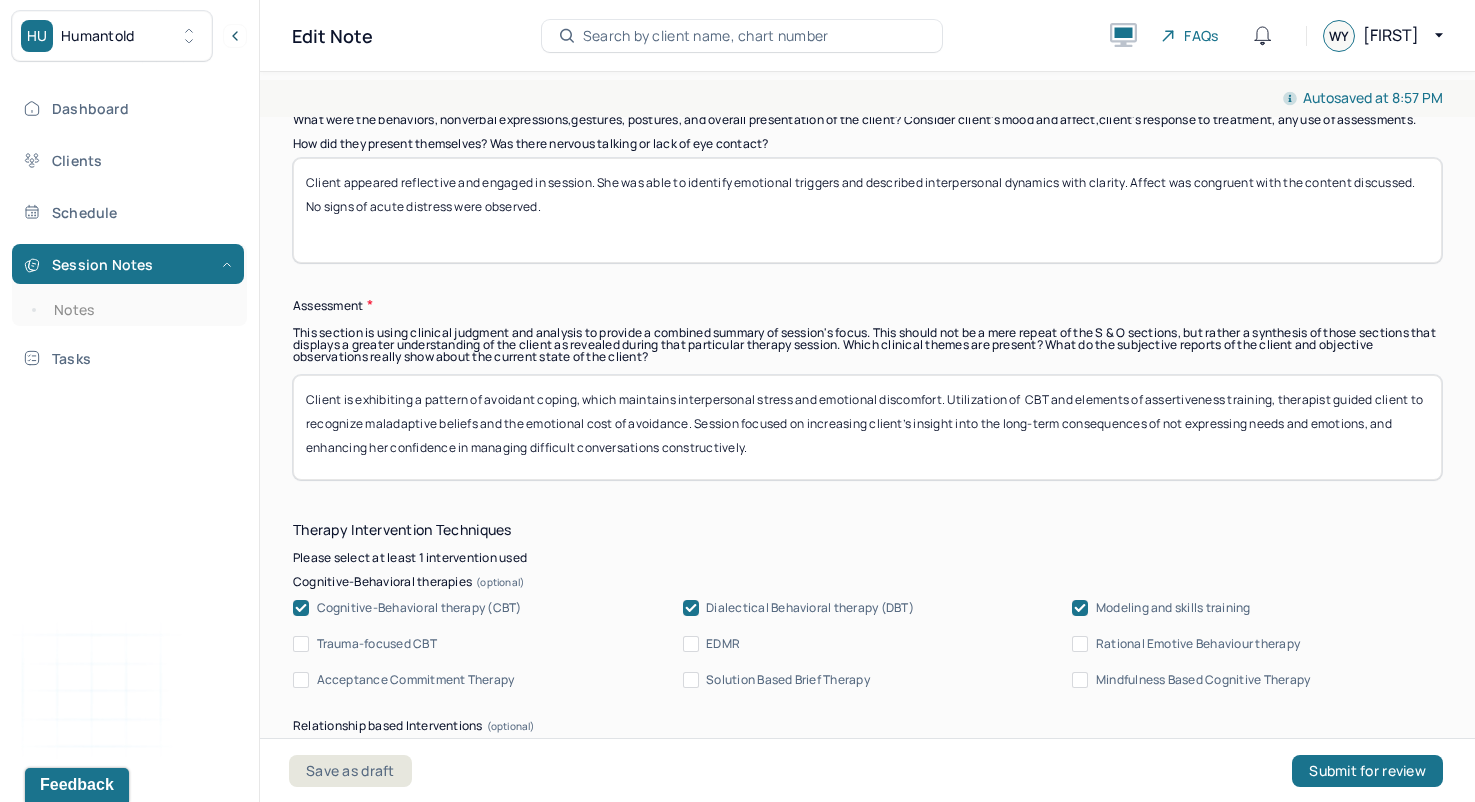 click on "Client is exhibiting a pattern of avoidant coping, which maintains interpersonal stress and emotional discomfort. Utilization of  CBT and elements of assertiveness training, therapist guided client to recognize maladaptive beliefs and the emotional cost of avoidance. Session focused on increasing client’s insight into the long-term consequences of not expressing needs and emotions, and enhancing her confidence in managing difficult conversations constructively." at bounding box center (867, 427) 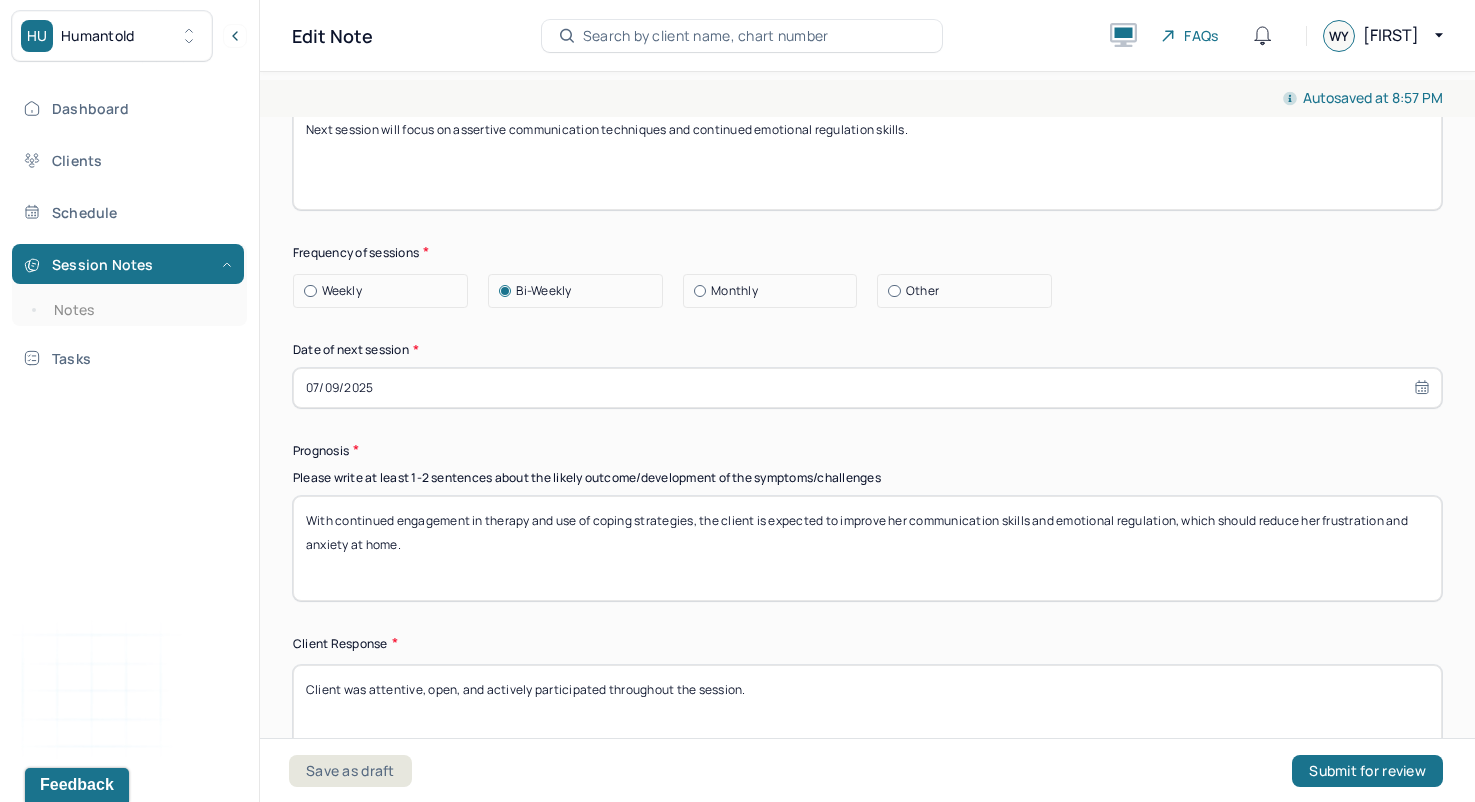scroll, scrollTop: 2610, scrollLeft: 0, axis: vertical 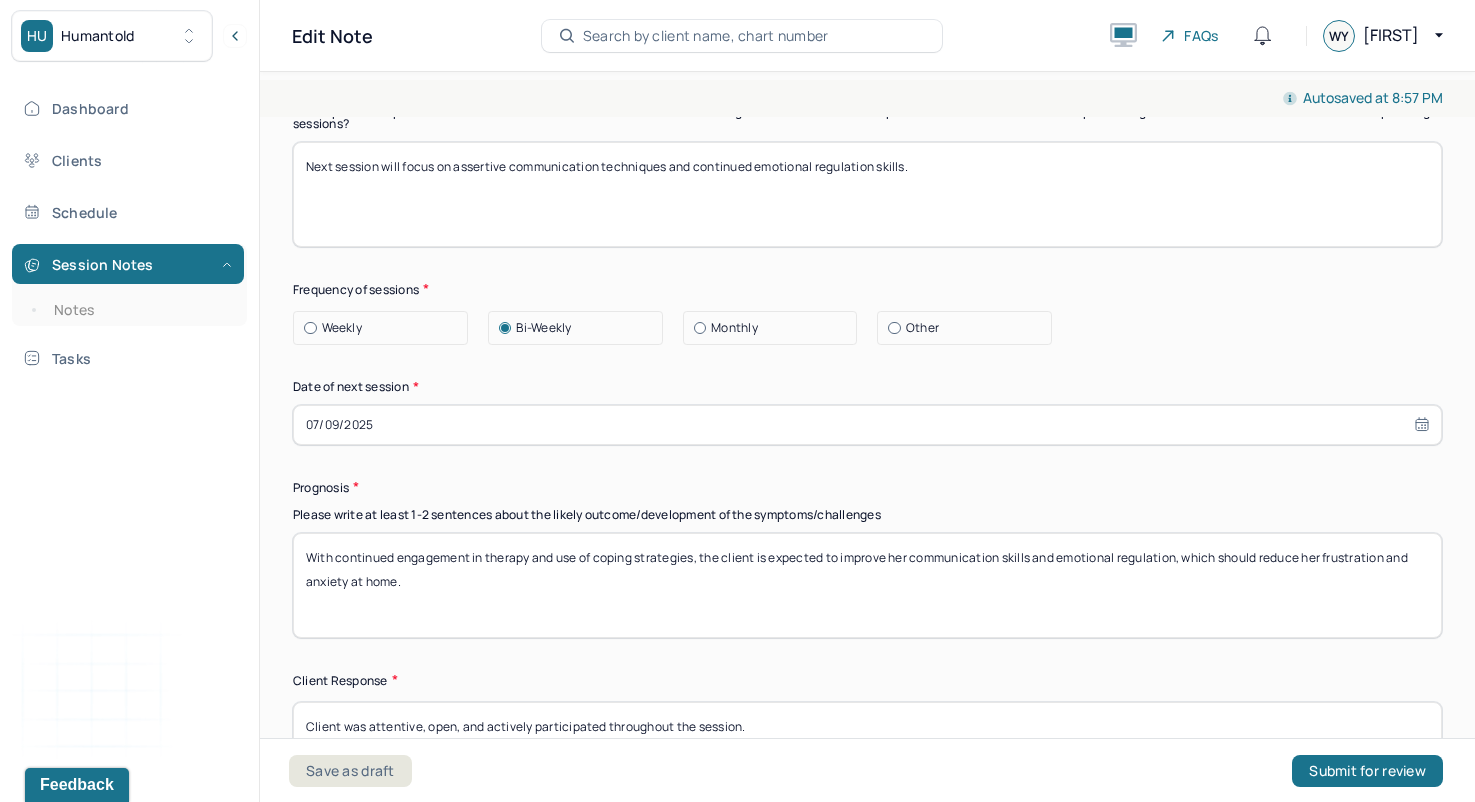 click on "With continued engagement in therapy and use of coping strategies, the client is expected to improve her communication skills and emotional regulation, which should reduce her frustration and anxiety at home." at bounding box center (867, 585) 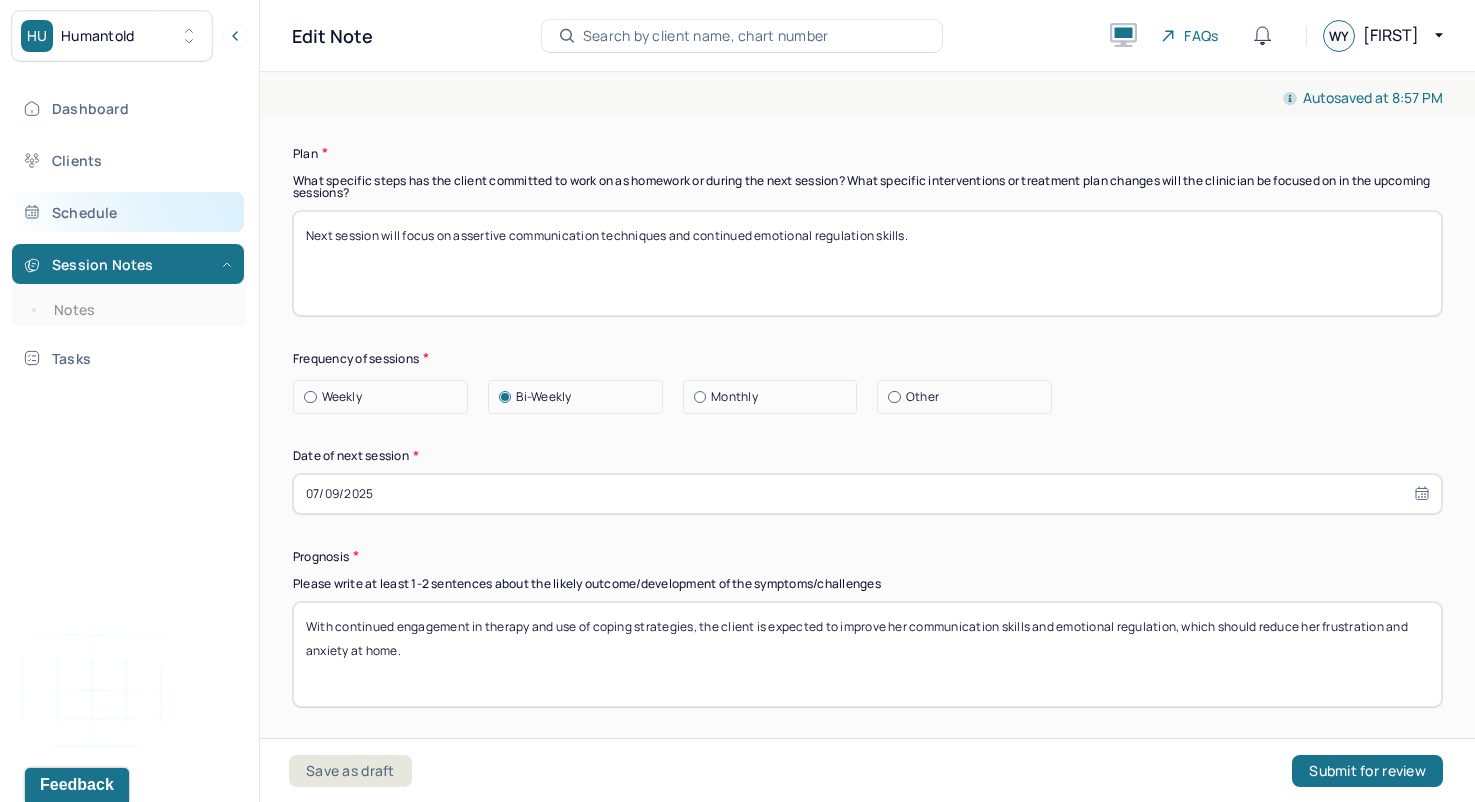 drag, startPoint x: 433, startPoint y: 258, endPoint x: 209, endPoint y: 202, distance: 230.89392 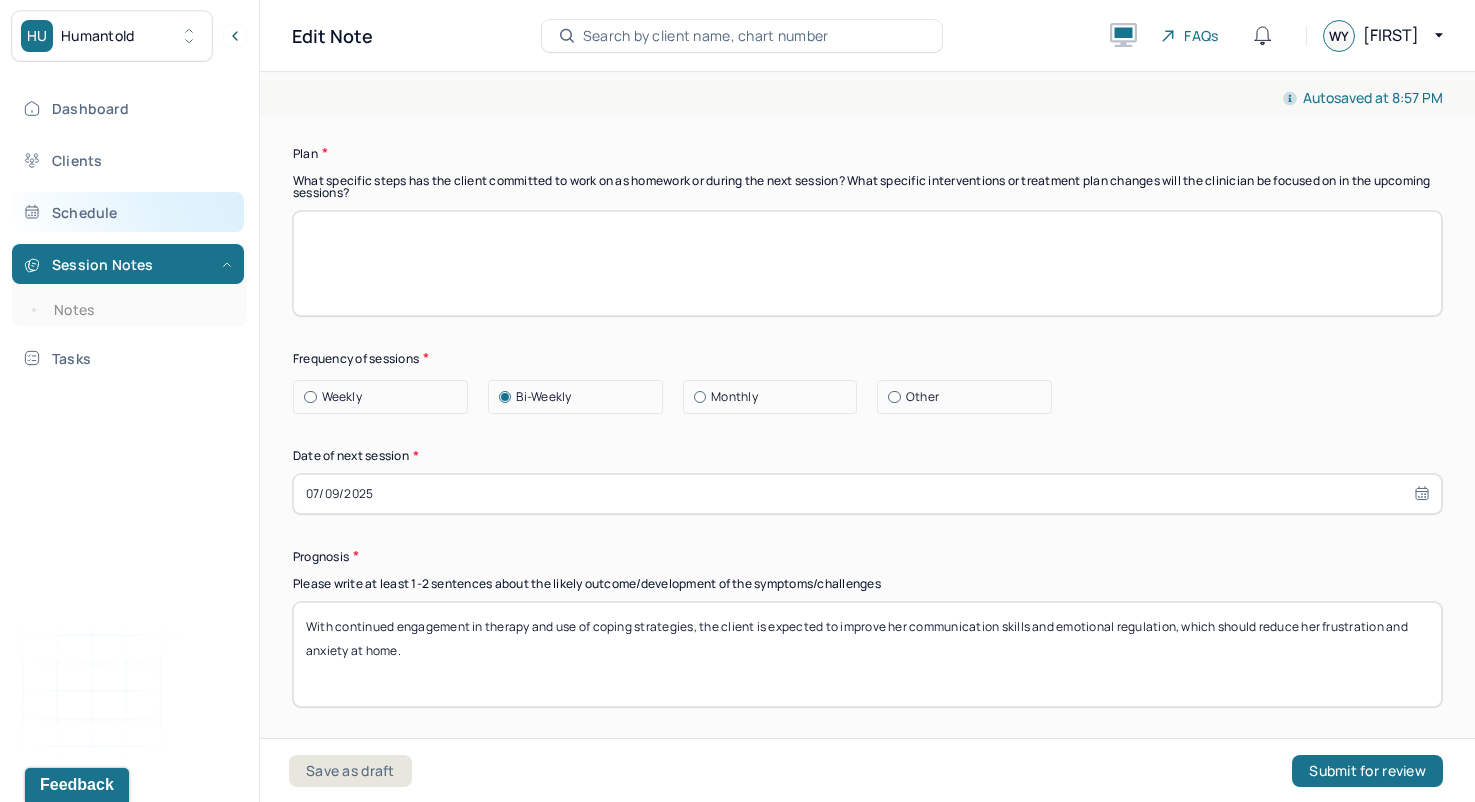 paste on "Client will identify and follow through with at least one opportunity to assert herself (e.g., conversation related to rent).
Next session will review outcomes of the homework and assess emotional response and progress toward goals." 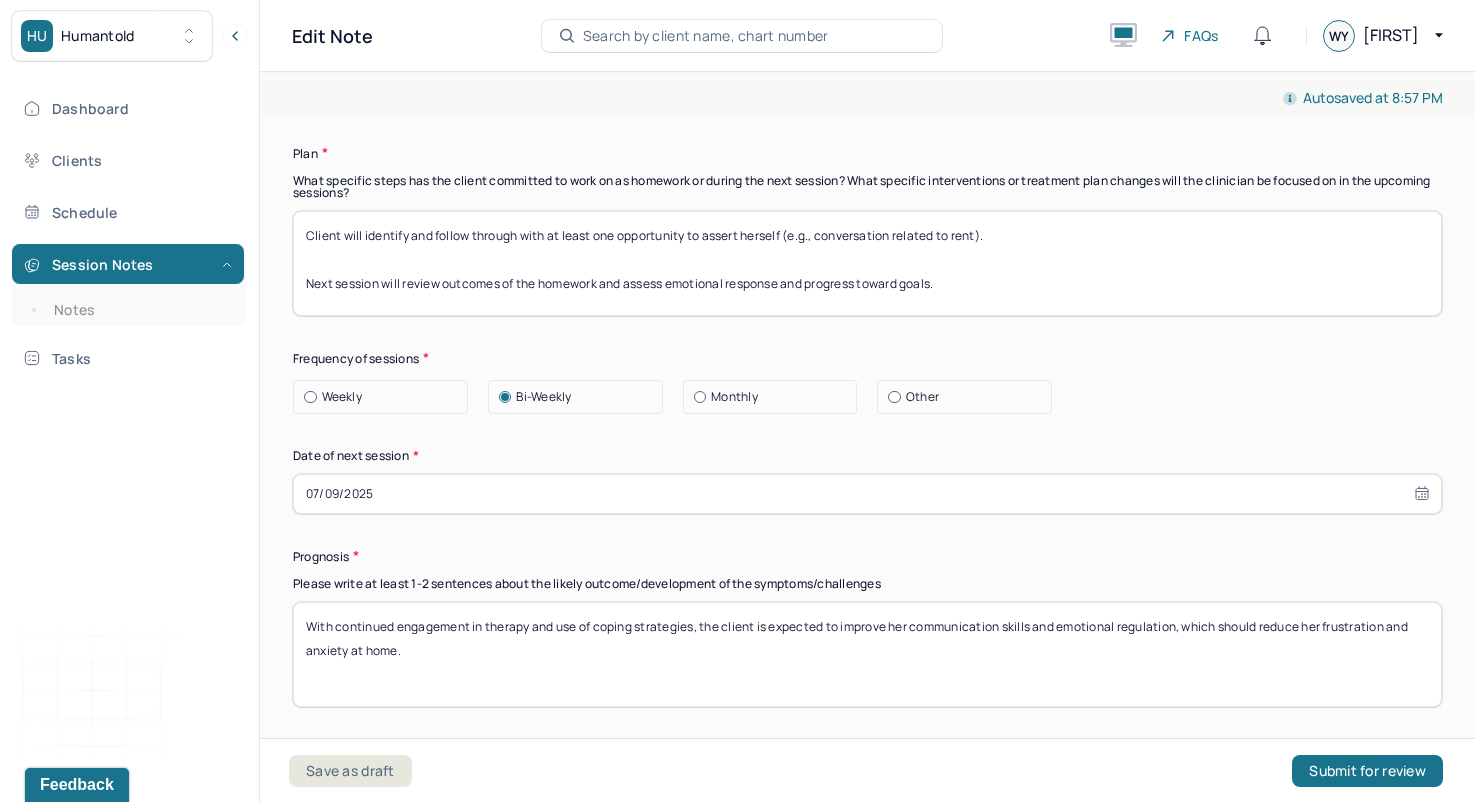 click on "Next session will focus on assertive communication techniques and continued emotional regulation skills." at bounding box center [867, 263] 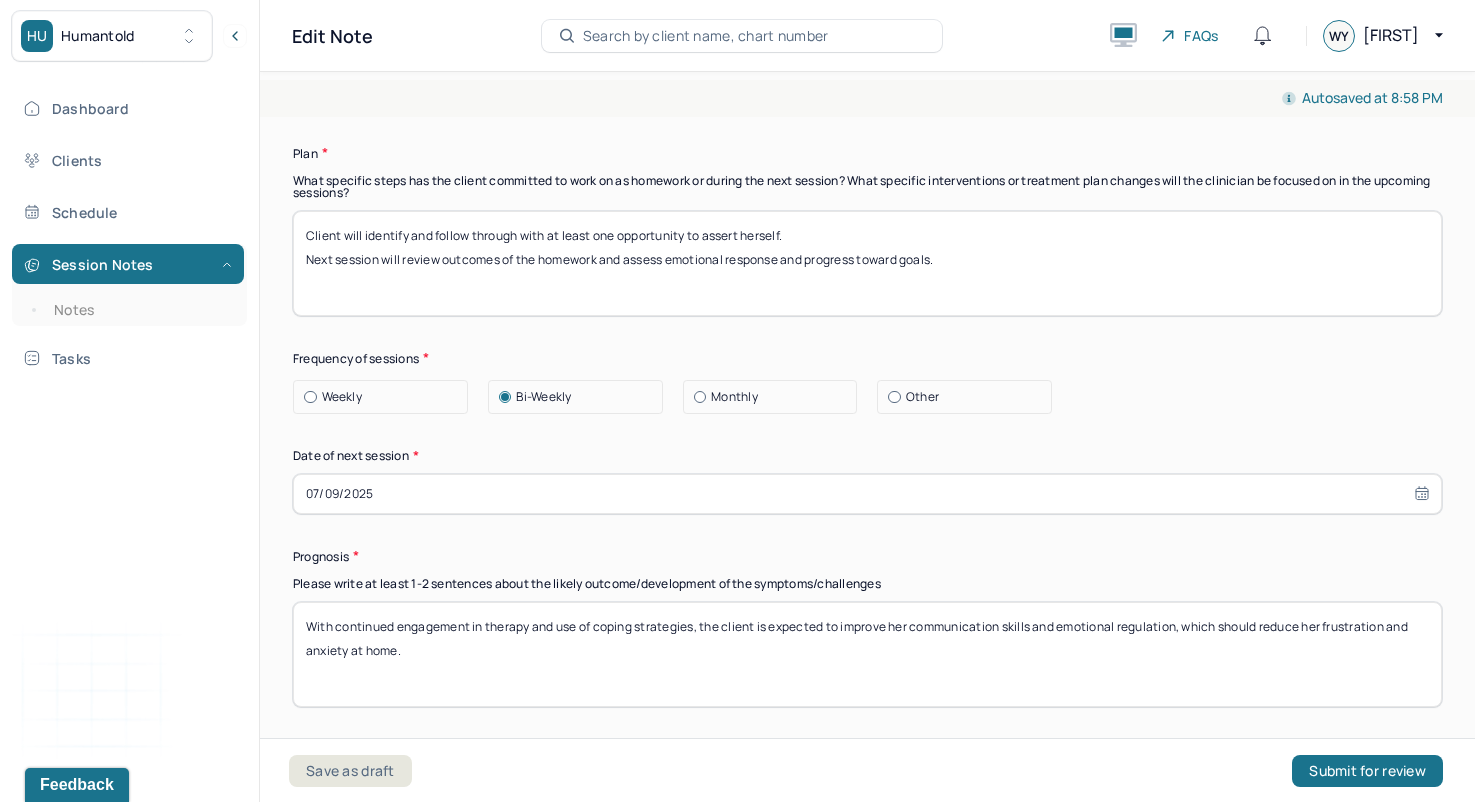 click on "Client will identify and follow through with at least one opportunity to assert herself (e.g., conversation related to rent).
Next session will review outcomes of the homework and assess emotional response and progress toward goals." at bounding box center [867, 263] 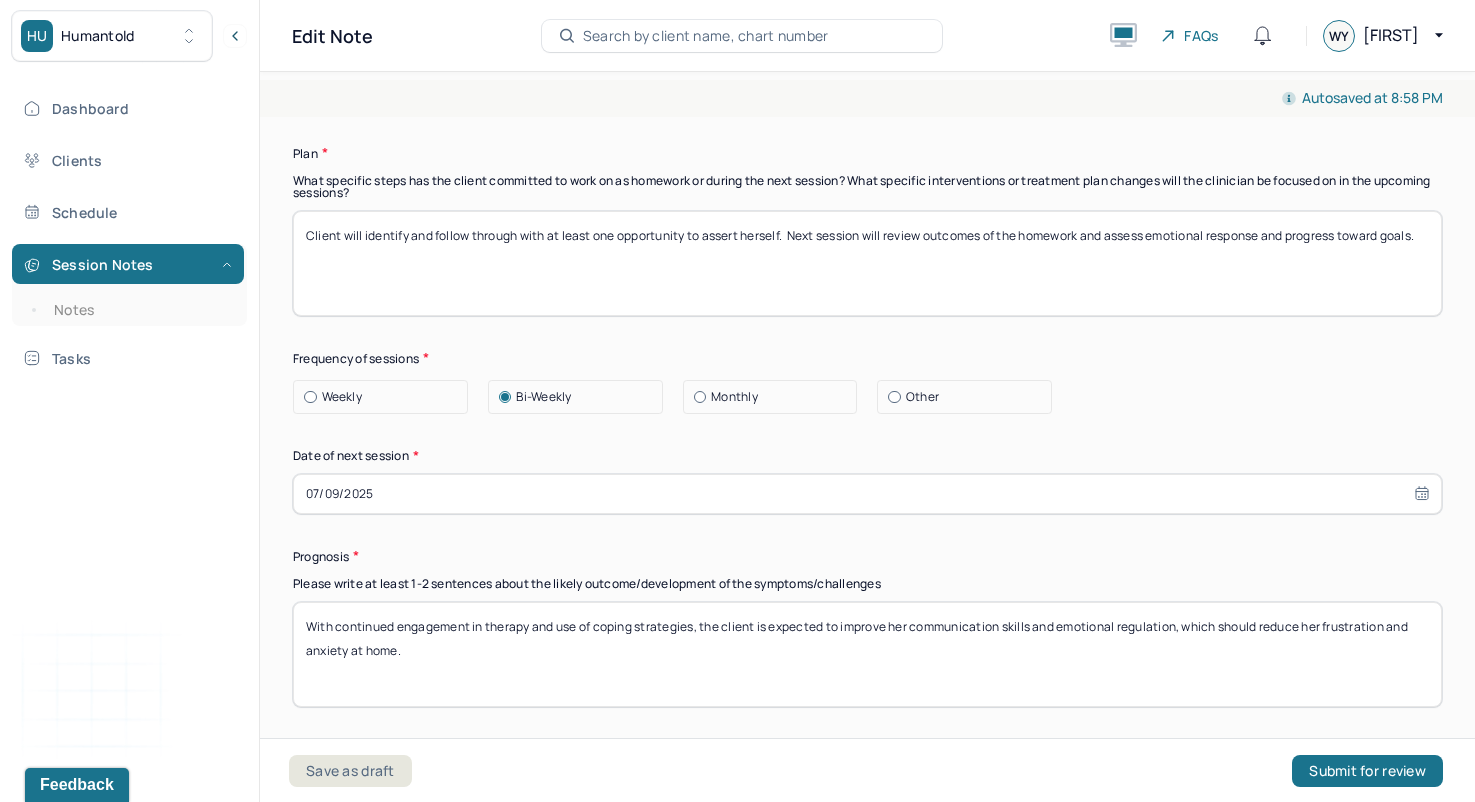 click on "Client will identify and follow through with at least one opportunity to assert herself.
Next session will review outcomes of the homework and assess emotional response and progress toward goals." at bounding box center [867, 263] 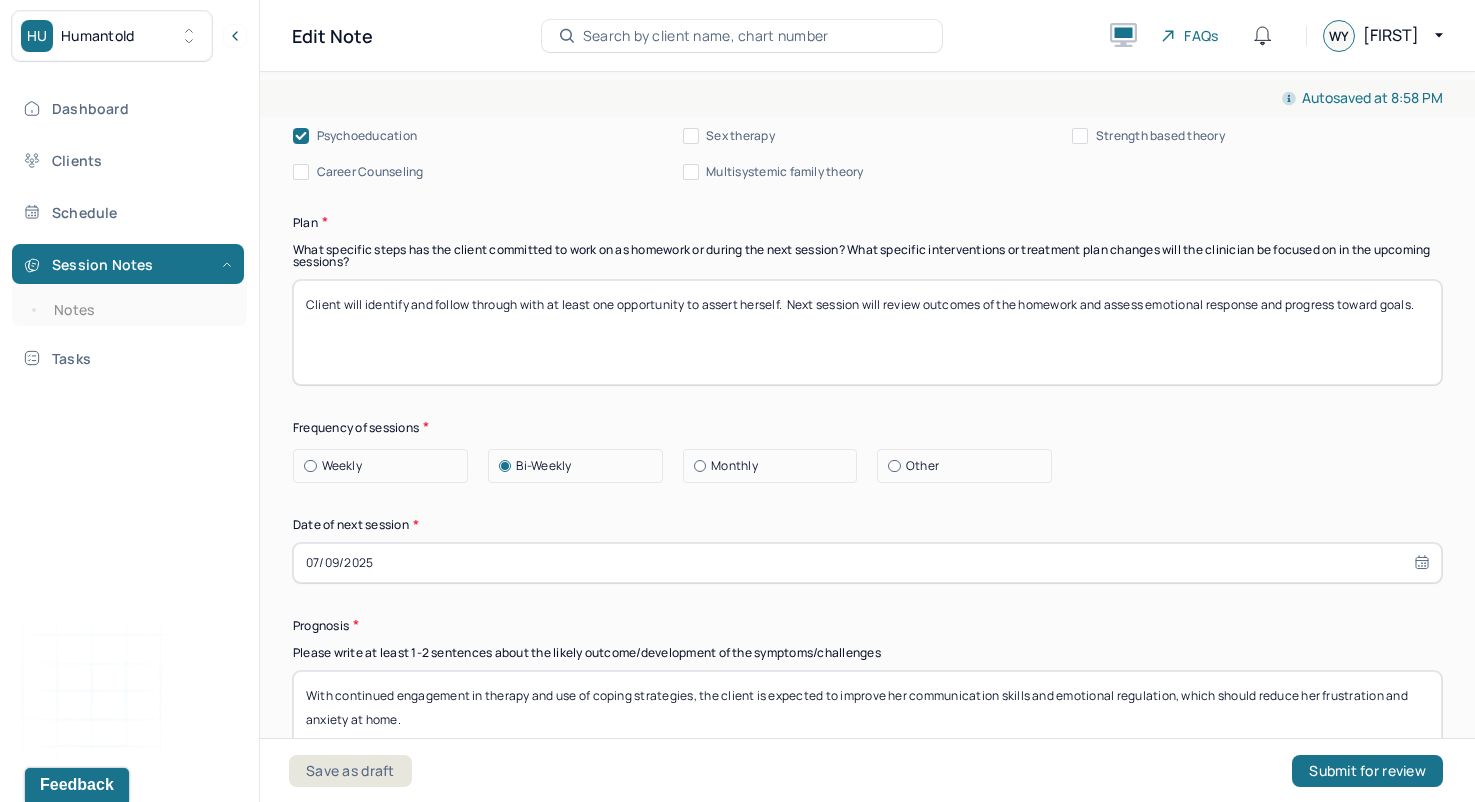 scroll, scrollTop: 2471, scrollLeft: 0, axis: vertical 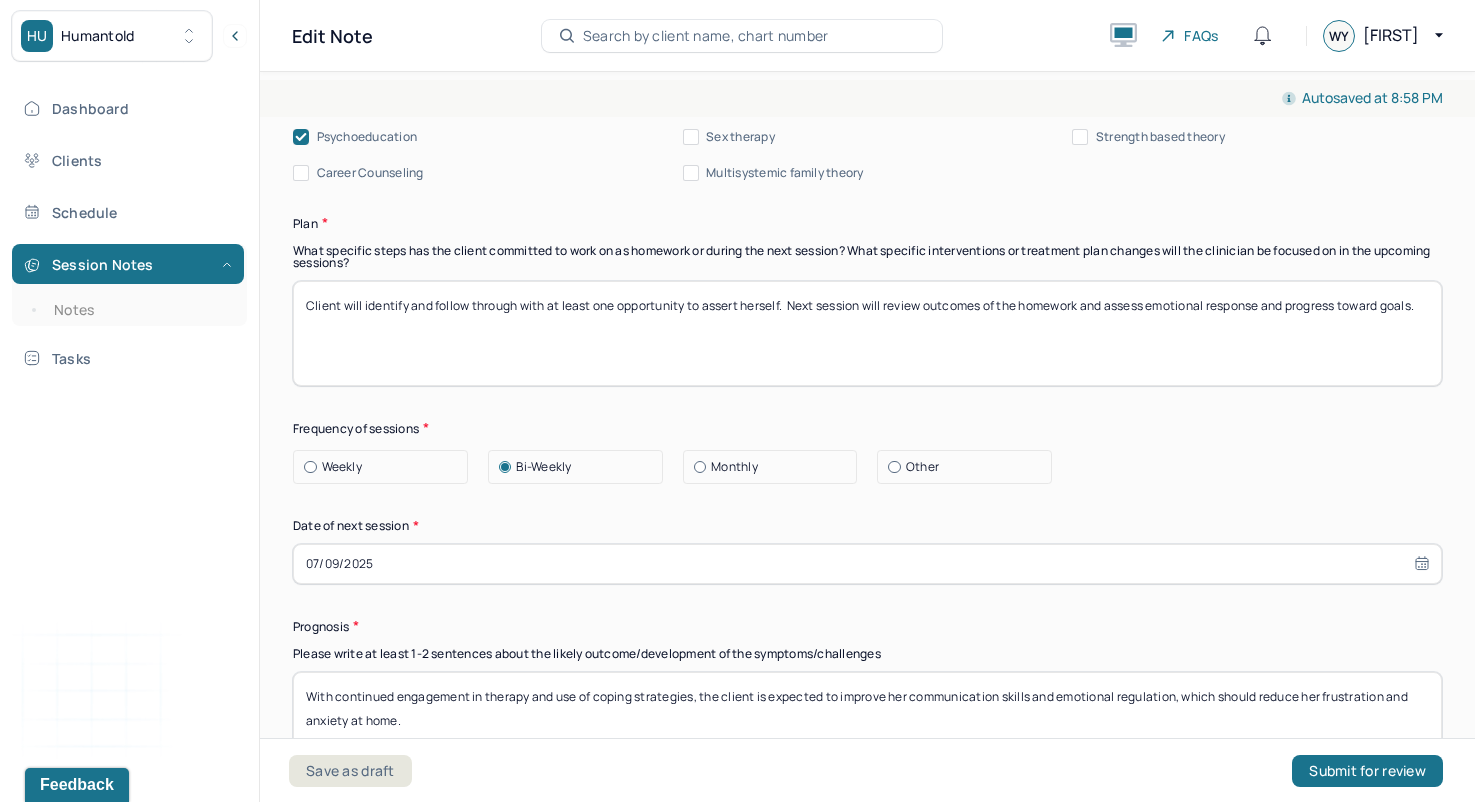 click on "Client will identify and follow through with at least one opportunity to assert herself.  Next session will review outcomes of the homework and assess emotional response and progress toward goals." at bounding box center (867, 333) 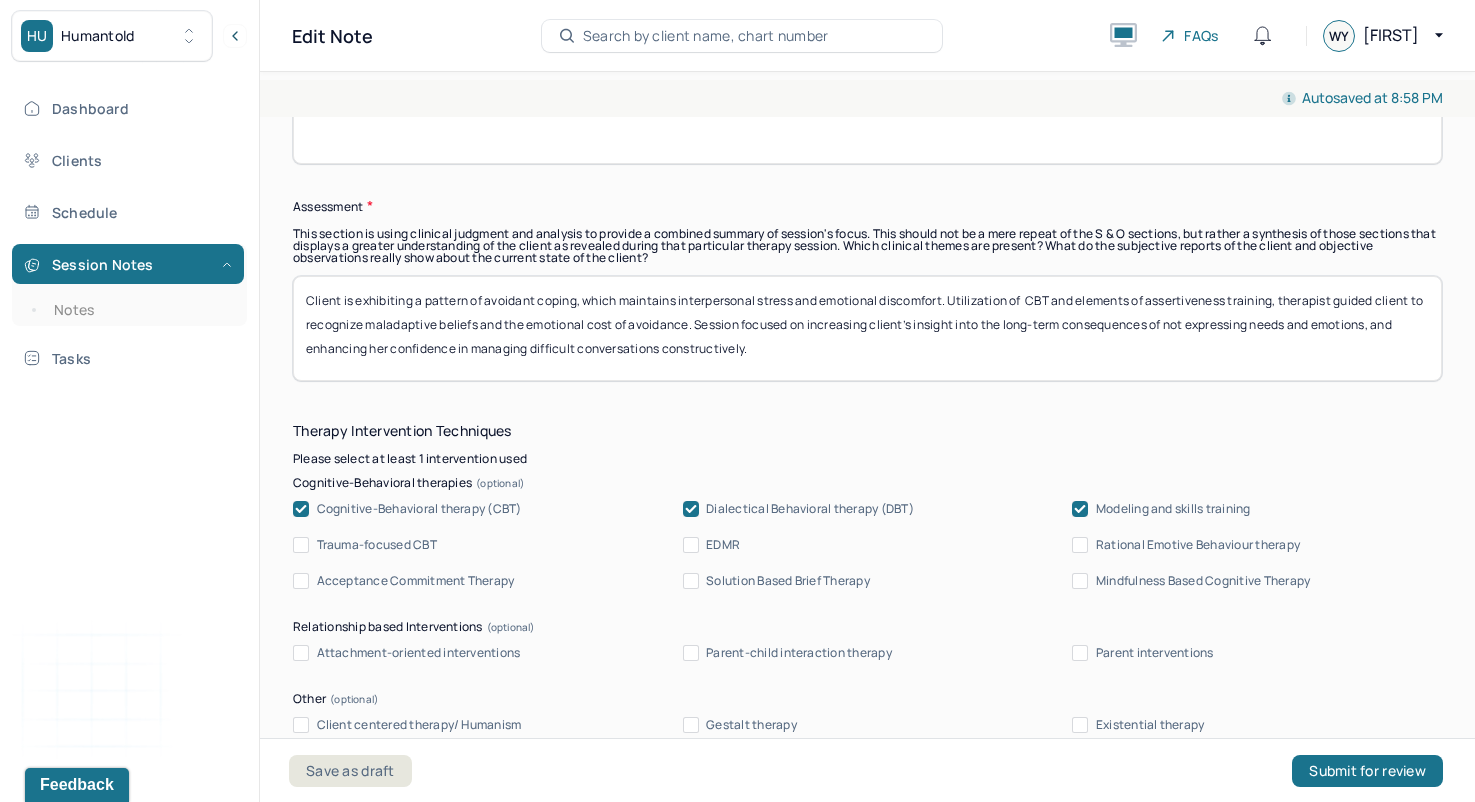 scroll, scrollTop: 1726, scrollLeft: 0, axis: vertical 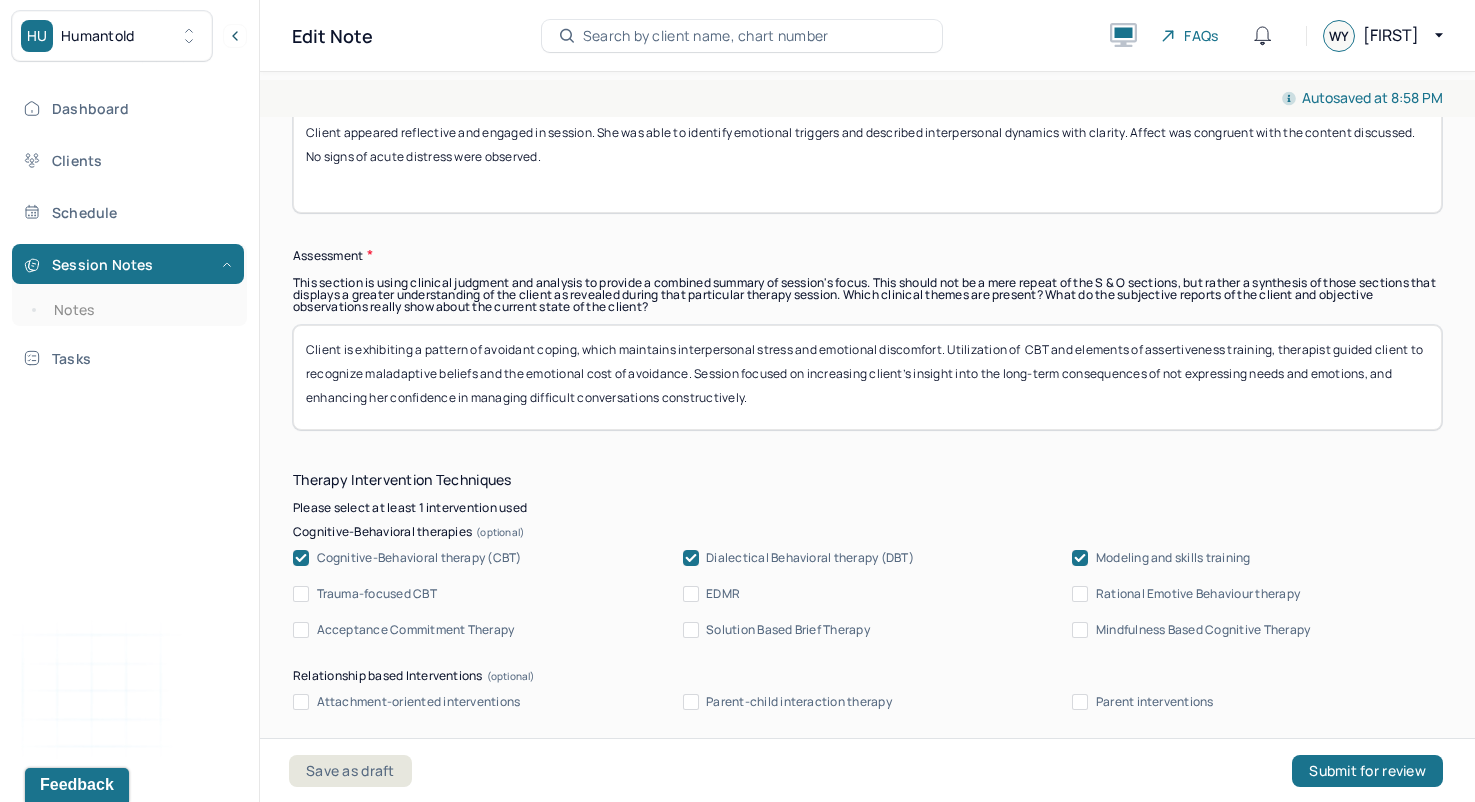 type on "Client will identify and follow through with at least one opportunity to assert herself.  Next session will review outcomes of the homework and assess emotional response and progress toward goals." 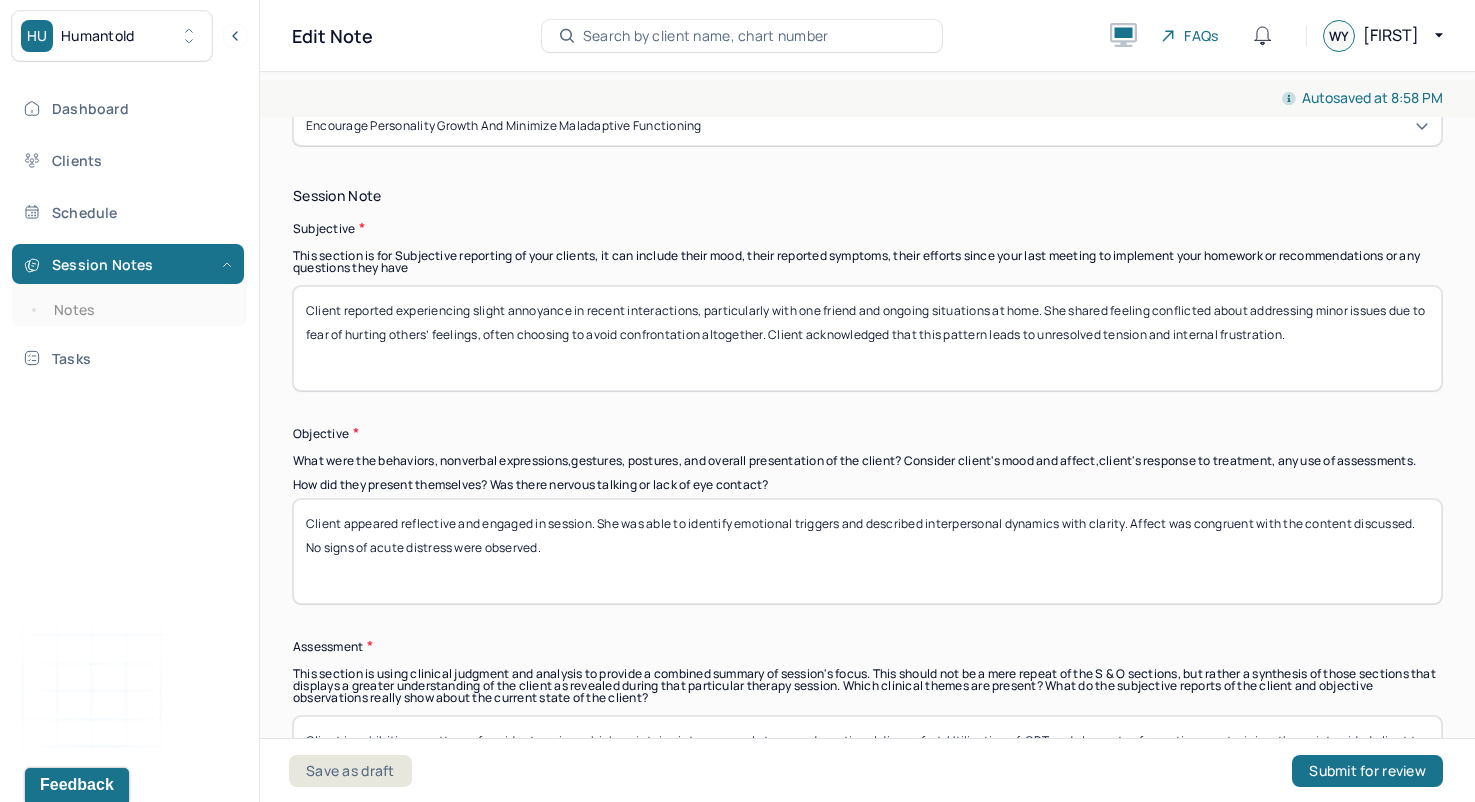 scroll, scrollTop: 1331, scrollLeft: 0, axis: vertical 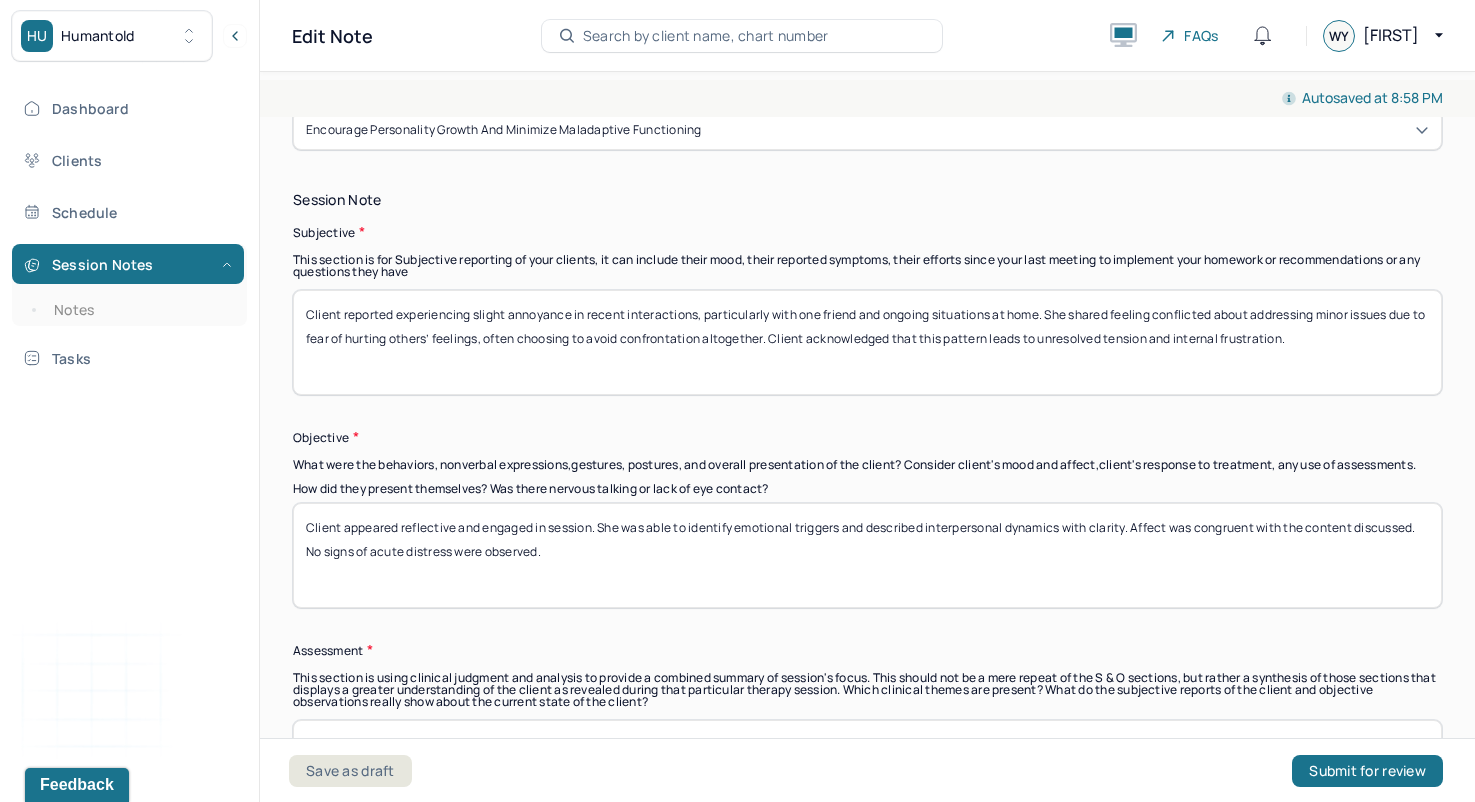 click on "Client appeared reflective and engaged in session. She was able to identify emotional triggers and described interpersonal dynamics with clarity. Affect was congruent with the content discussed. No signs of acute distress were observed." at bounding box center [867, 555] 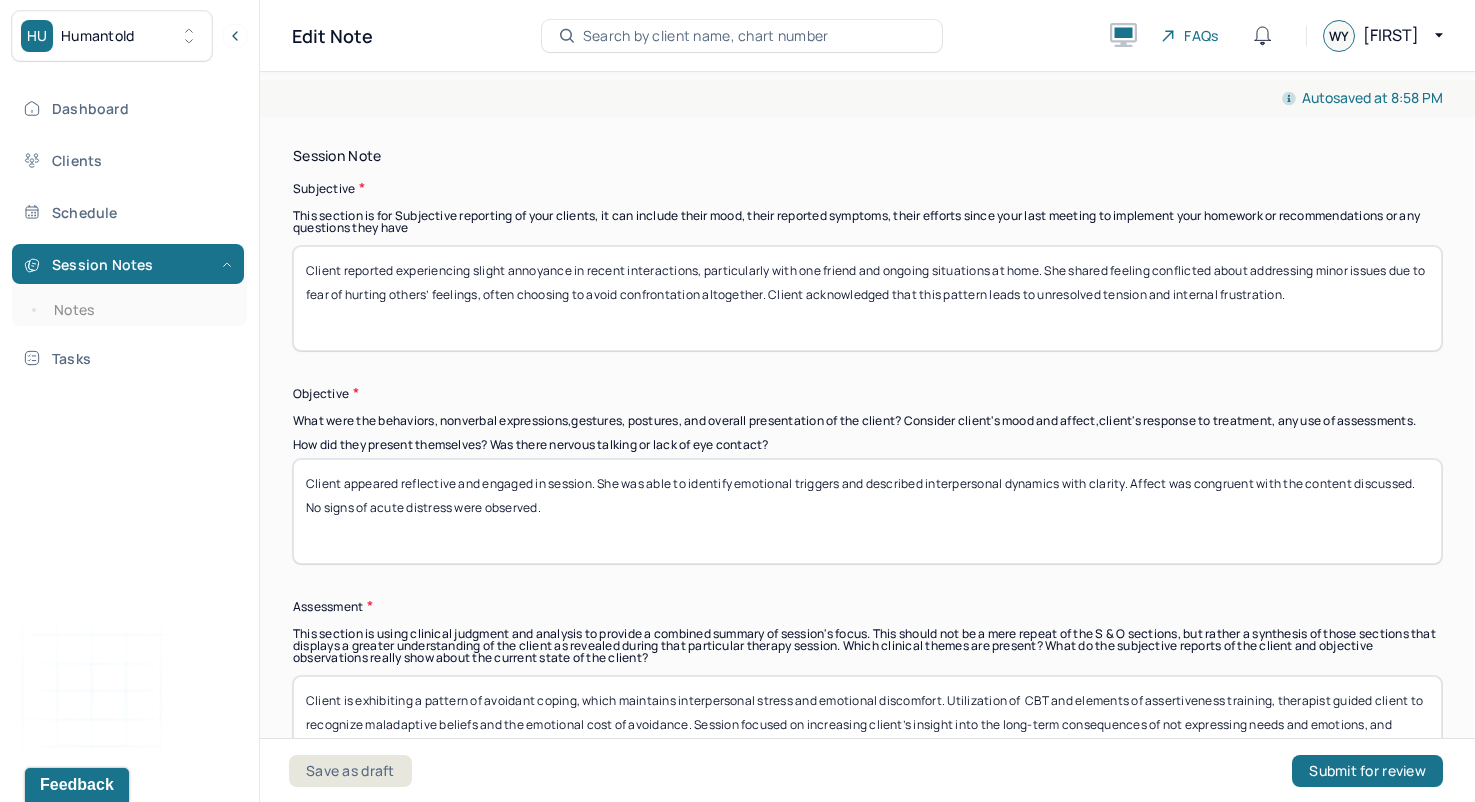 scroll, scrollTop: 1358, scrollLeft: 0, axis: vertical 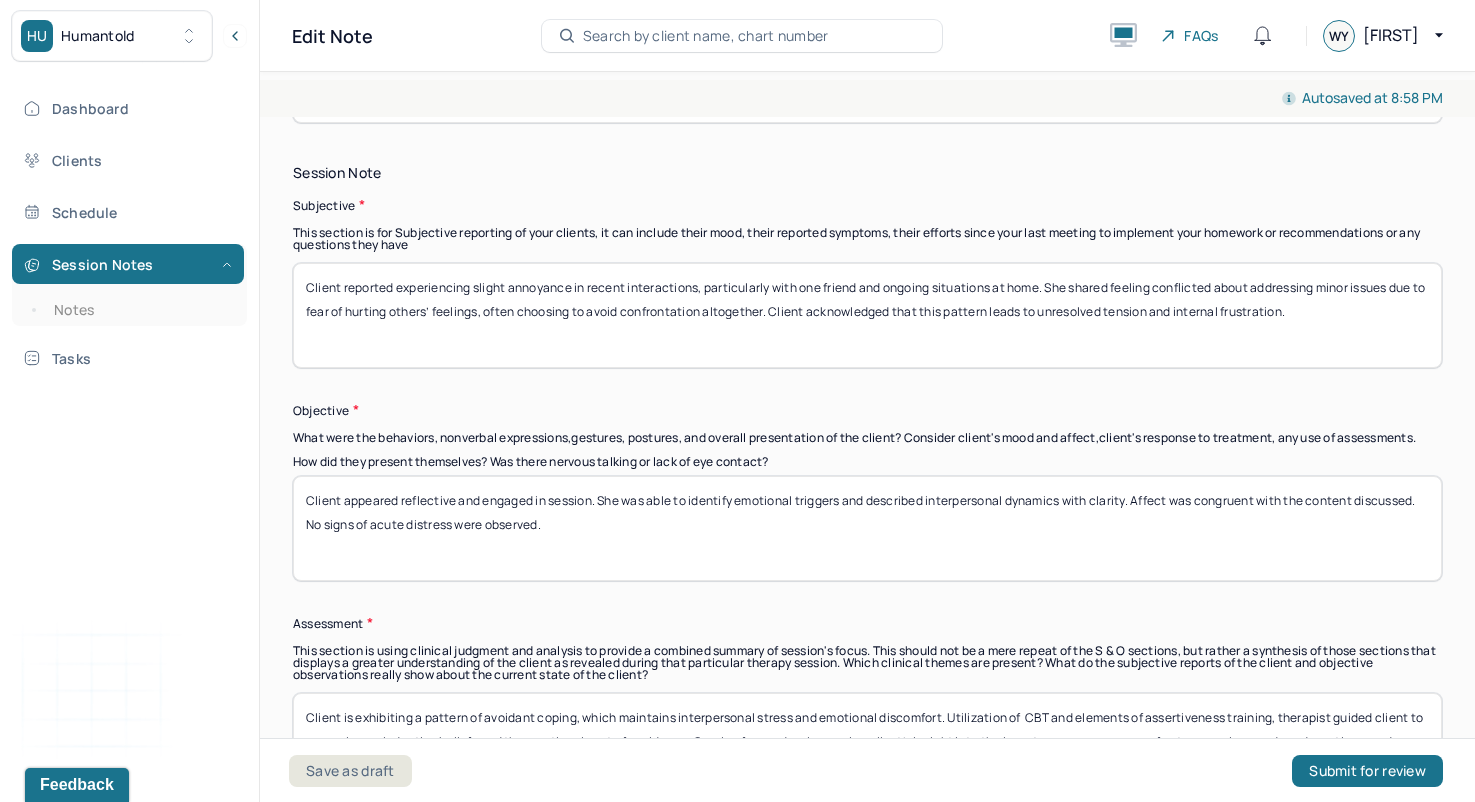 click on "Client reported experiencing slight annoyance in recent interactions, particularly with one friend and ongoing situations at home. She shared feeling conflicted about addressing minor issues due to fear of hurting others’ feelings, often choosing to avoid confrontation altogether. Client acknowledged that this pattern leads to unresolved tension and internal frustration." at bounding box center [867, 315] 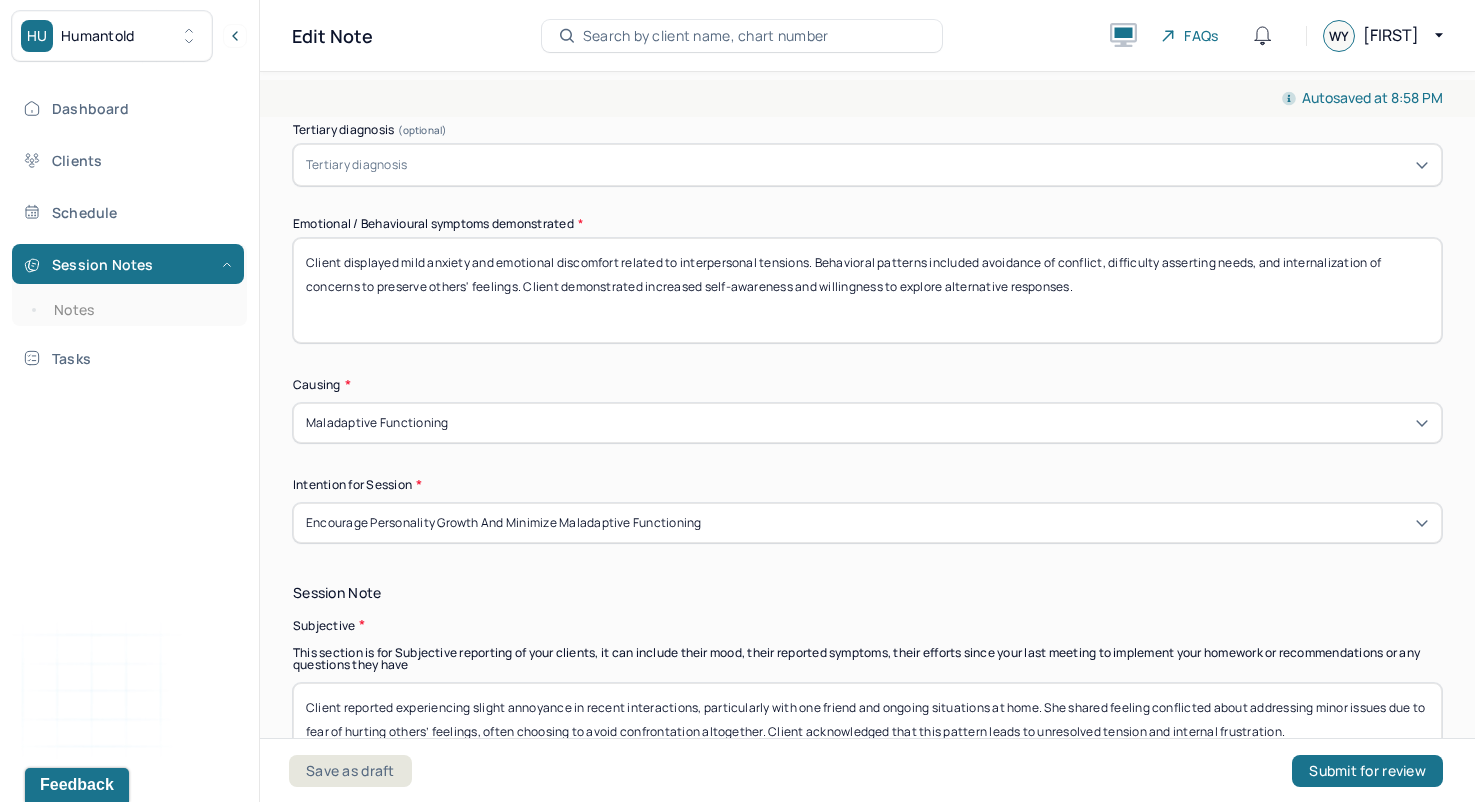 scroll, scrollTop: 728, scrollLeft: 0, axis: vertical 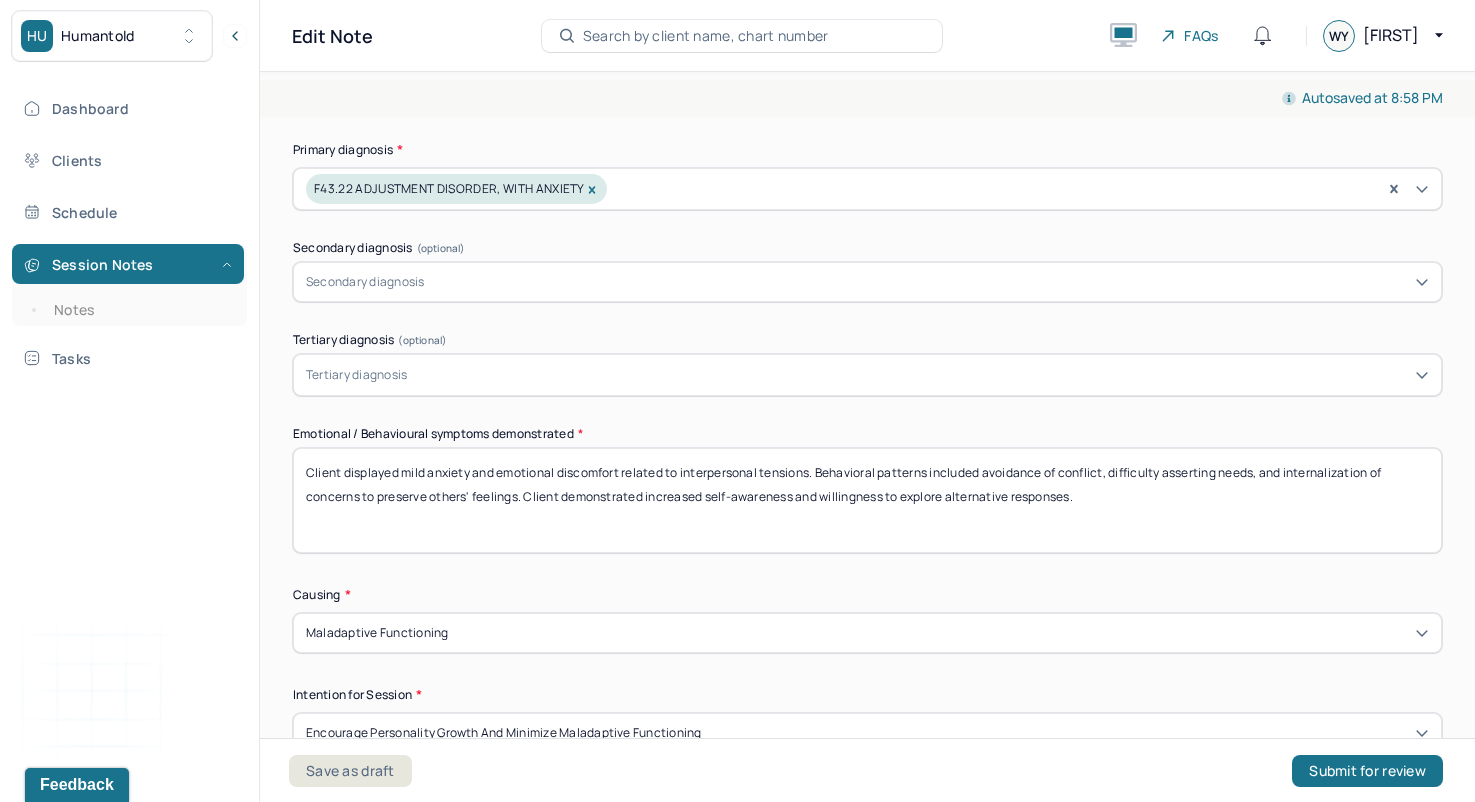 click on "Client displayed mild anxiety and emotional discomfort related to interpersonal tensions. Behavioral patterns included avoidance of conflict, difficulty asserting needs, and internalization of concerns to preserve others' feelings. Client demonstrated increased self-awareness and willingness to explore alternative responses." at bounding box center (867, 500) 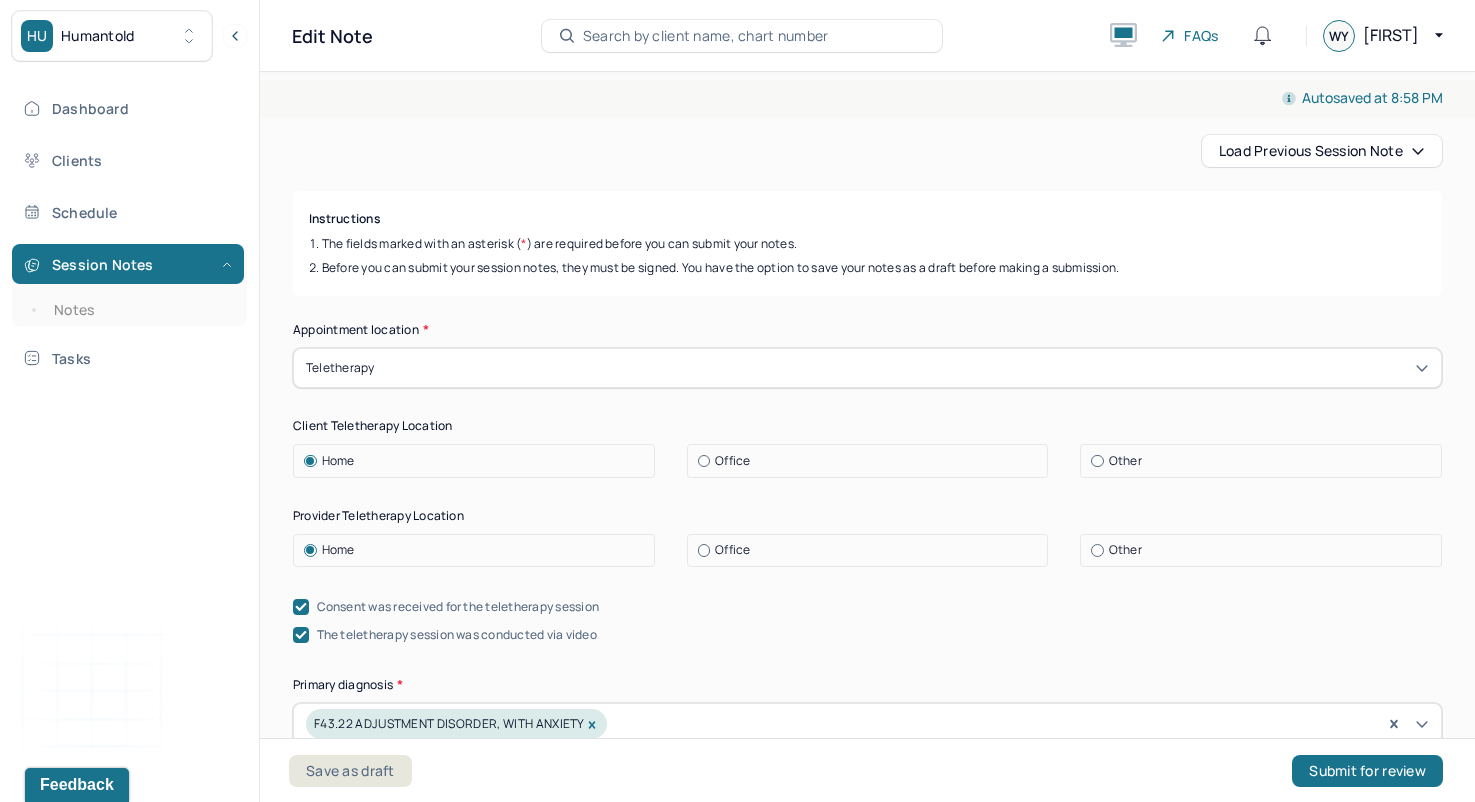 scroll, scrollTop: 242, scrollLeft: 0, axis: vertical 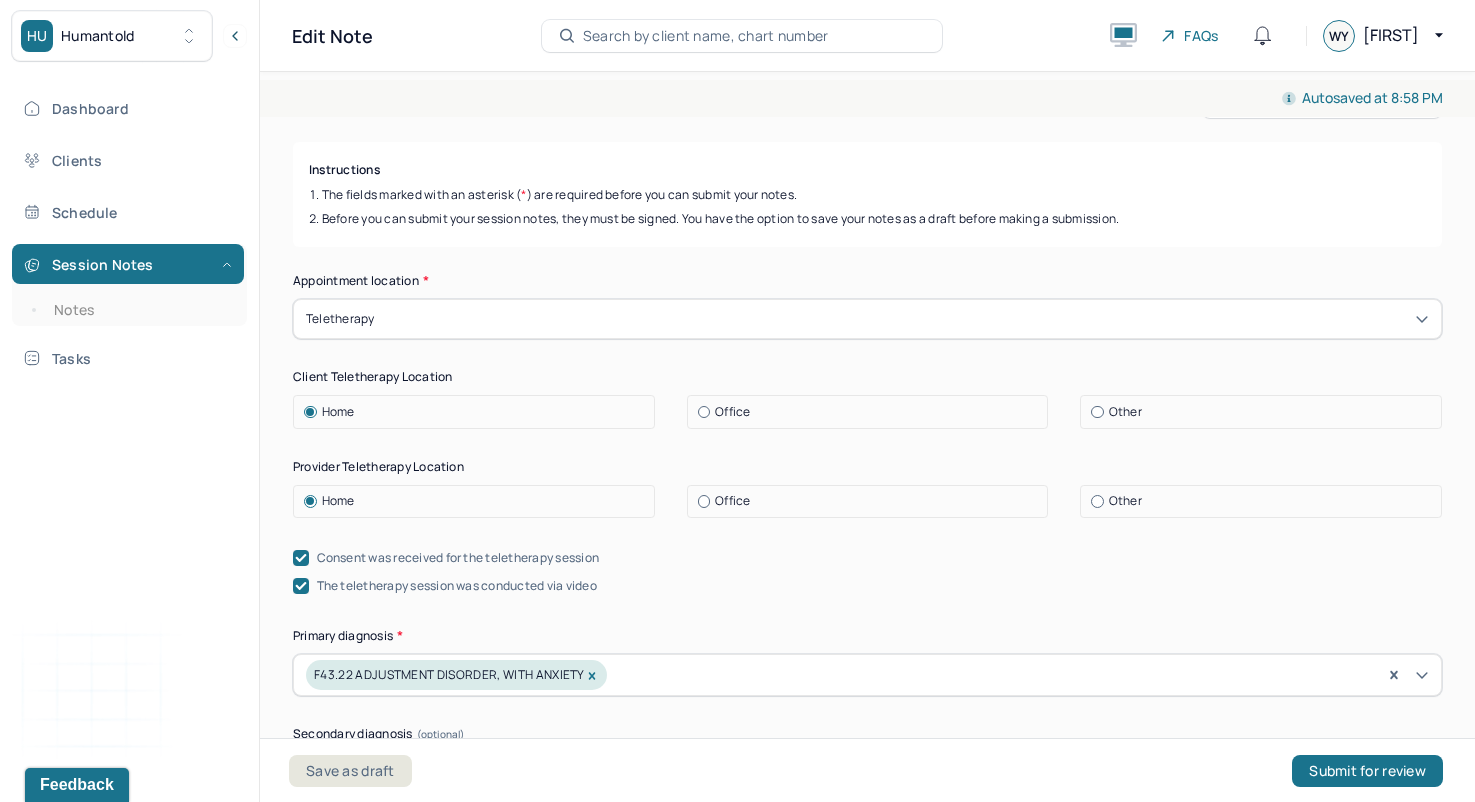 click 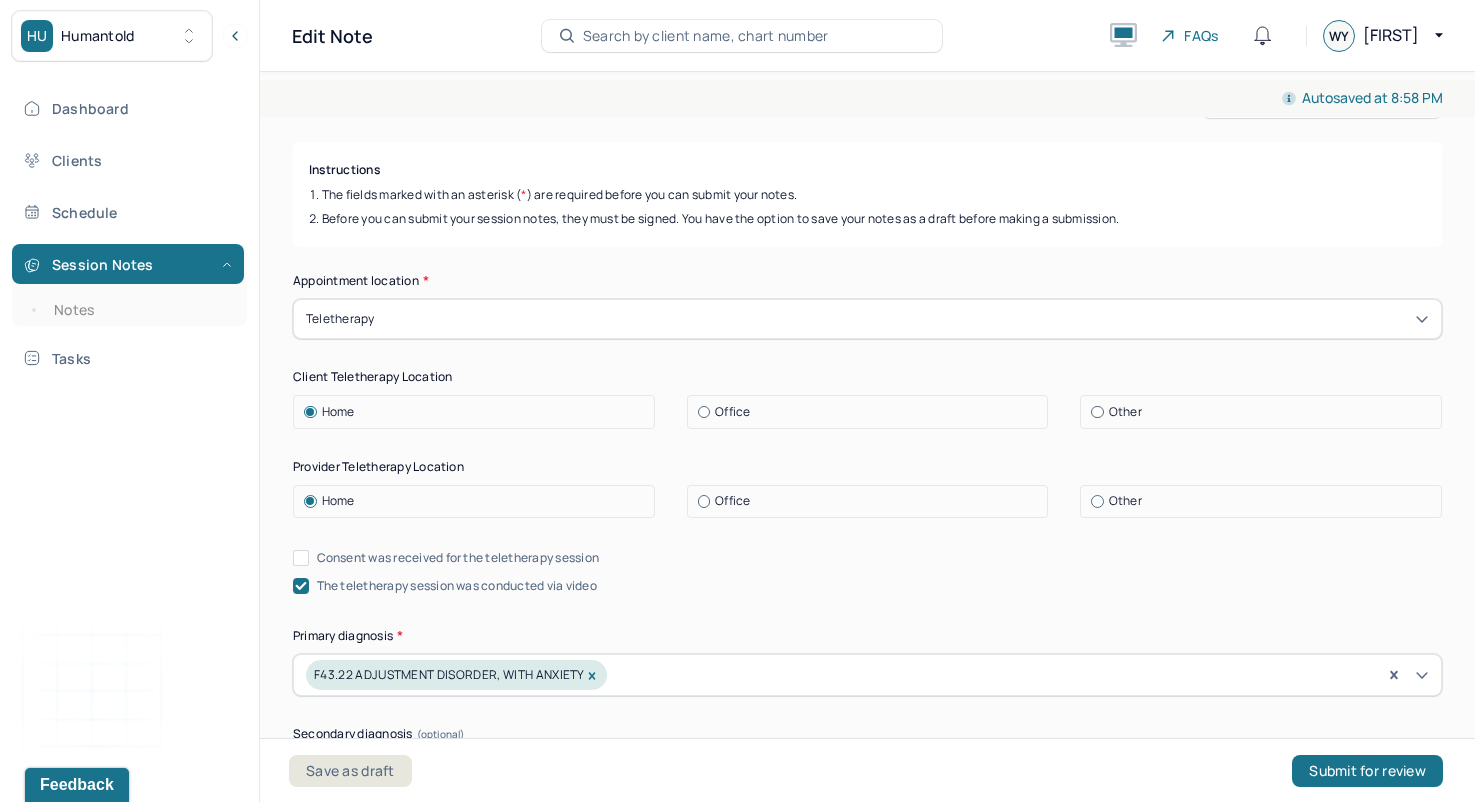 click on "Consent was received for the teletherapy session" at bounding box center (301, 558) 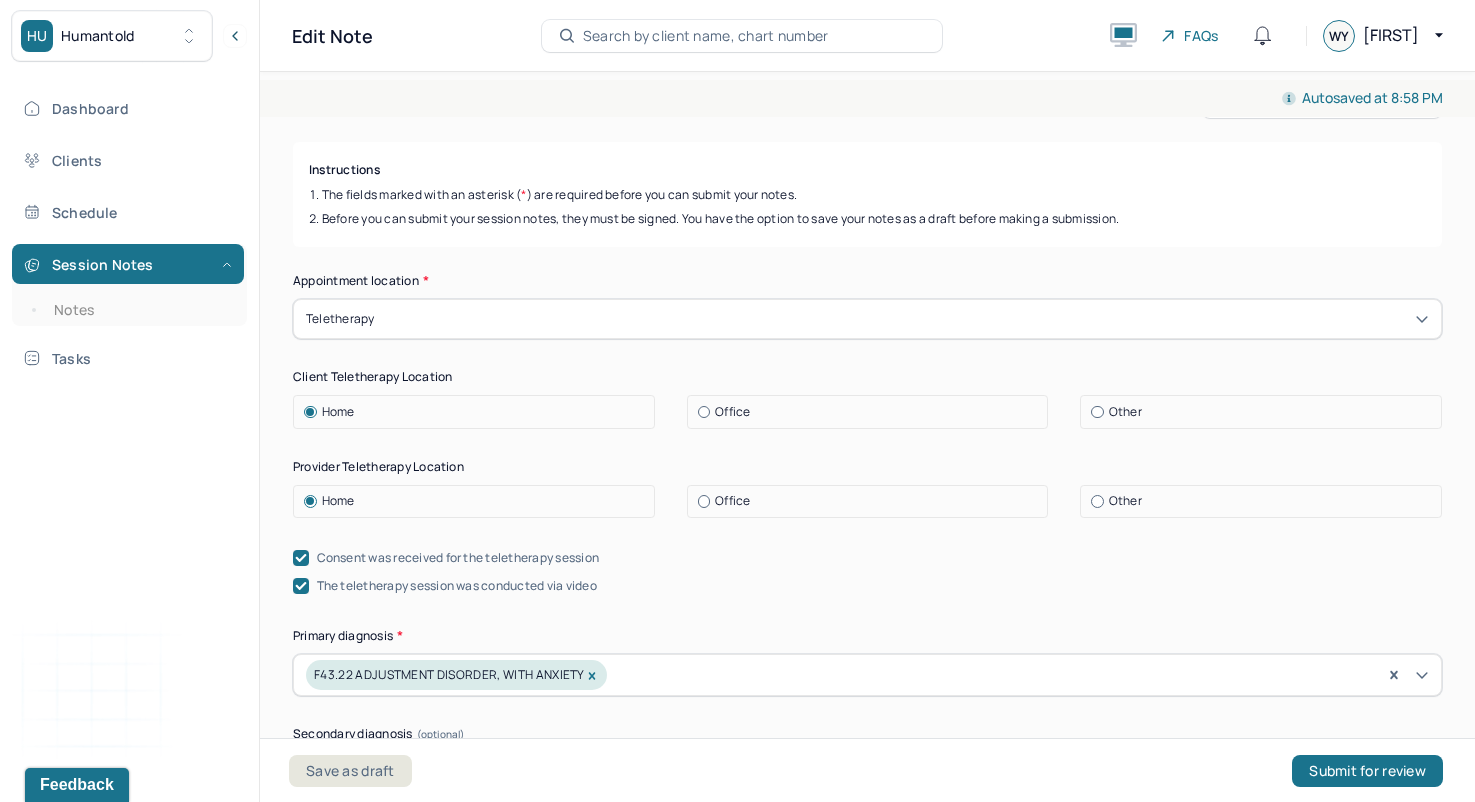 click 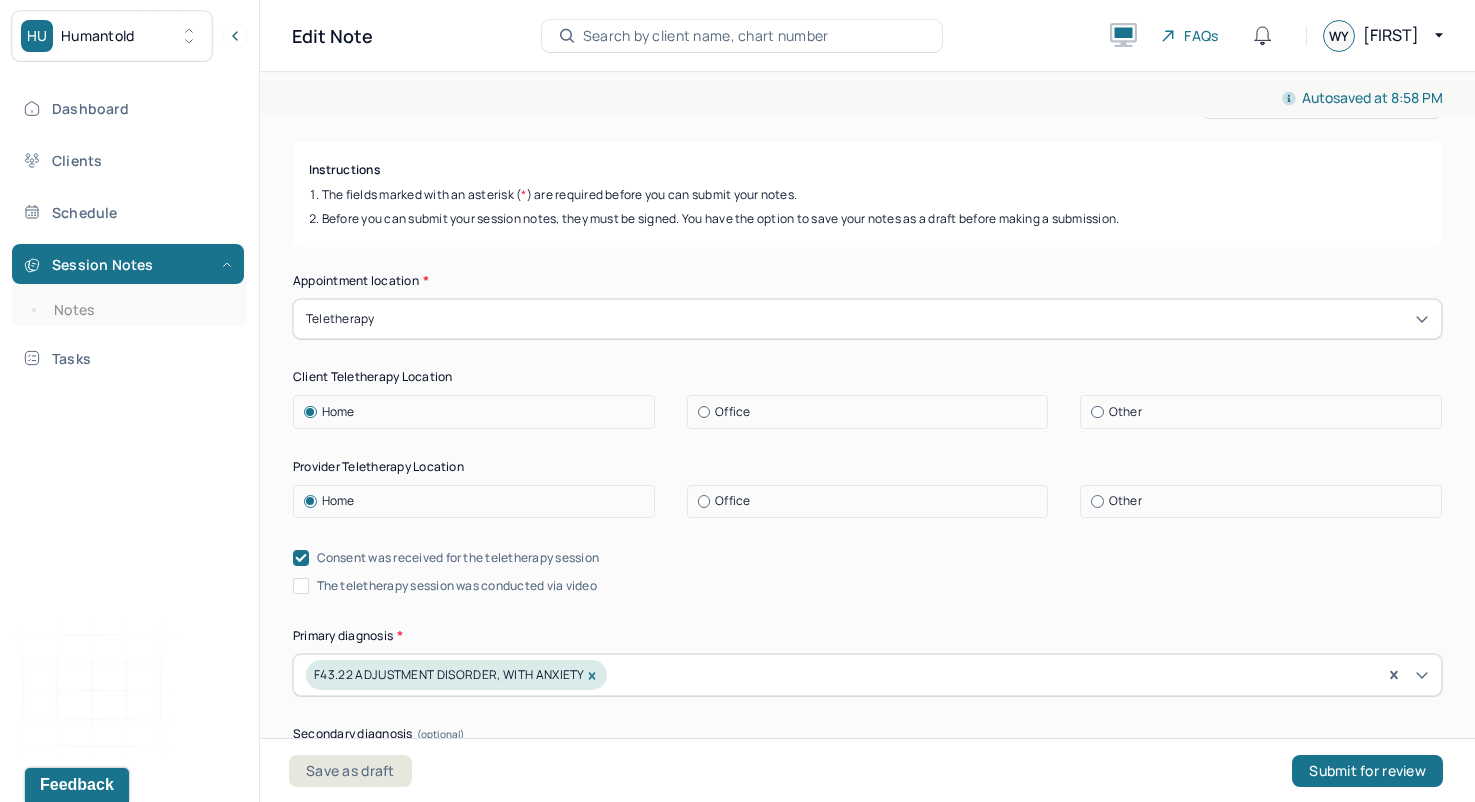 click on "The teletherapy session was conducted via video" at bounding box center [301, 586] 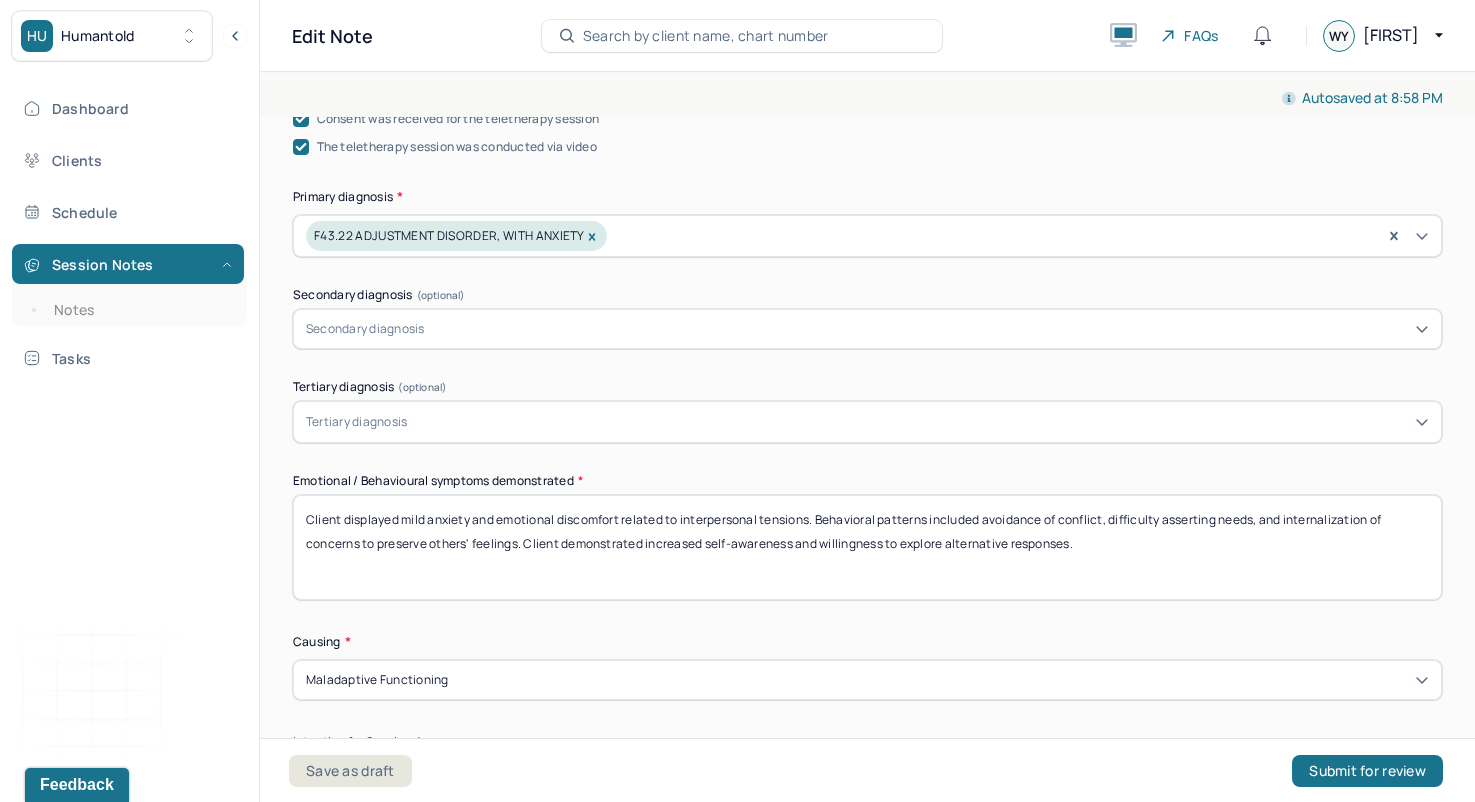 scroll, scrollTop: 682, scrollLeft: 0, axis: vertical 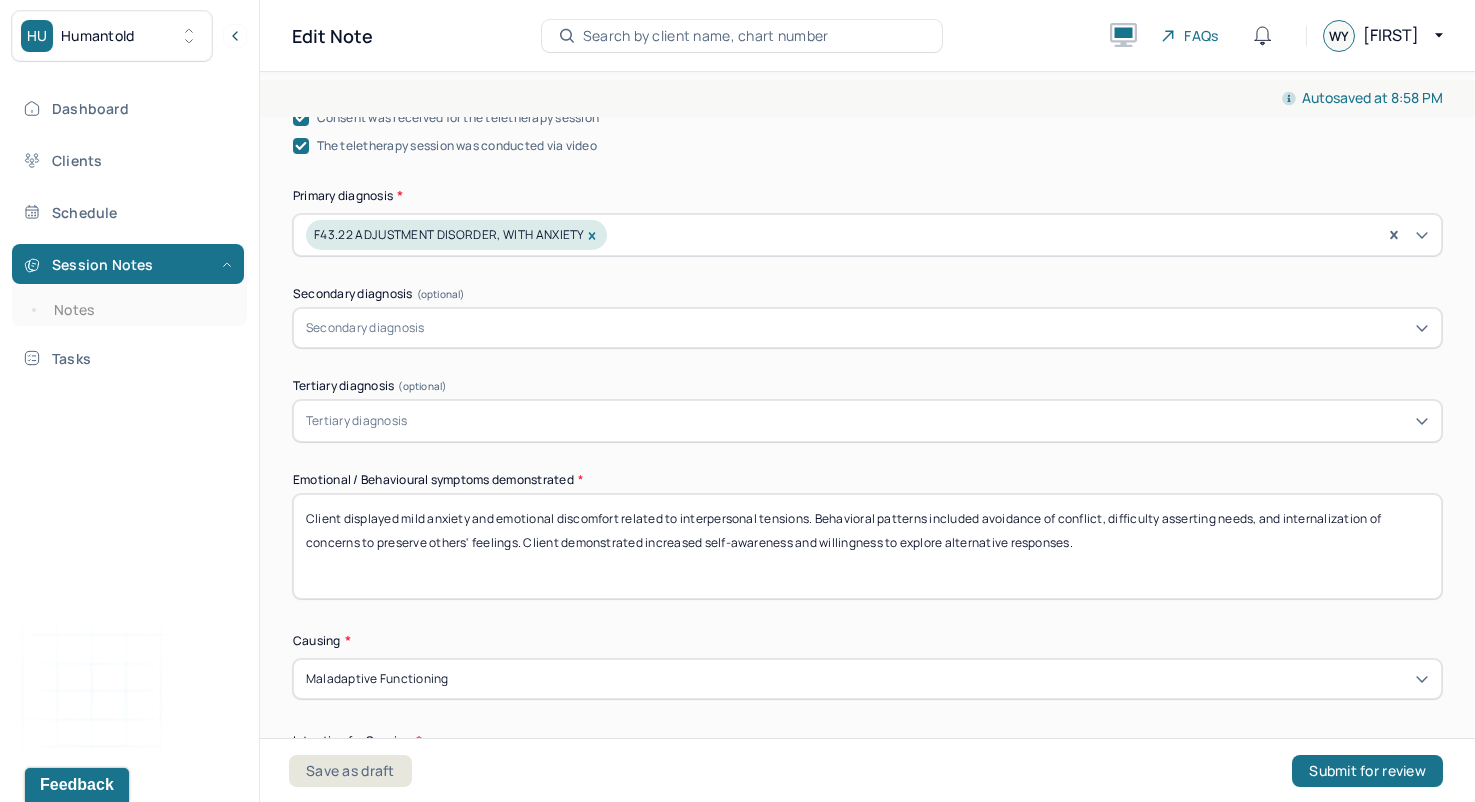 click on "Client displayed mild anxiety and emotional discomfort related to interpersonal tensions. Behavioral patterns included avoidance of conflict, difficulty asserting needs, and internalization of concerns to preserve others' feelings. Client demonstrated increased self-awareness and willingness to explore alternative responses." at bounding box center (867, 546) 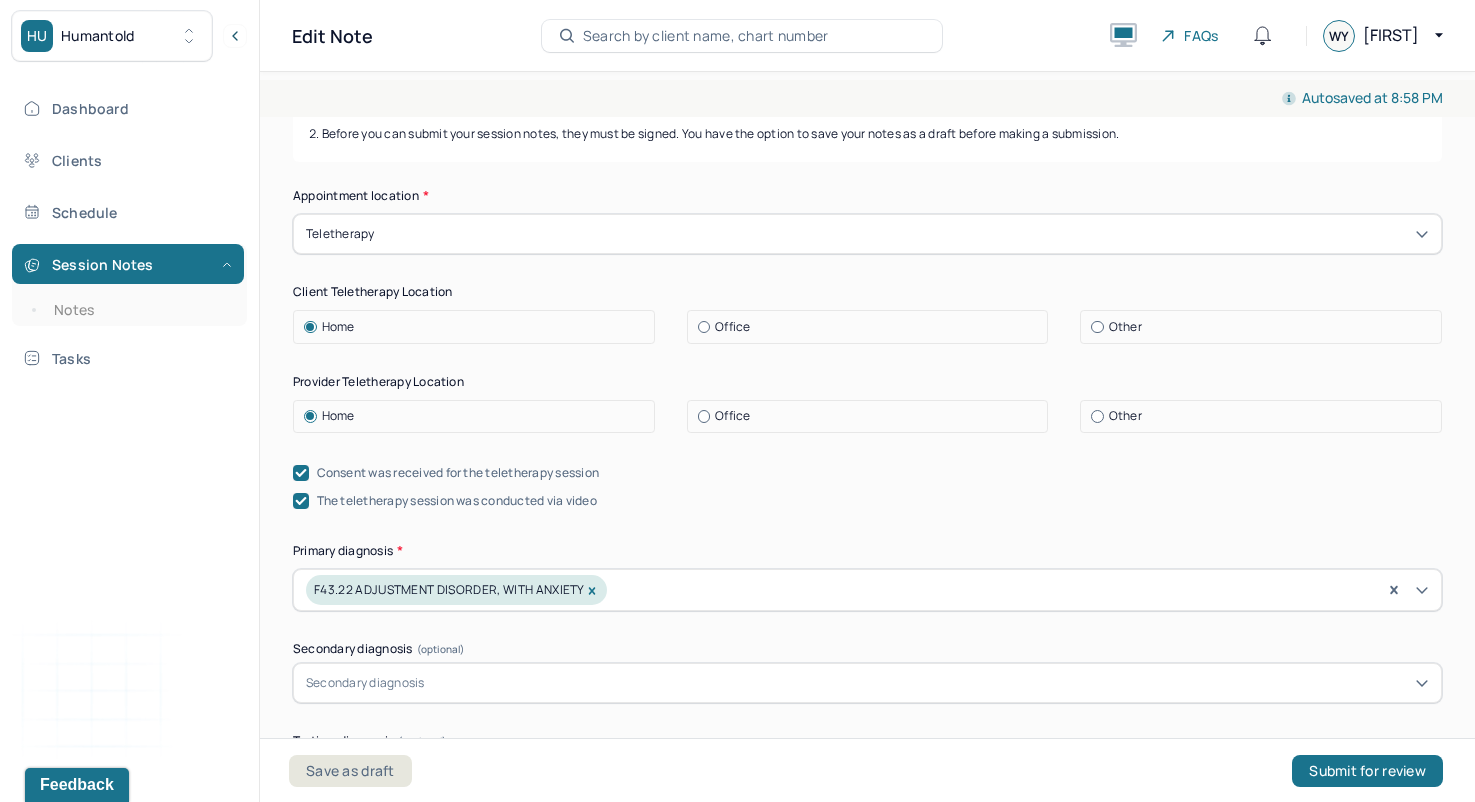 scroll, scrollTop: 330, scrollLeft: 0, axis: vertical 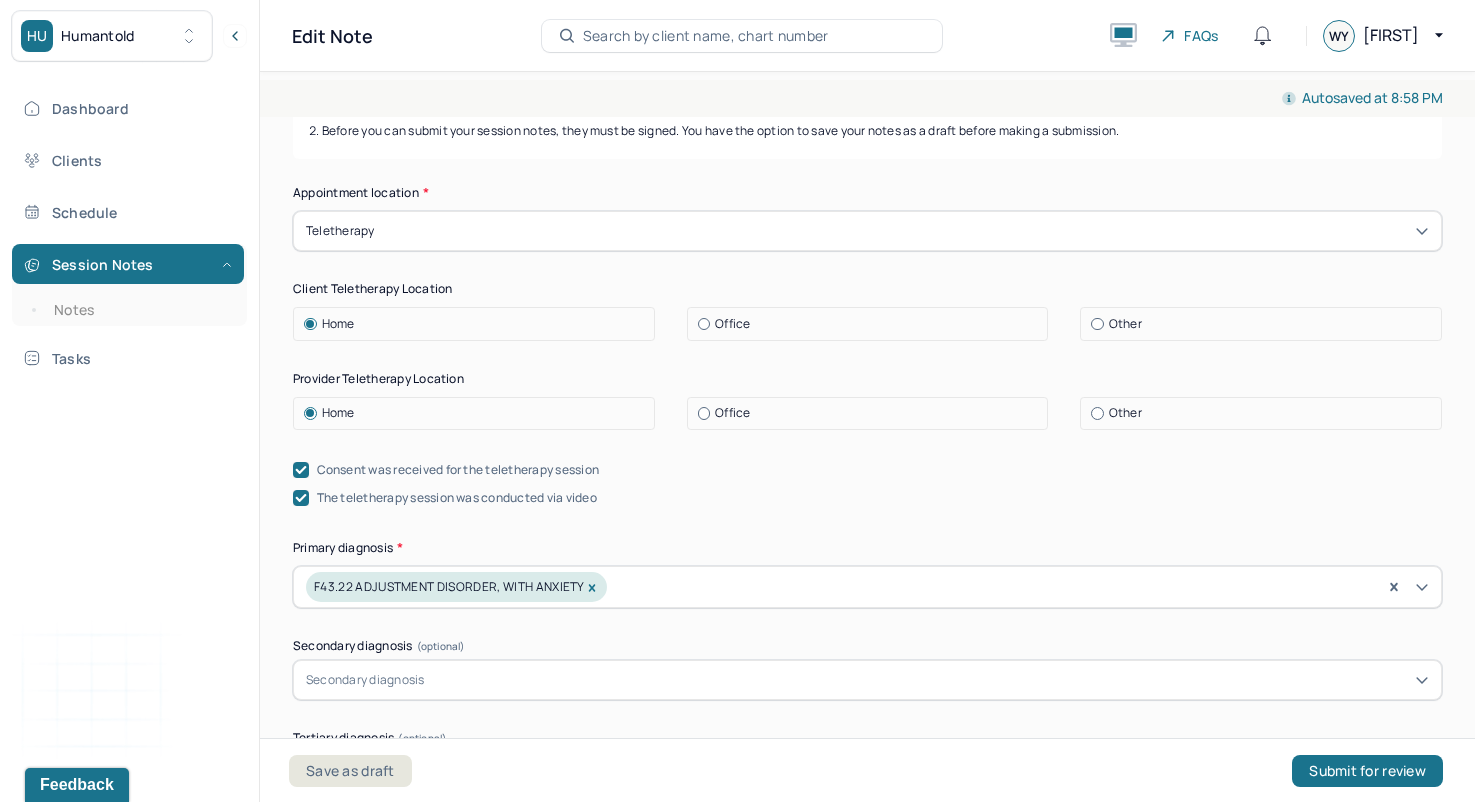 click at bounding box center [301, 470] 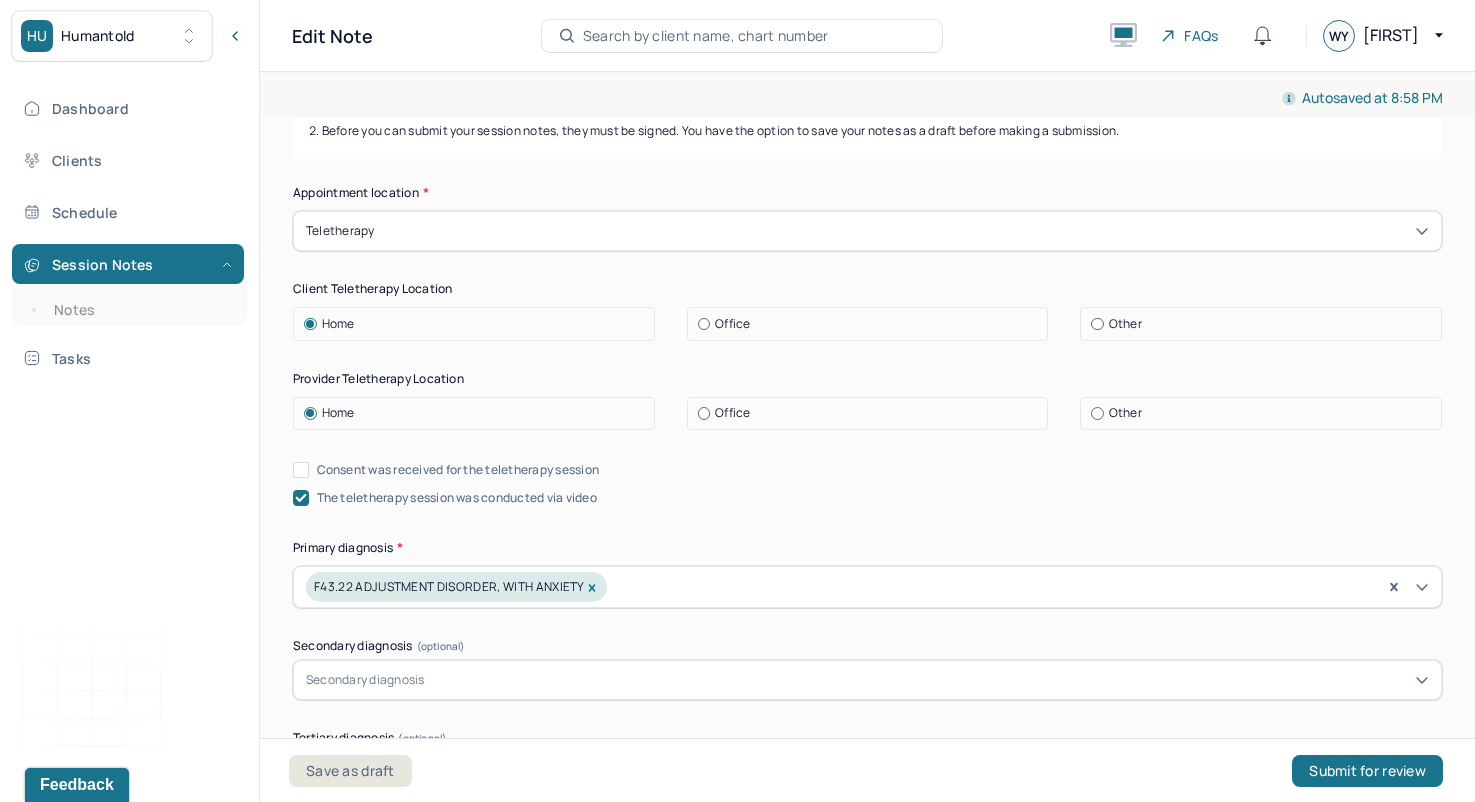 click on "Consent was received for the teletherapy session" at bounding box center (301, 470) 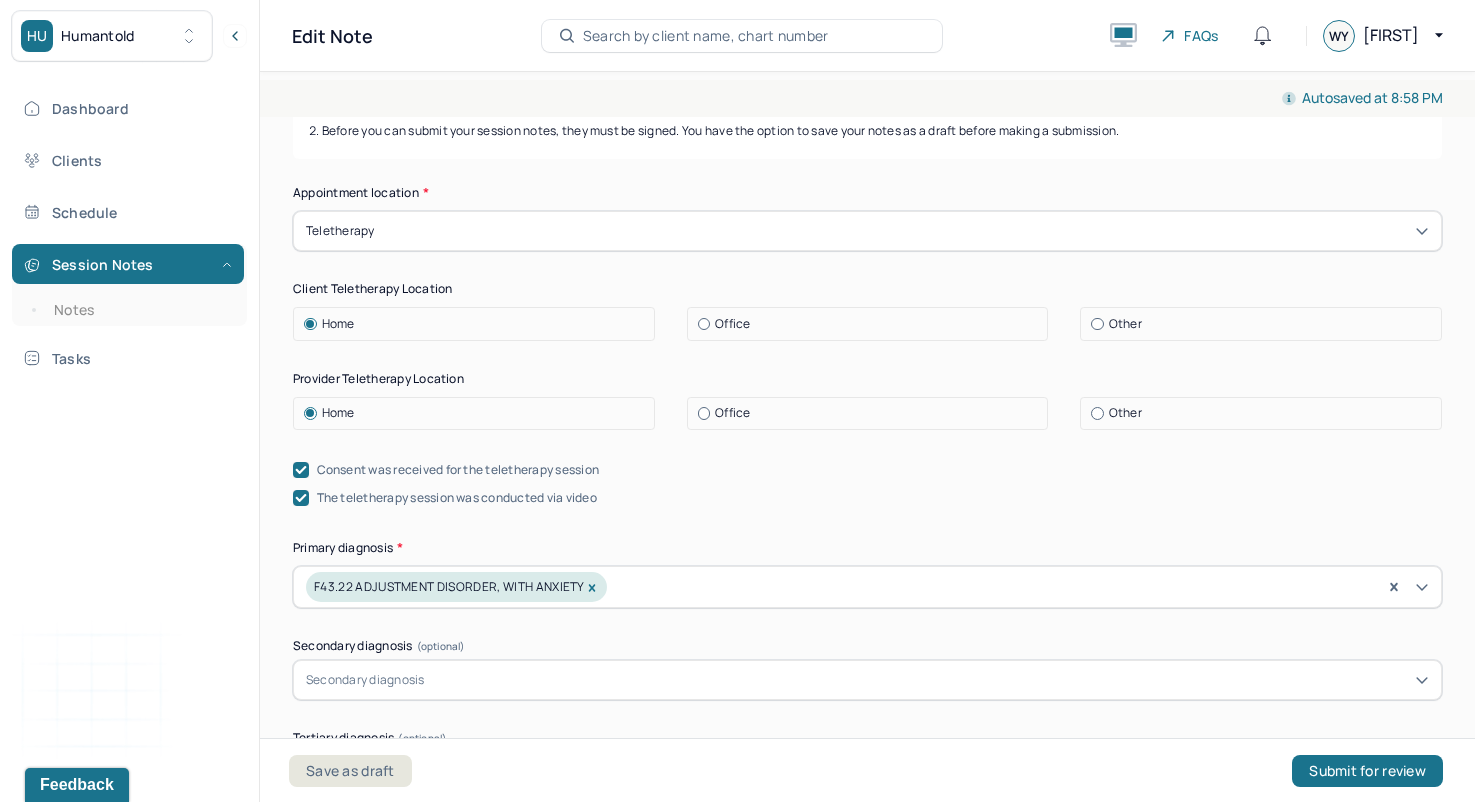click at bounding box center [301, 498] 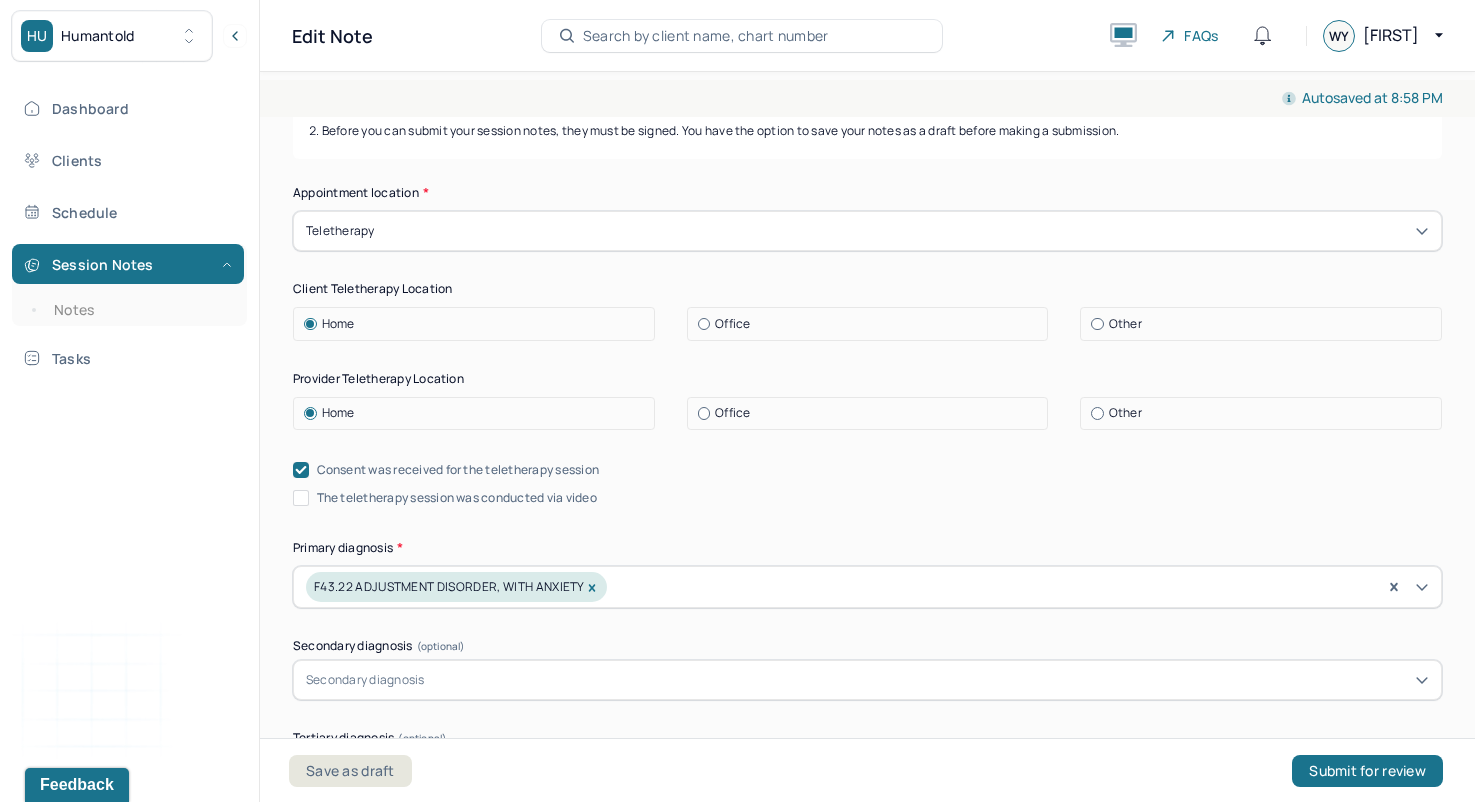 click on "The teletherapy session was conducted via video" at bounding box center (301, 498) 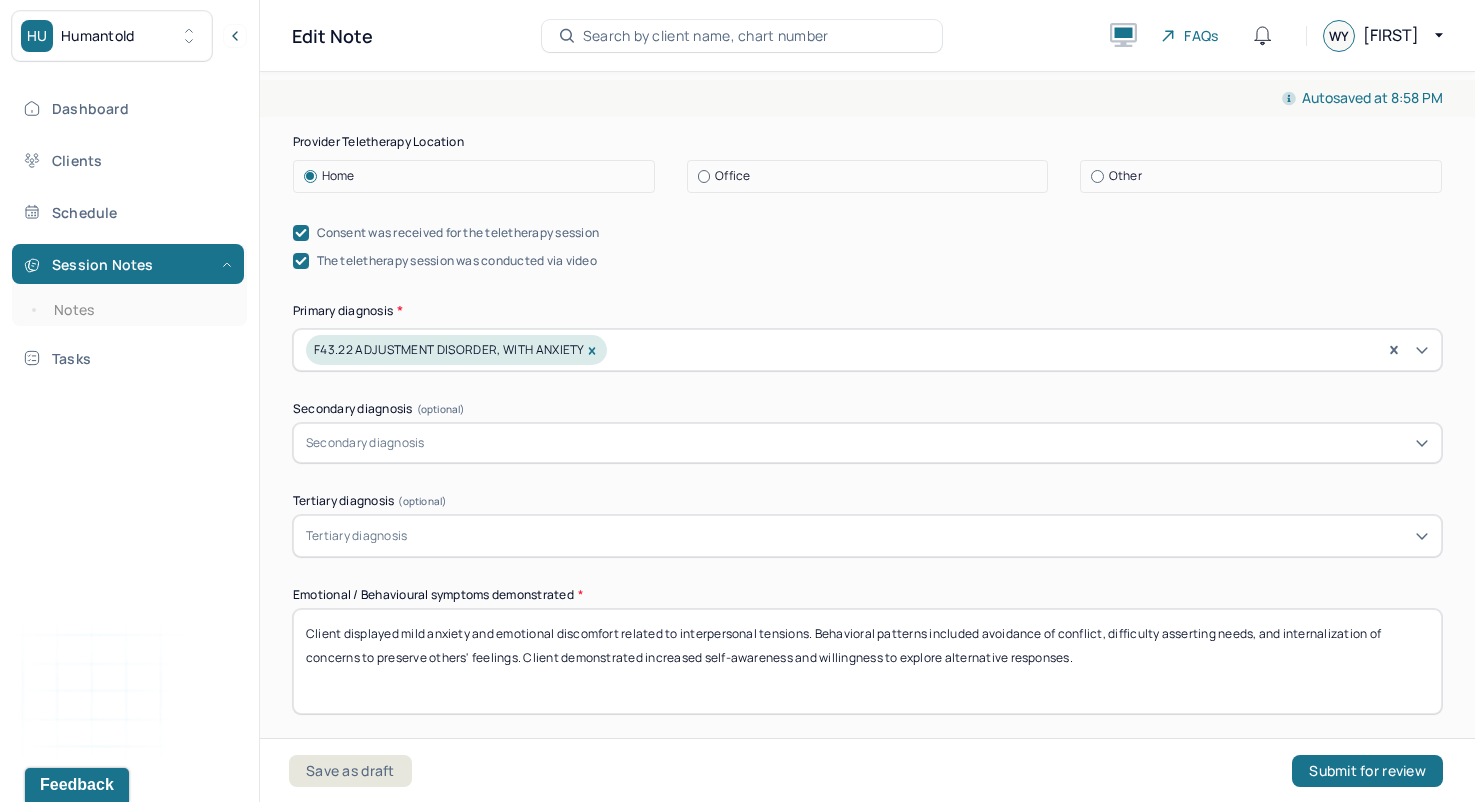 scroll, scrollTop: 695, scrollLeft: 0, axis: vertical 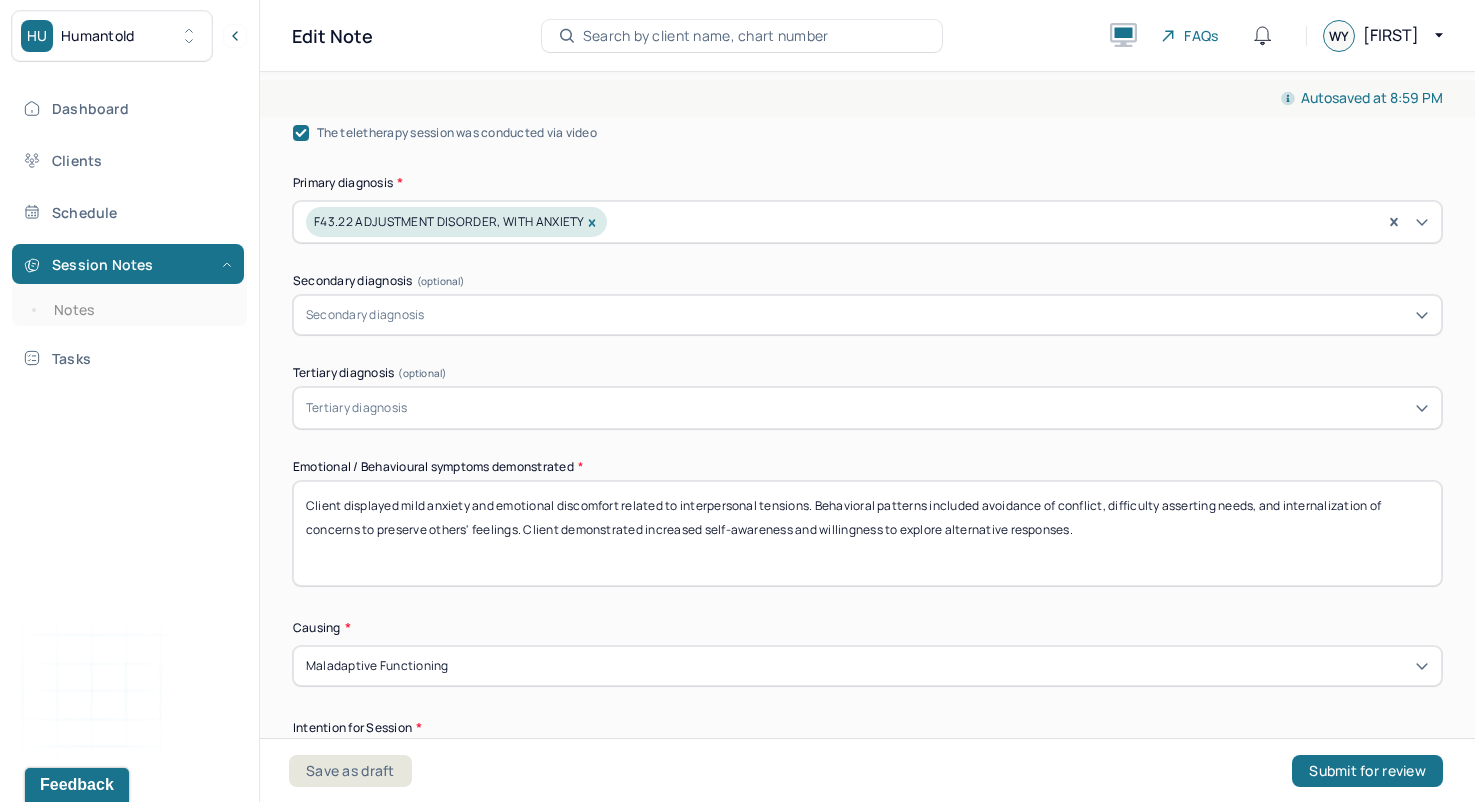 click on "Client displayed mild anxiety and emotional discomfort related to interpersonal tensions. Behavioral patterns included avoidance of conflict, difficulty asserting needs, and internalization of concerns to preserve others' feelings. Client demonstrated increased self-awareness and willingness to explore alternative responses." at bounding box center (867, 533) 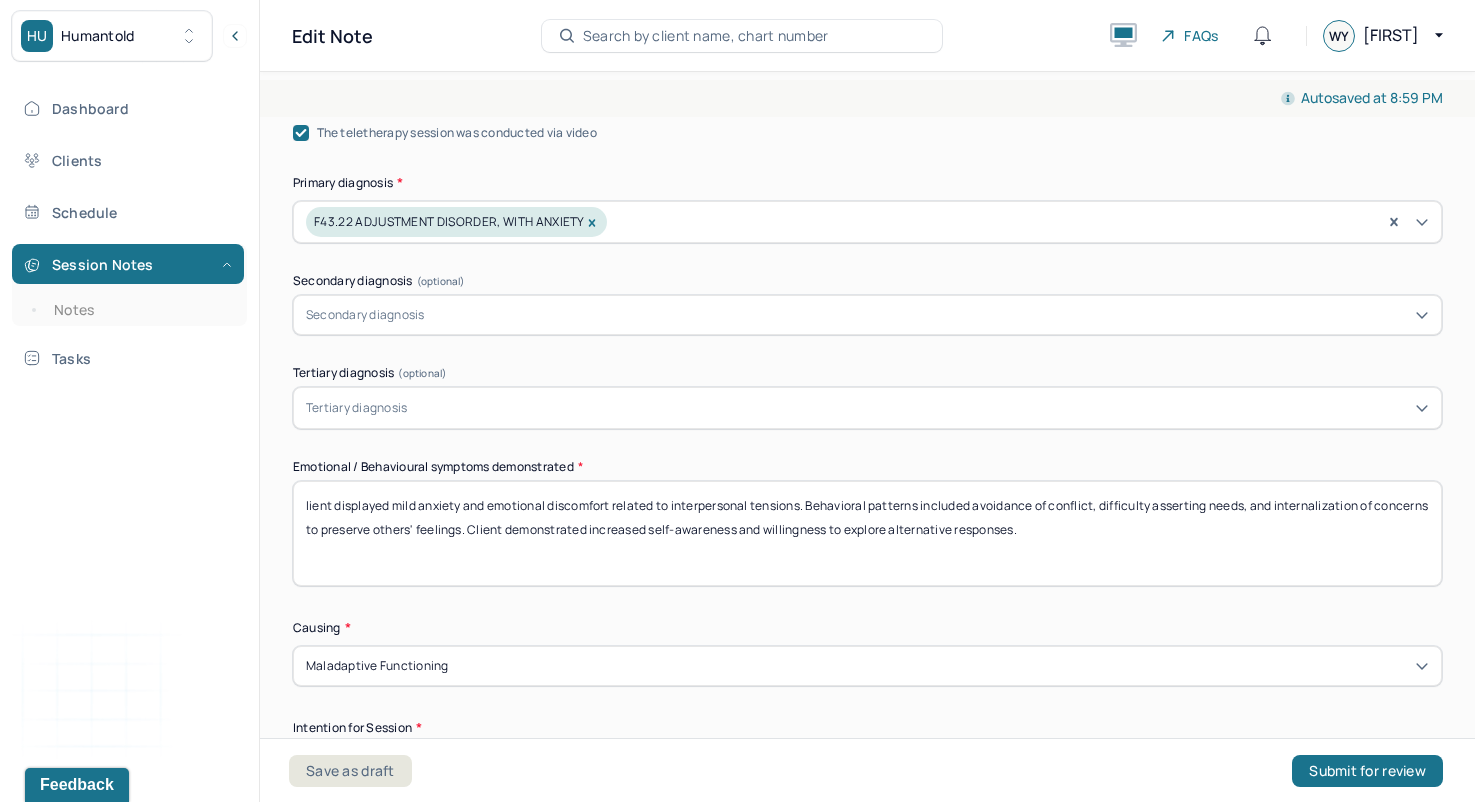 type on "Client displayed mild anxiety and emotional discomfort related to interpersonal tensions. Behavioral patterns included avoidance of conflict, difficulty asserting needs, and internalization of concerns to preserve others' feelings. Client demonstrated increased self-awareness and willingness to explore alternative responses." 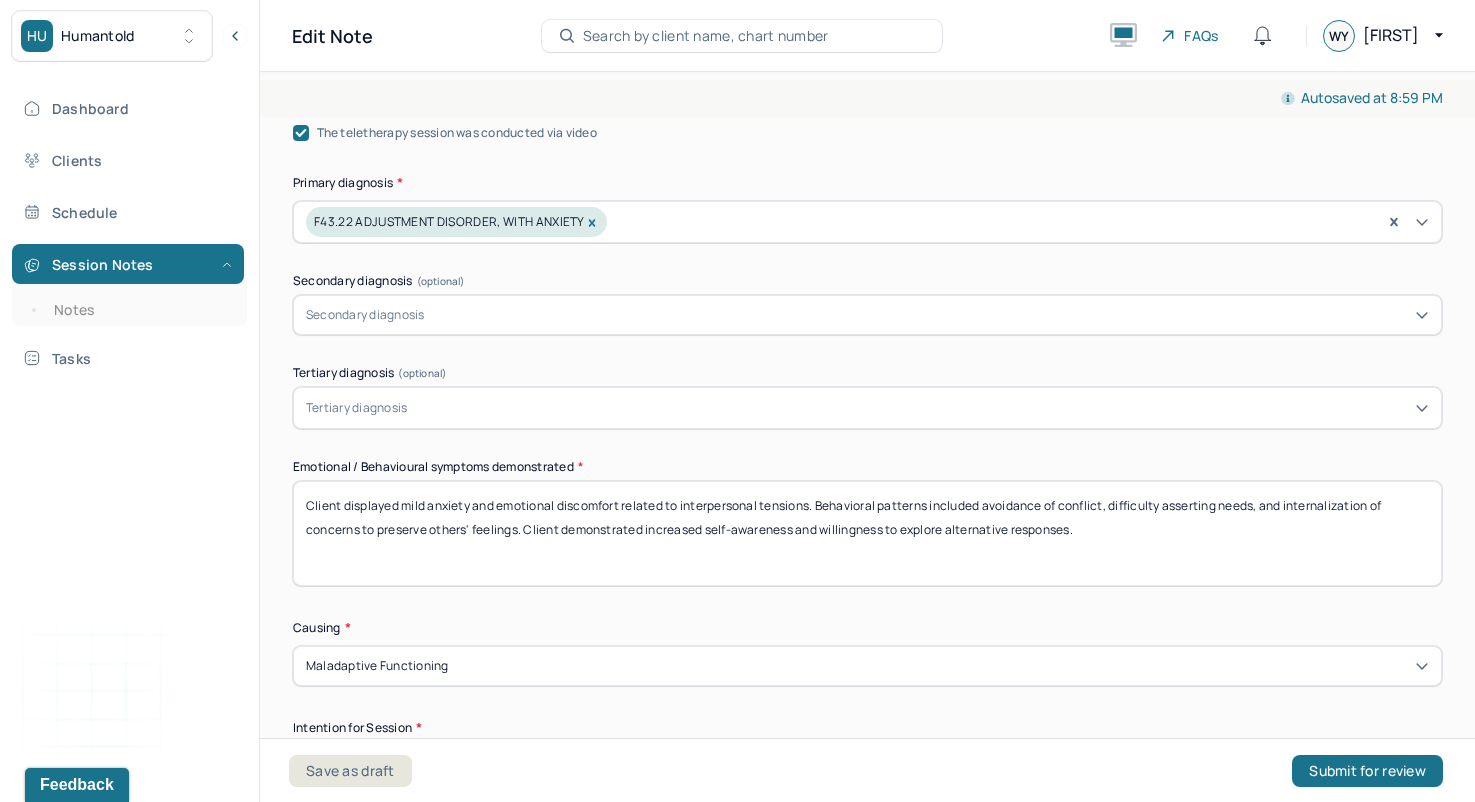 click on "lient displayed mild anxiety and emotional discomfort related to interpersonal tensions. Behavioral patterns included avoidance of conflict, difficulty asserting needs, and internalization of concerns to preserve others' feelings. Client demonstrated increased self-awareness and willingness to explore alternative responses." at bounding box center (867, 533) 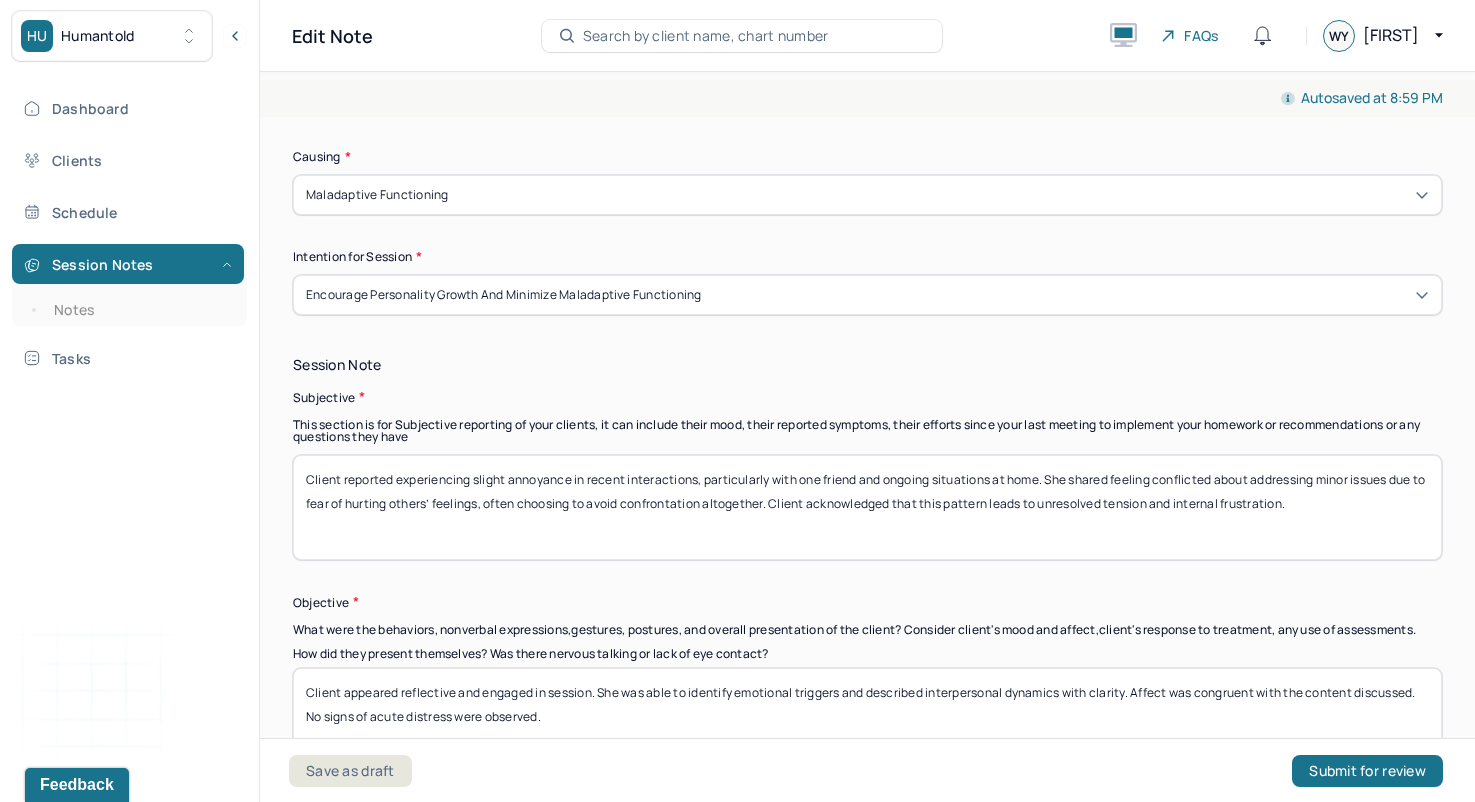 scroll, scrollTop: 1181, scrollLeft: 0, axis: vertical 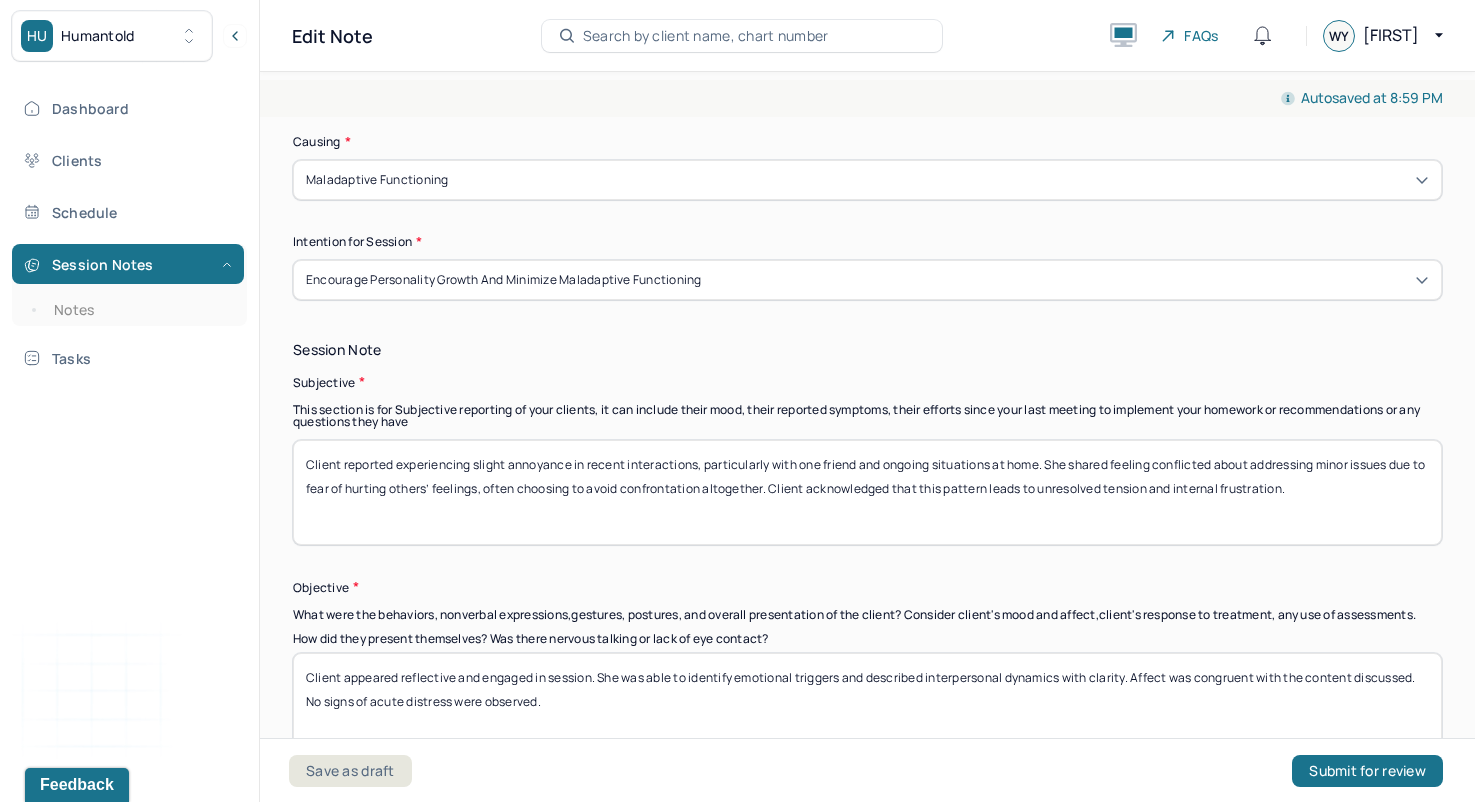 click on "Client reported experiencing slight annoyance in recent interactions, particularly with one friend and ongoing situations at home. She shared feeling conflicted about addressing minor issues due to fear of hurting others’ feelings, often choosing to avoid confrontation altogether. Client acknowledged that this pattern leads to unresolved tension and internal frustration." at bounding box center [867, 492] 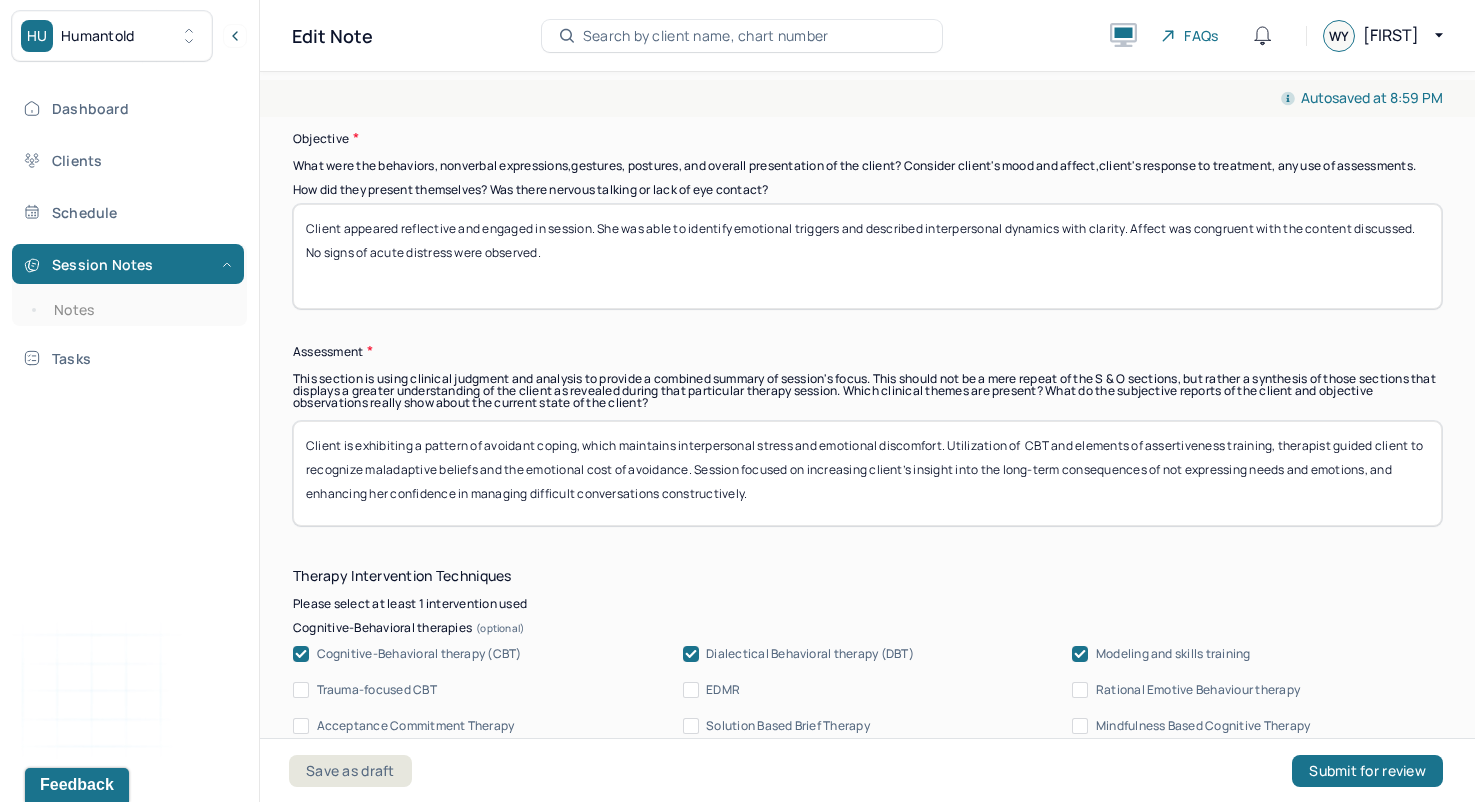 scroll, scrollTop: 1611, scrollLeft: 0, axis: vertical 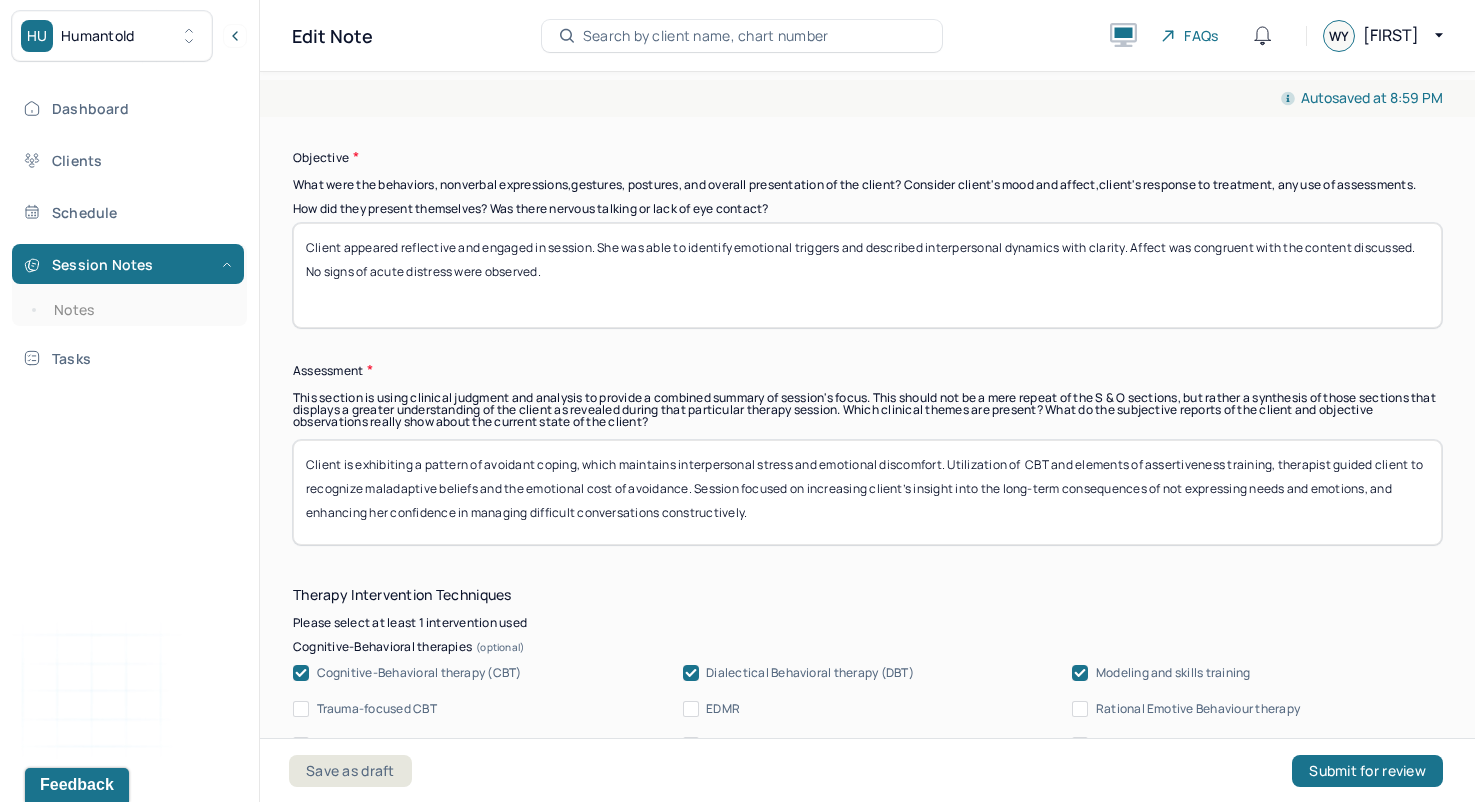 click on "Client appeared reflective and engaged in session. She was able to identify emotional triggers and described interpersonal dynamics with clarity. Affect was congruent with the content discussed. No signs of acute distress were observed." at bounding box center [867, 275] 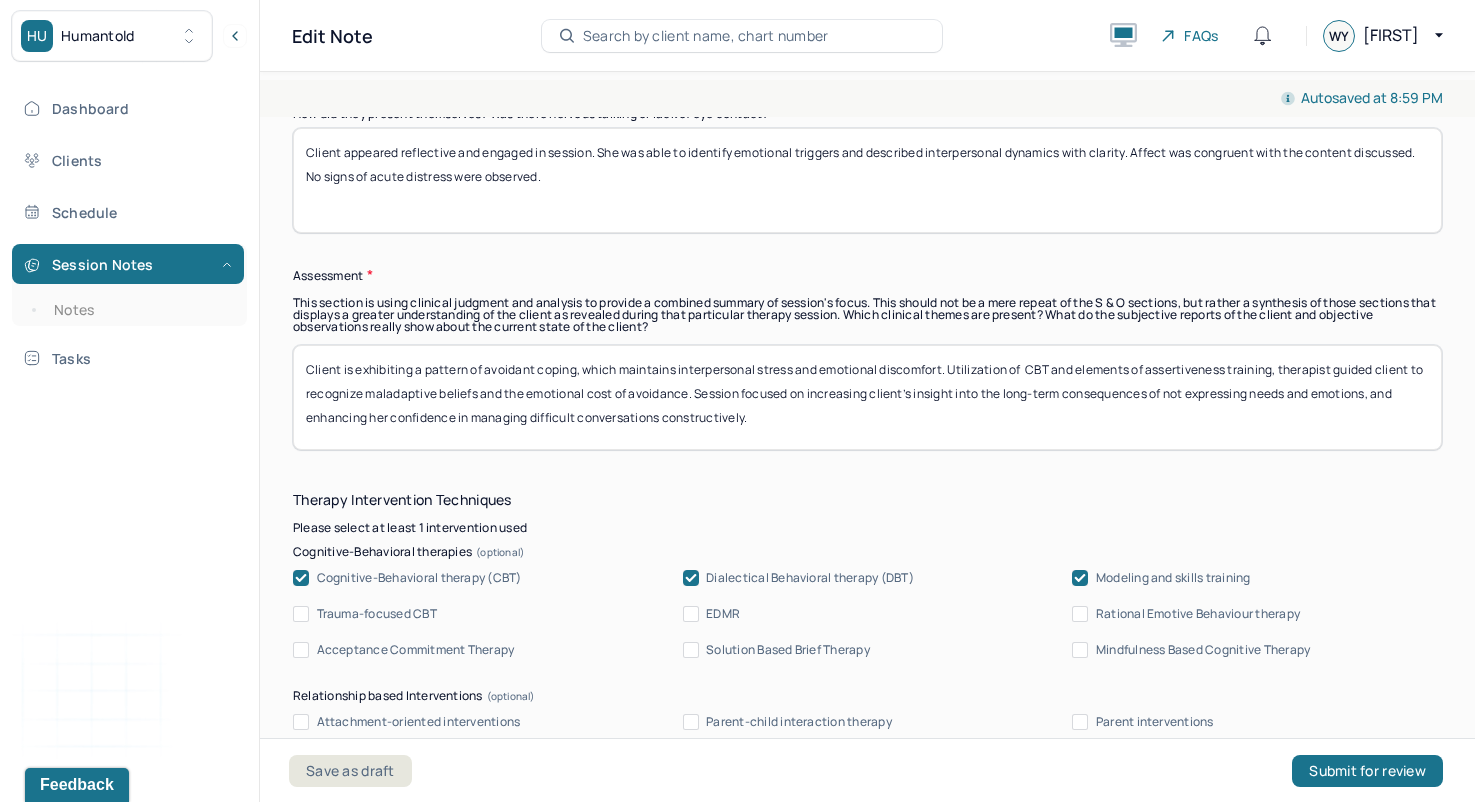 scroll, scrollTop: 1730, scrollLeft: 0, axis: vertical 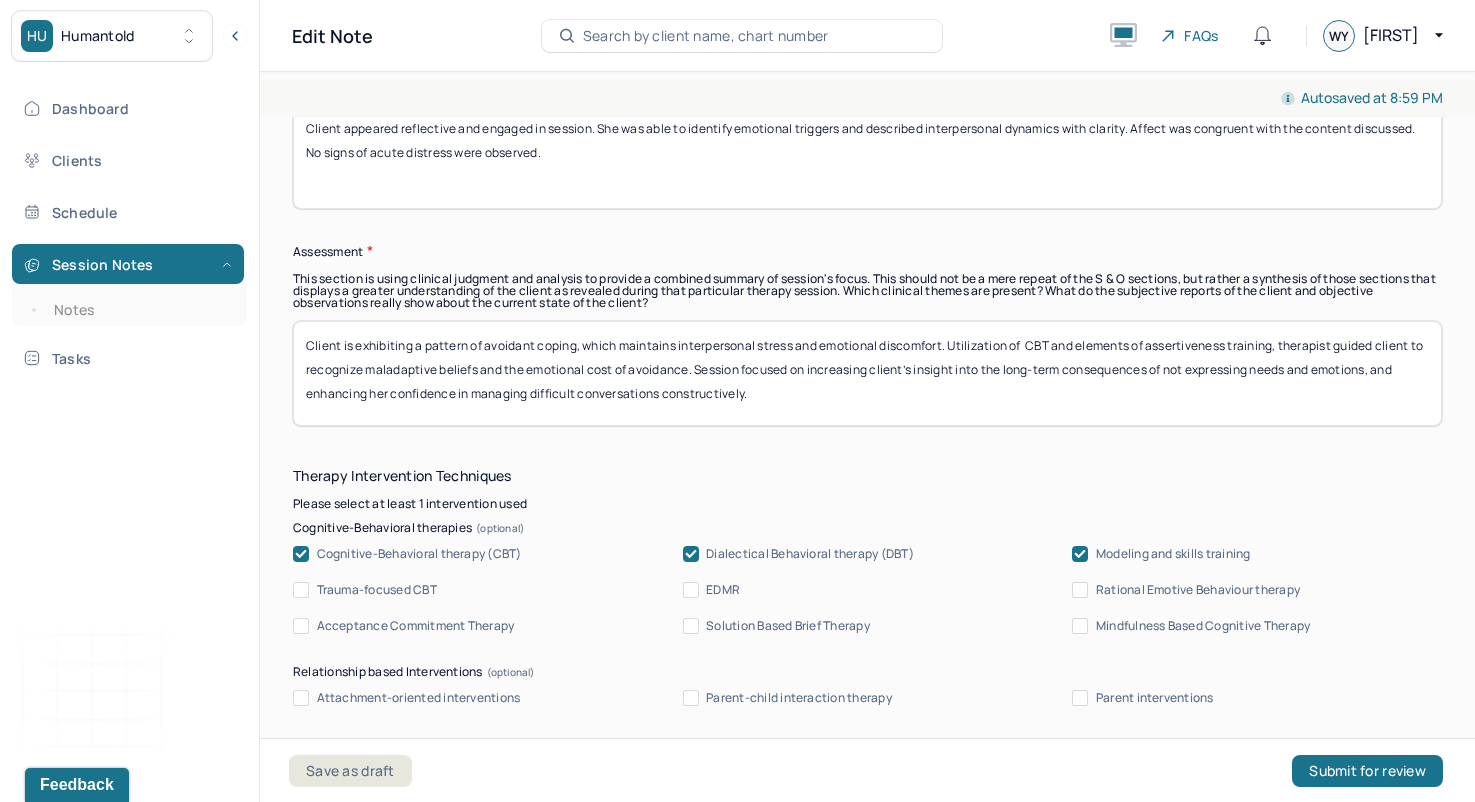 click on "Client is exhibiting a pattern of avoidant coping, which maintains interpersonal stress and emotional discomfort. Utilization of  CBT and elements of assertiveness training, therapist guided client to recognize maladaptive beliefs and the emotional cost of avoidance. Session focused on increasing client’s insight into the long-term consequences of not expressing needs and emotions, and enhancing her confidence in managing difficult conversations constructively." at bounding box center [867, 373] 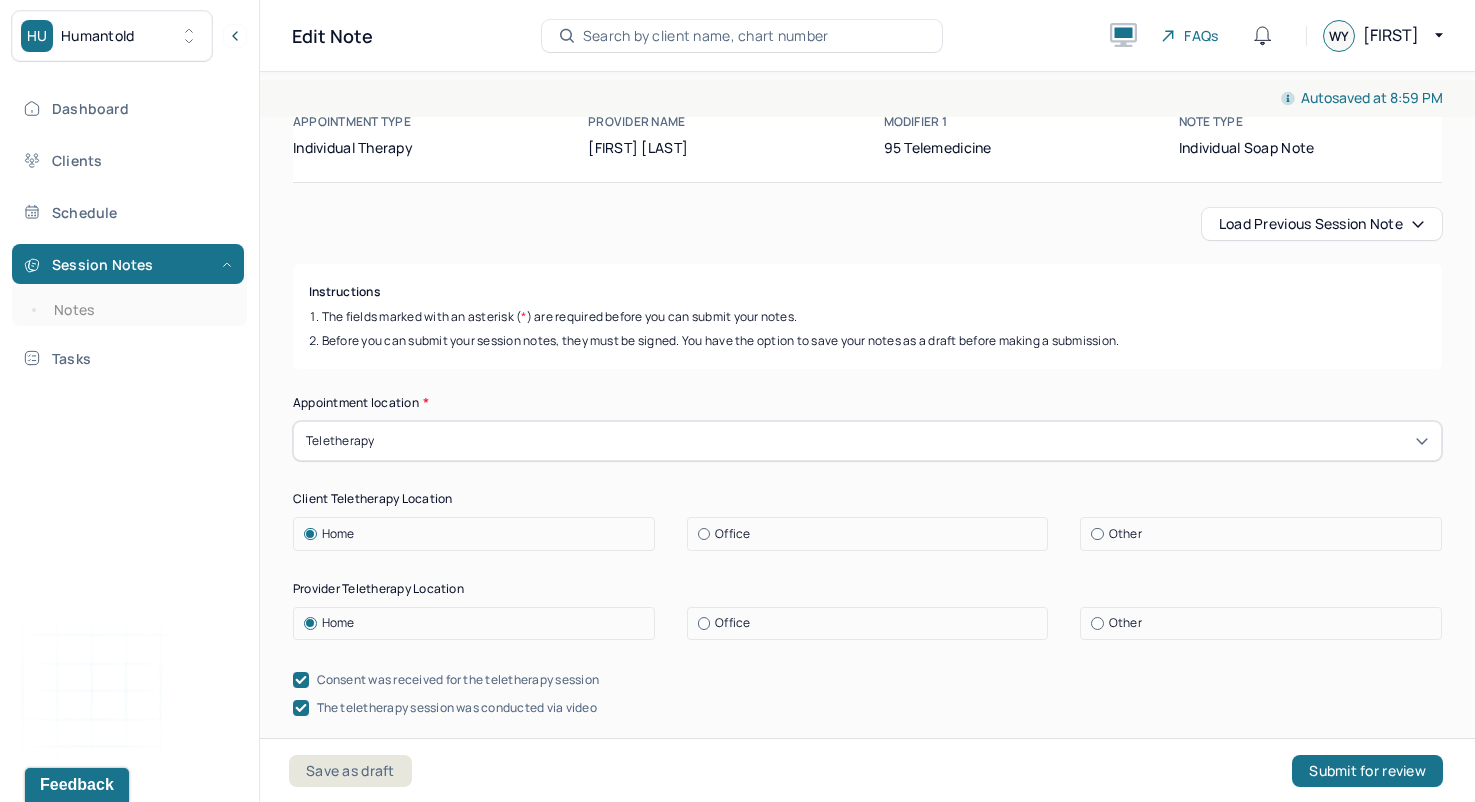 scroll, scrollTop: 0, scrollLeft: 0, axis: both 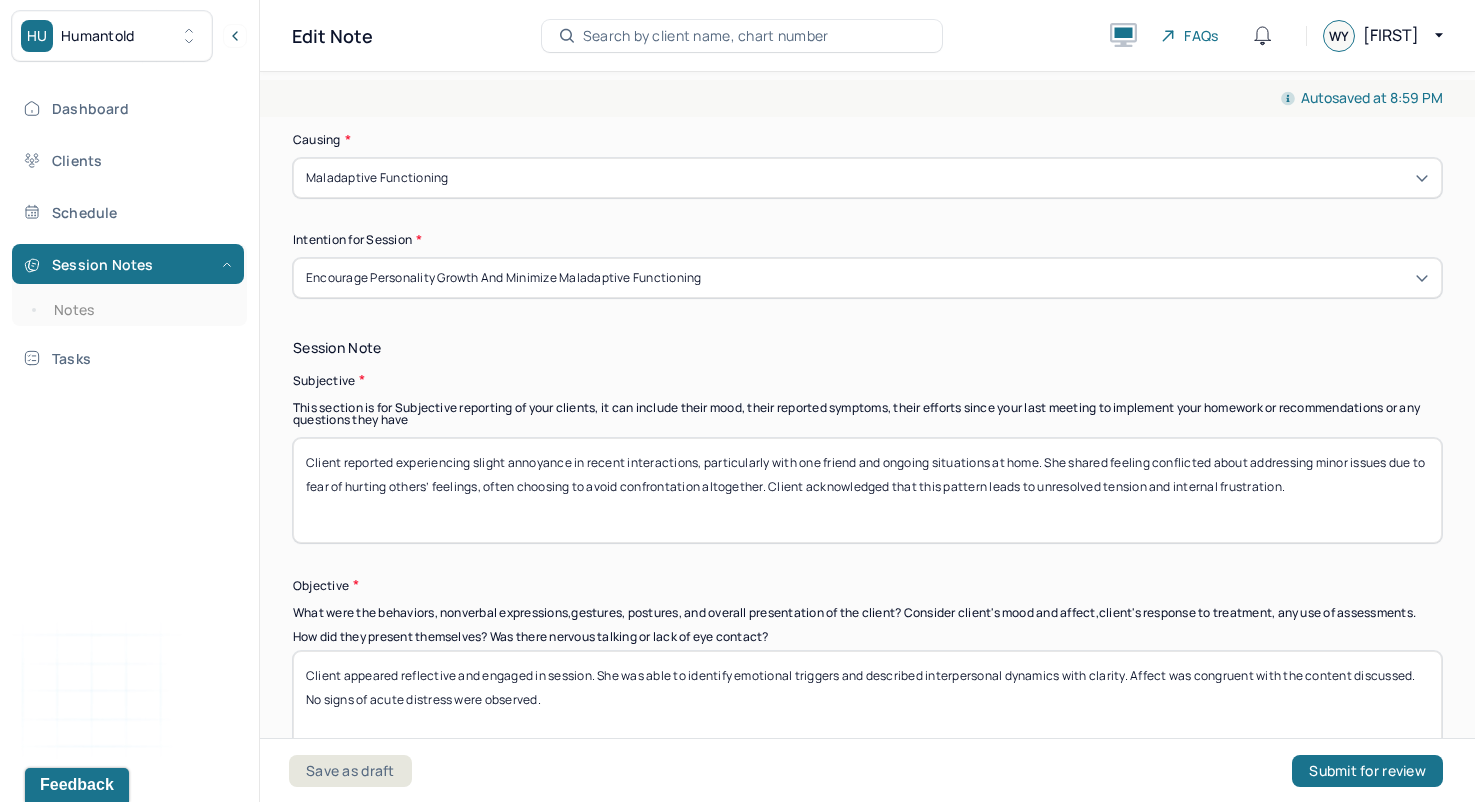 click on "Autosaved at [TIME] Appointment Details     Client name [FIRST] [LAST] Date of service 07/09/2025 Time 1:00pm - 2:00pm Duration 1hr Appointment type individual therapy Provider name [FIRST] [LAST] Modifier 1 95 Telemedicine Note type Individual soap note Appointment Details     Client name [FIRST] [LAST] Date of service 07/09/2025 Time 1:00pm - 2:00pm Duration 1hr Appointment type individual therapy Provider name [FIRST] [LAST] Modifier 1 95 Telemedicine Note type Individual soap note   Load previous session note   Instructions The fields marked with an asterisk ( * ) are required before you can submit your notes. Before you can submit your session notes, they must be signed. You have the option to save your notes as a draft before making a submission. Appointment location * Teletherapy Client Teletherapy Location Home Office Other Provider Teletherapy Location Home Office Other Consent was received for the teletherapy session The teletherapy session was conducted via video Primary diagnosis * (optional) * *" at bounding box center (867, 433) 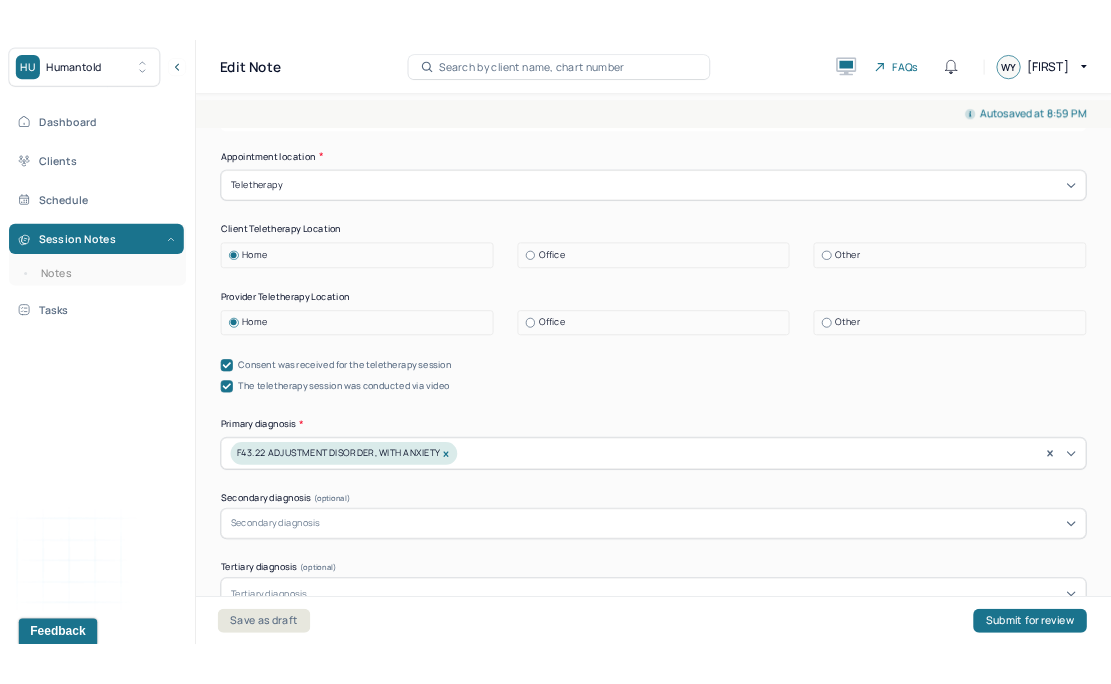 scroll, scrollTop: 93, scrollLeft: 0, axis: vertical 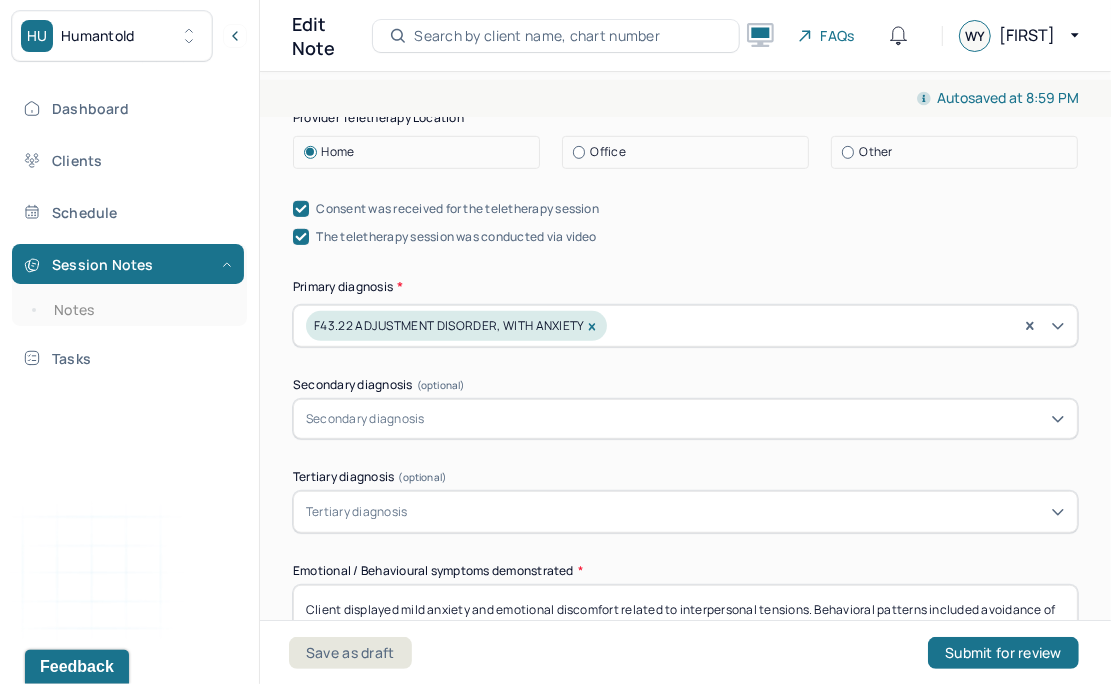 click 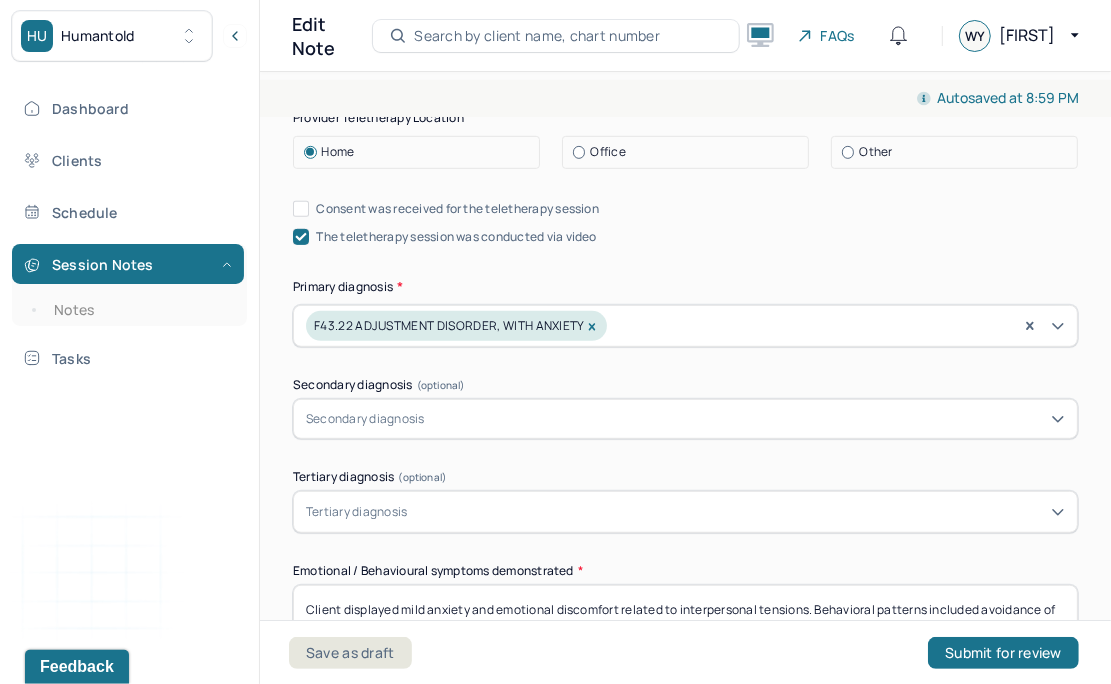 click on "Consent was received for the teletherapy session" at bounding box center (301, 209) 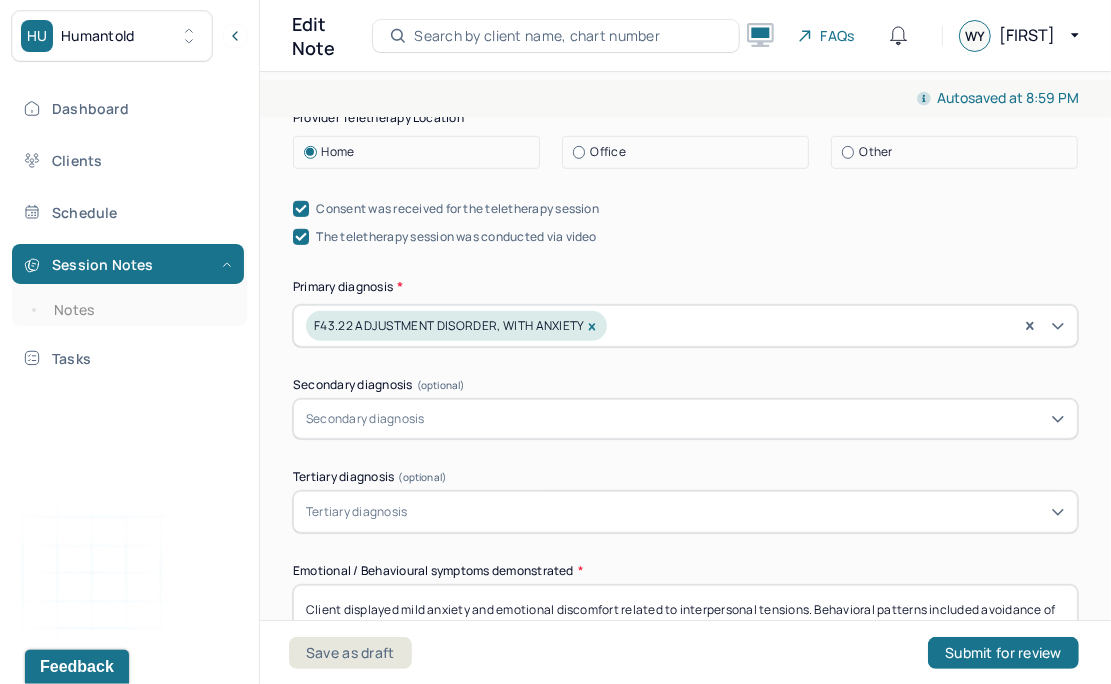 click 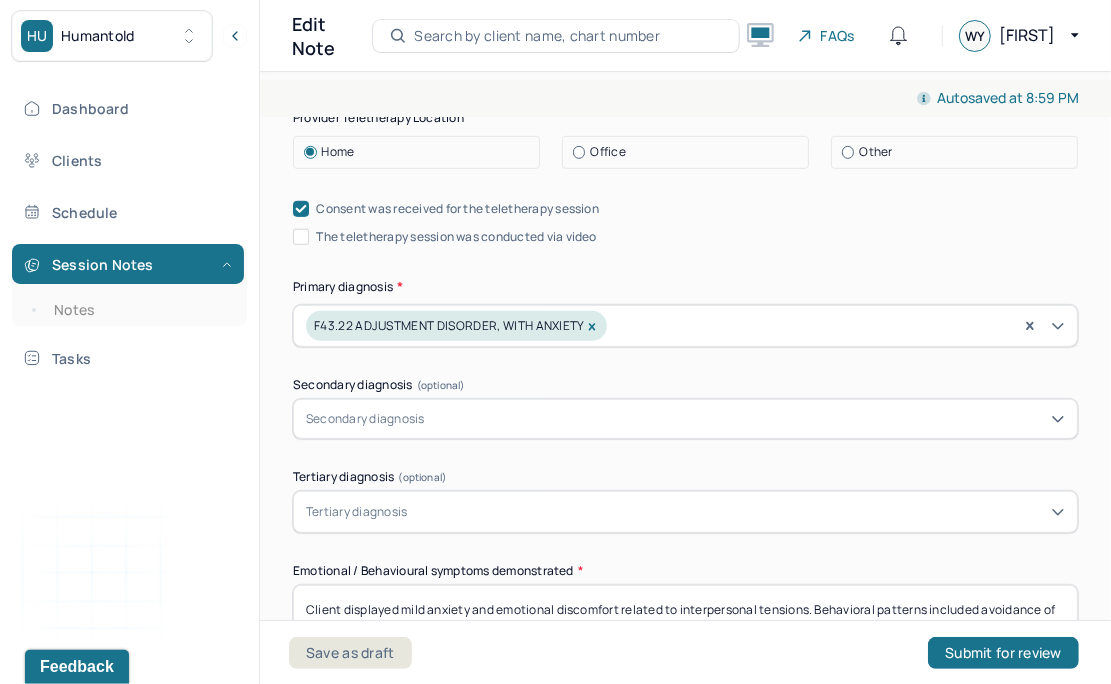 click on "The teletherapy session was conducted via video" at bounding box center (301, 237) 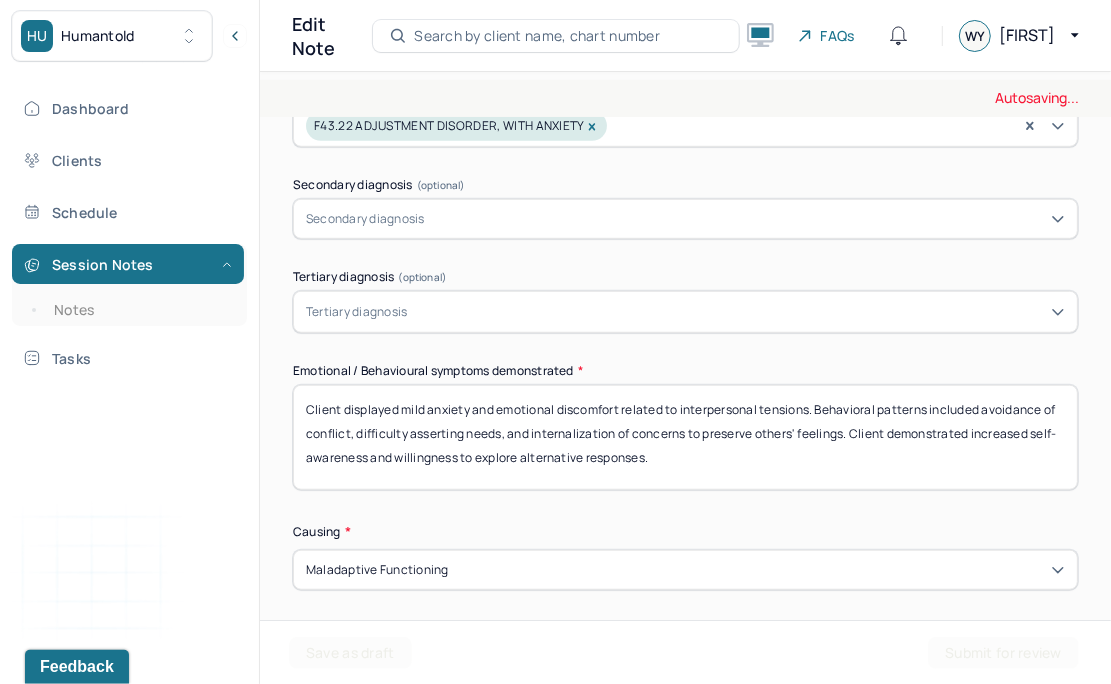 scroll, scrollTop: 856, scrollLeft: 0, axis: vertical 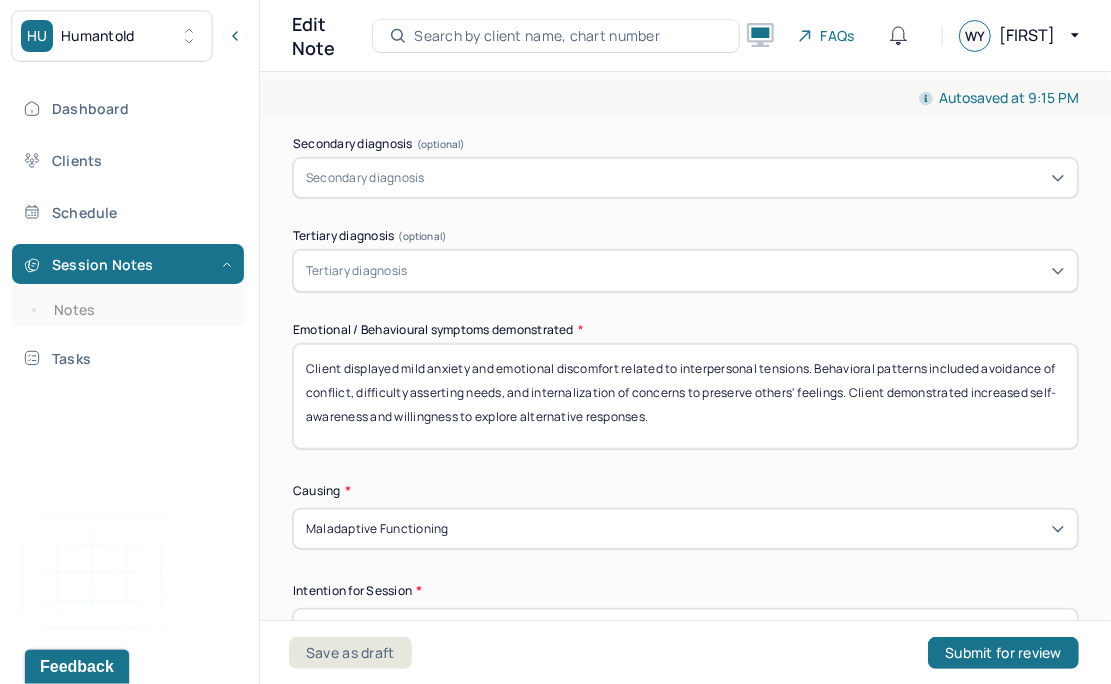 click on "Client displayed mild anxiety and emotional discomfort related to interpersonal tensions. Behavioral patterns included avoidance of conflict, difficulty asserting needs, and internalization of concerns to preserve others' feelings. Client demonstrated increased self-awareness and willingness to explore alternative responses." at bounding box center (685, 396) 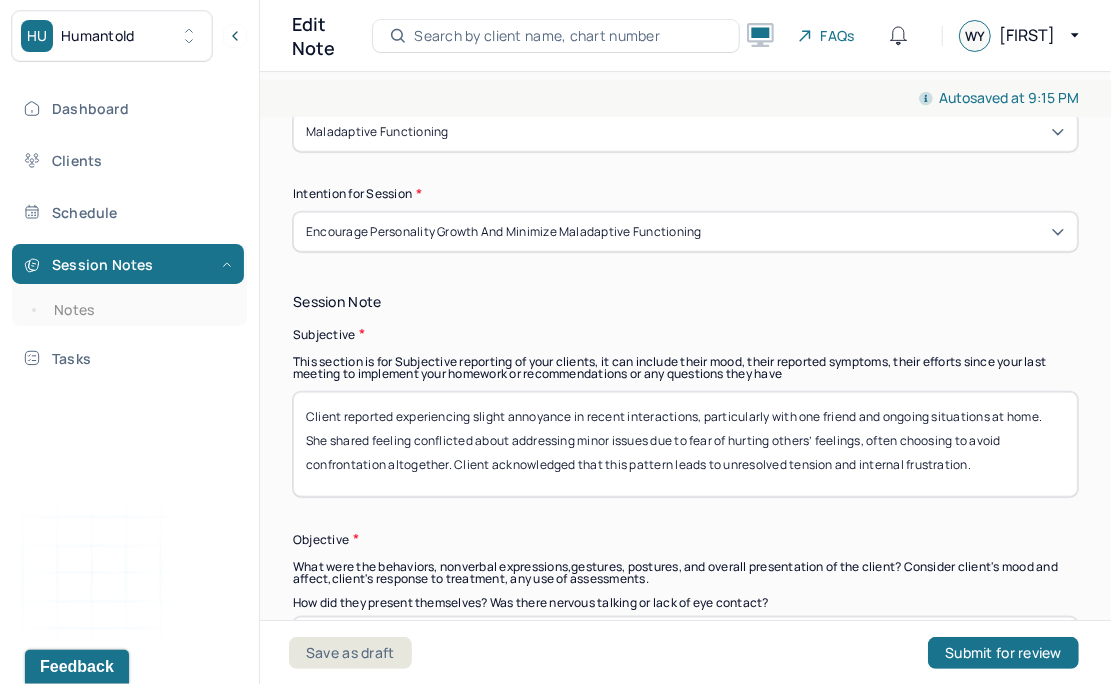 scroll, scrollTop: 1291, scrollLeft: 0, axis: vertical 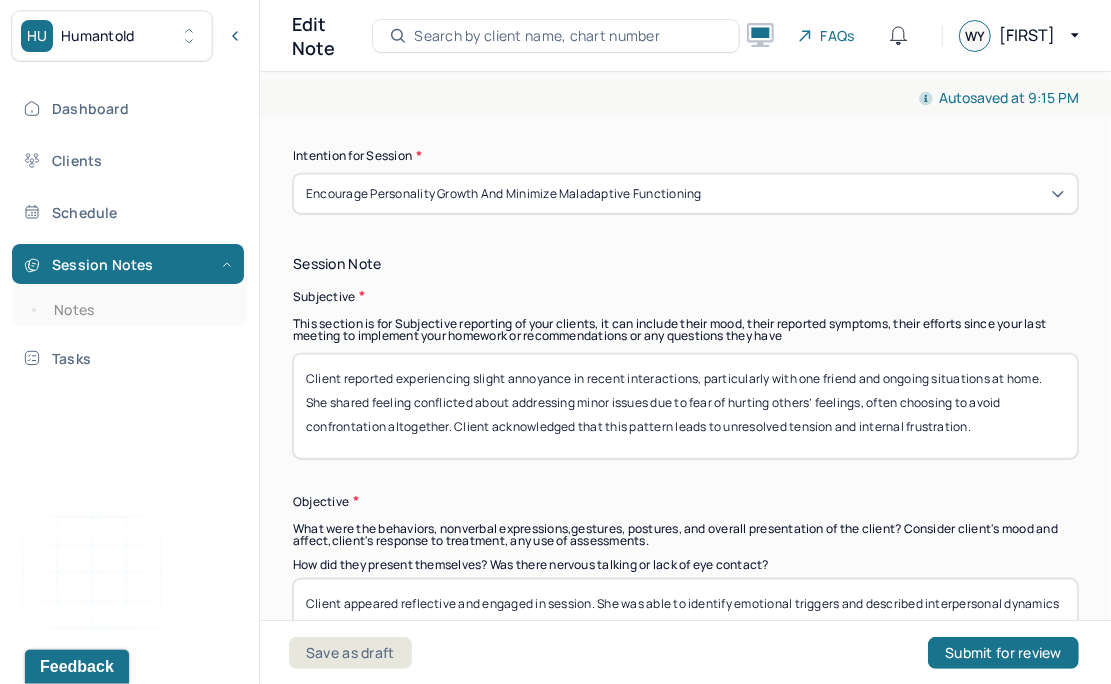 click on "Client reported experiencing slight annoyance in recent interactions, particularly with one friend and ongoing situations at home. She shared feeling conflicted about addressing minor issues due to fear of hurting others’ feelings, often choosing to avoid confrontation altogether. Client acknowledged that this pattern leads to unresolved tension and internal frustration." at bounding box center [685, 406] 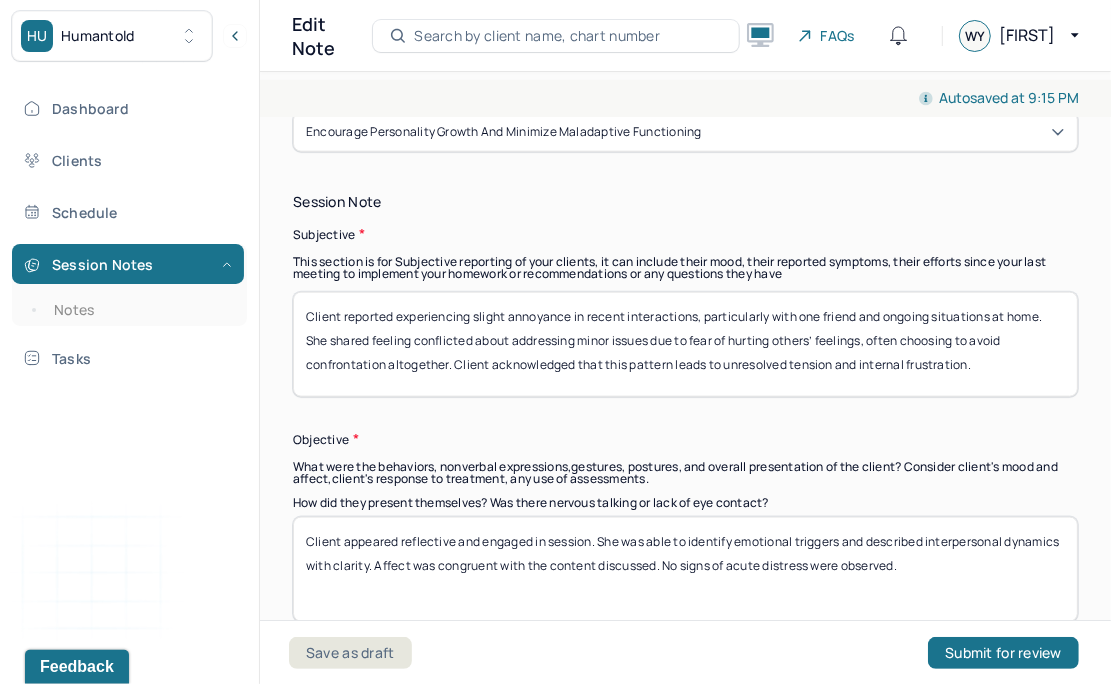 scroll, scrollTop: 1358, scrollLeft: 0, axis: vertical 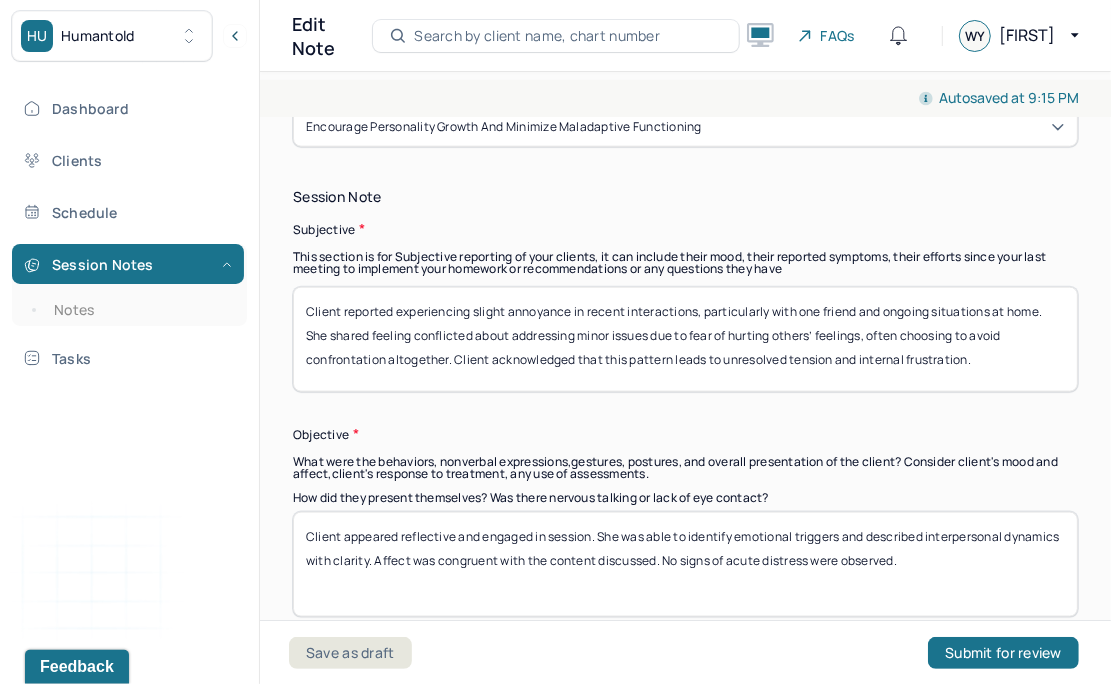 click on "Client reported experiencing slight annoyance in recent interactions, particularly with one friend and ongoing situations at home. She shared feeling conflicted about addressing minor issues due to fear of hurting others’ feelings, often choosing to avoid confrontation altogether. Client acknowledged that this pattern leads to unresolved tension and internal frustration." at bounding box center (685, 339) 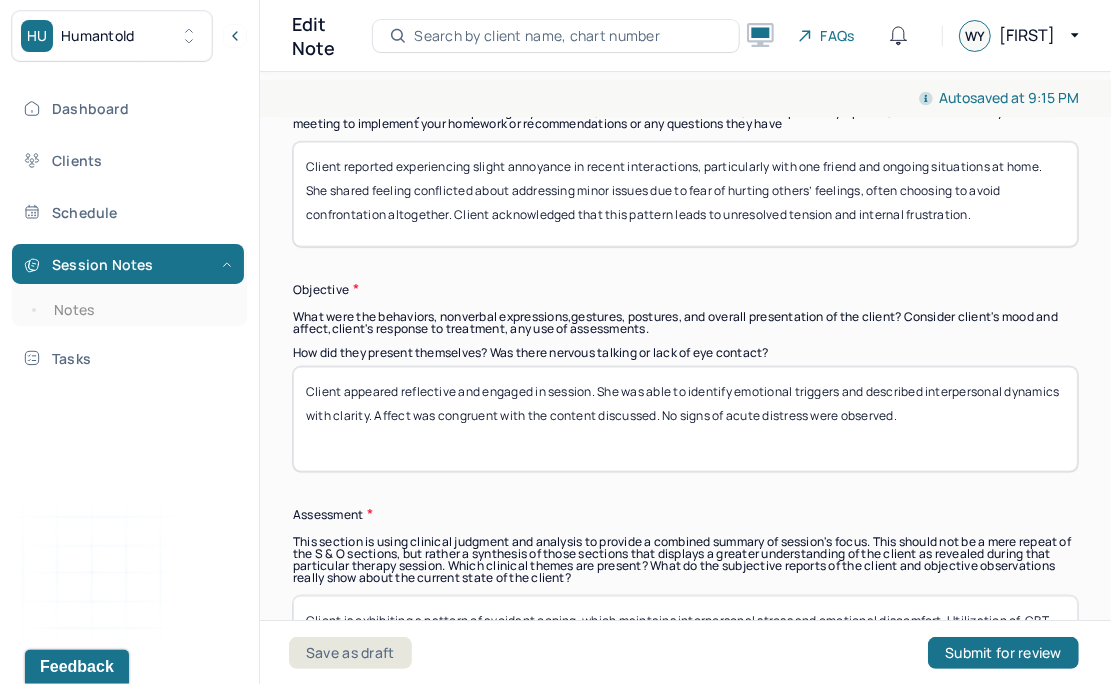 click on "Client appeared reflective and engaged in session. She was able to identify emotional triggers and described interpersonal dynamics with clarity. Affect was congruent with the content discussed. No signs of acute distress were observed." at bounding box center (685, 419) 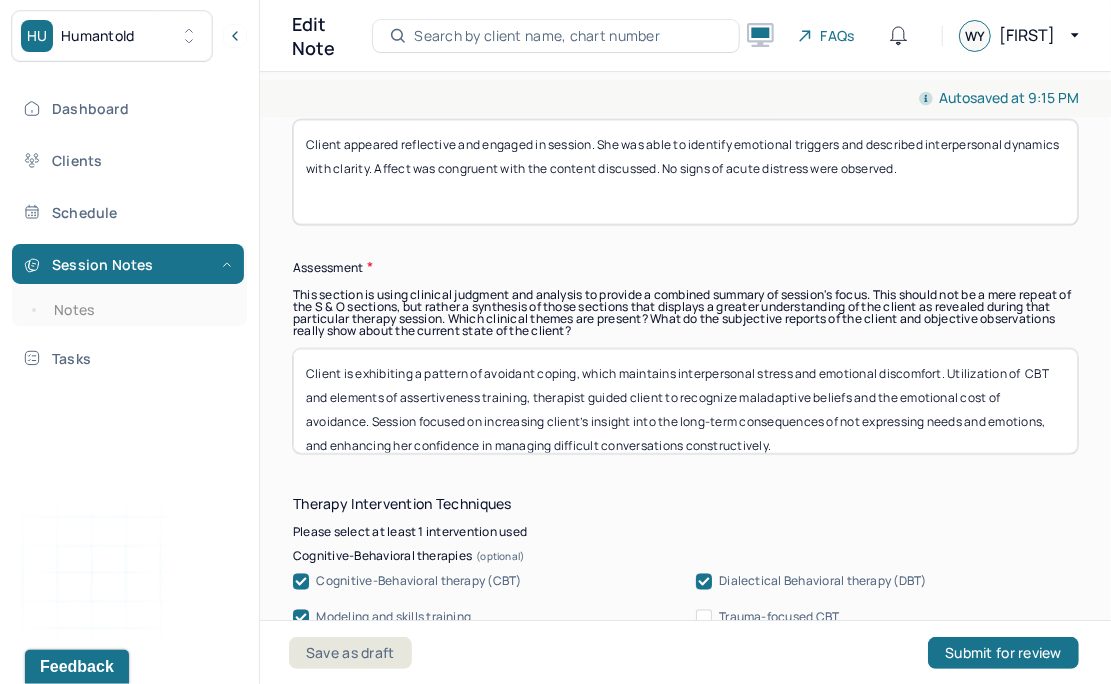 scroll, scrollTop: 1777, scrollLeft: 0, axis: vertical 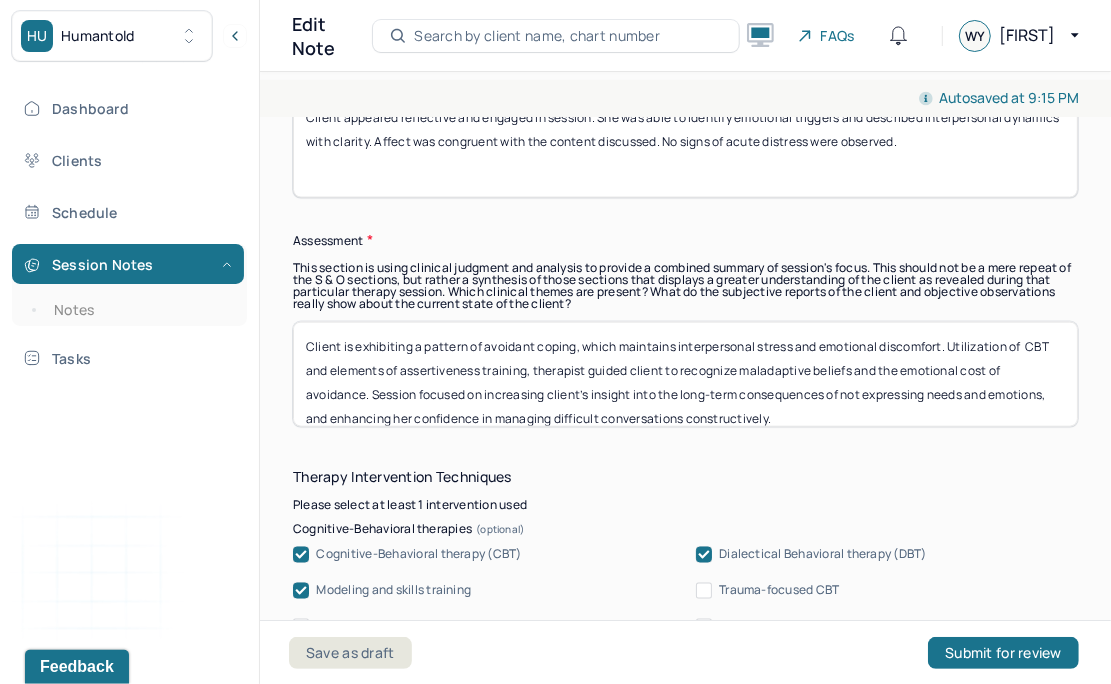 click on "Client is exhibiting a pattern of avoidant coping, which maintains interpersonal stress and emotional discomfort. Utilization of  CBT and elements of assertiveness training, therapist guided client to recognize maladaptive beliefs and the emotional cost of avoidance. Session focused on increasing client’s insight into the long-term consequences of not expressing needs and emotions, and enhancing her confidence in managing difficult conversations constructively." at bounding box center [685, 374] 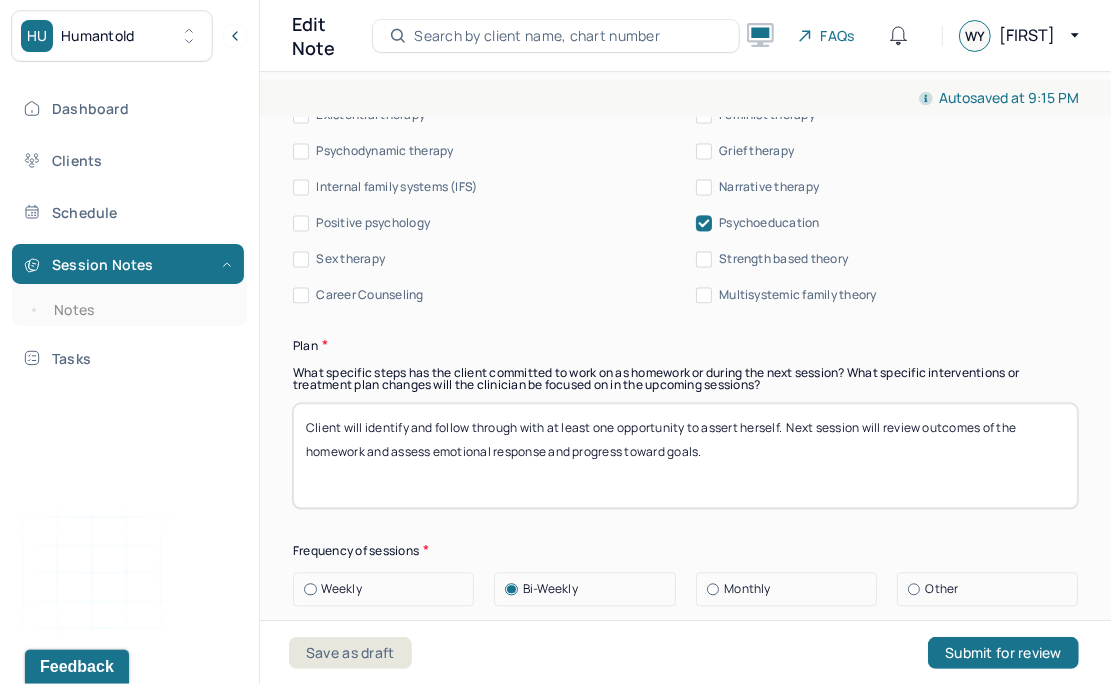 scroll, scrollTop: 2618, scrollLeft: 0, axis: vertical 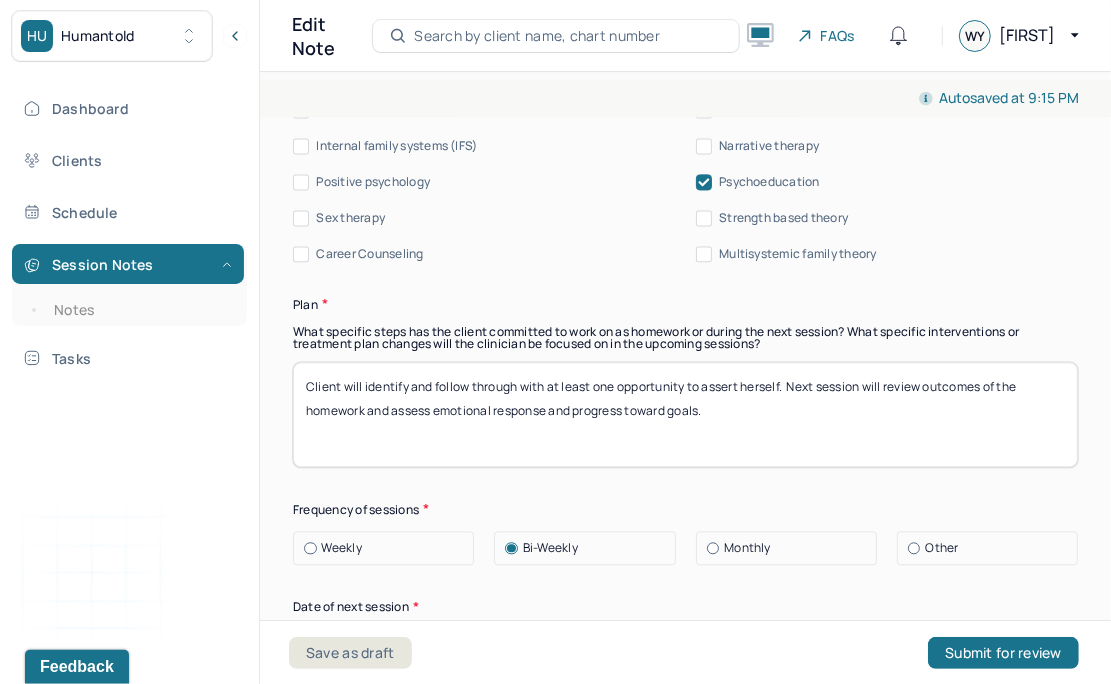 click on "Client will identify and follow through with at least one opportunity to assert herself.  Next session will review outcomes of the homework and assess emotional response and progress toward goals." at bounding box center (685, 414) 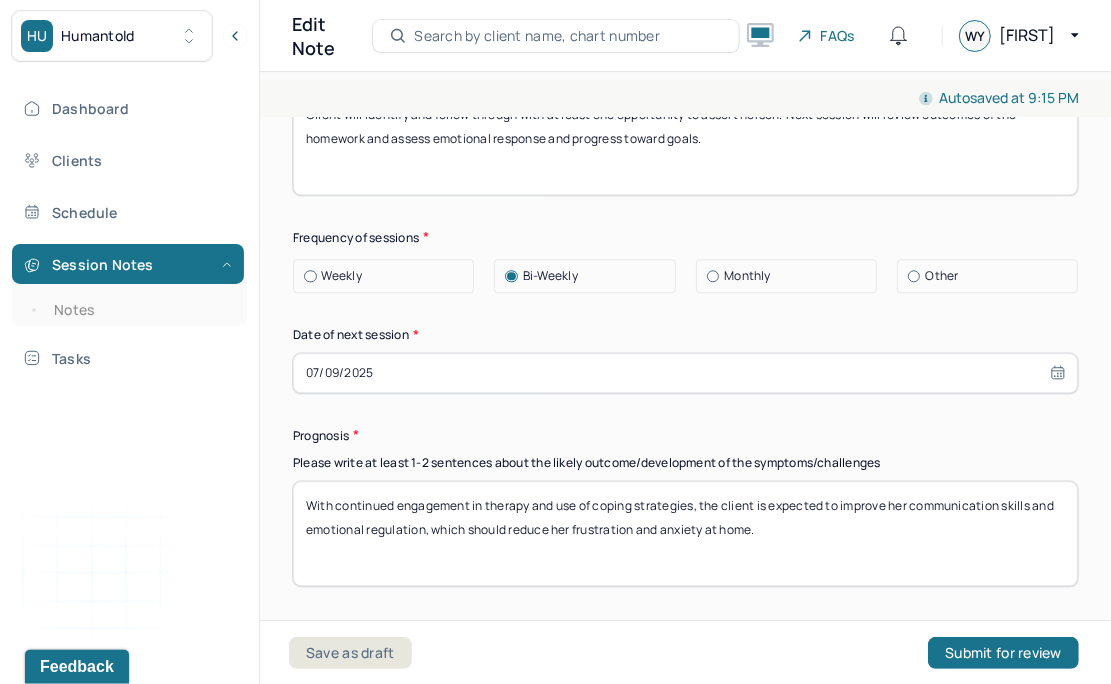 scroll, scrollTop: 2891, scrollLeft: 0, axis: vertical 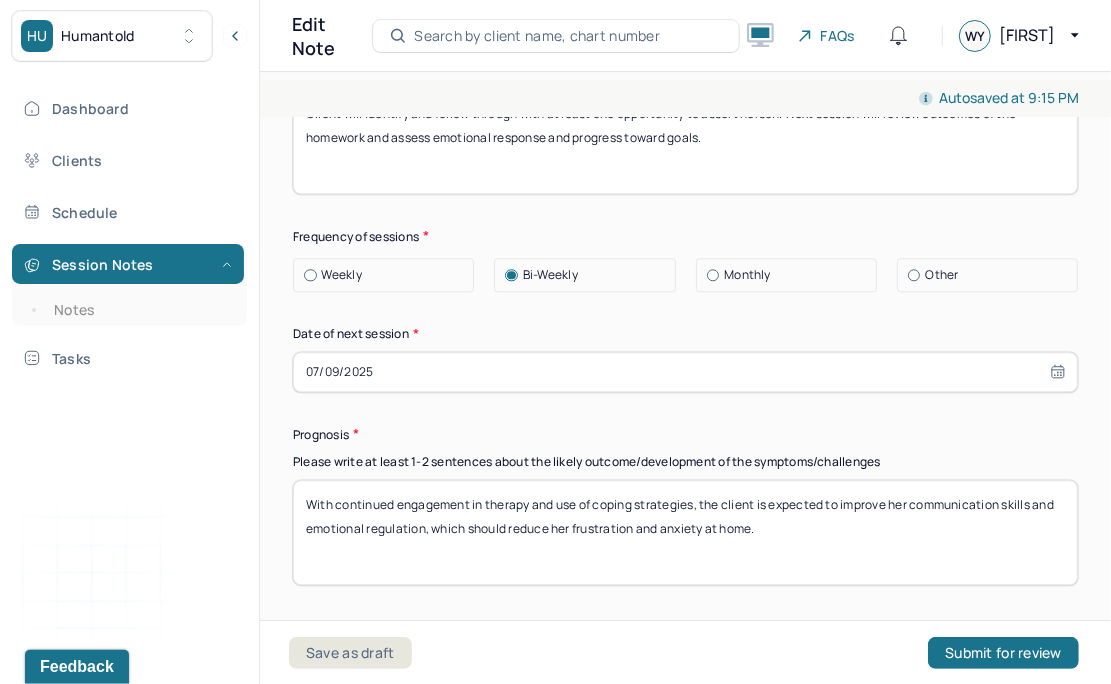 select on "6" 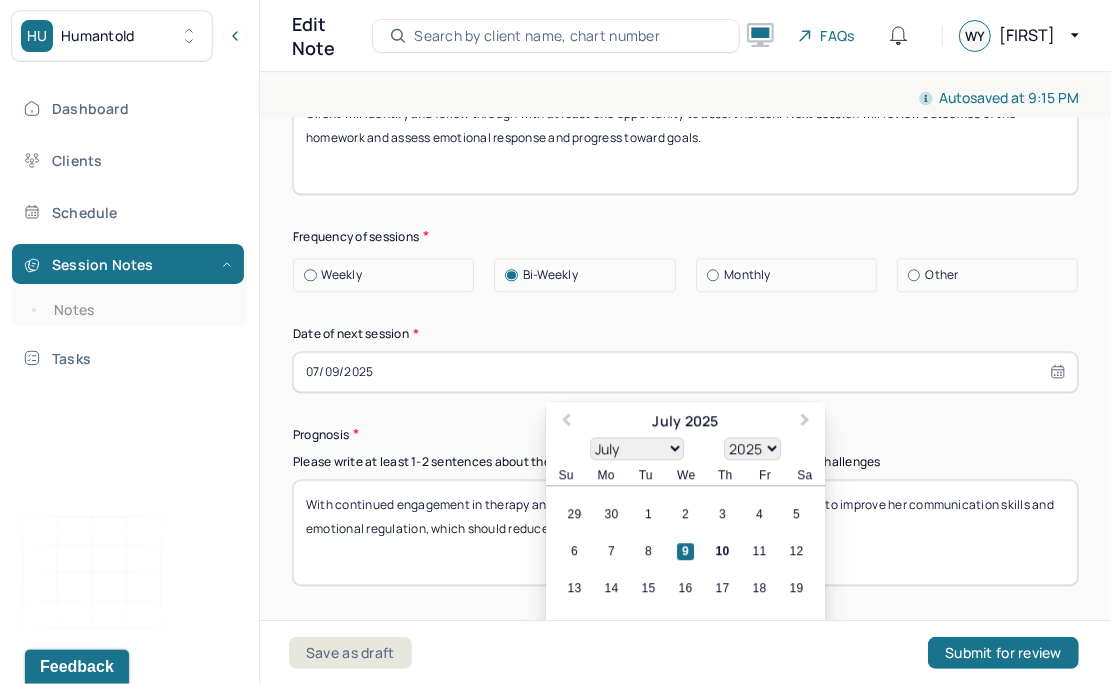 click on "07/09/2025" at bounding box center (685, 372) 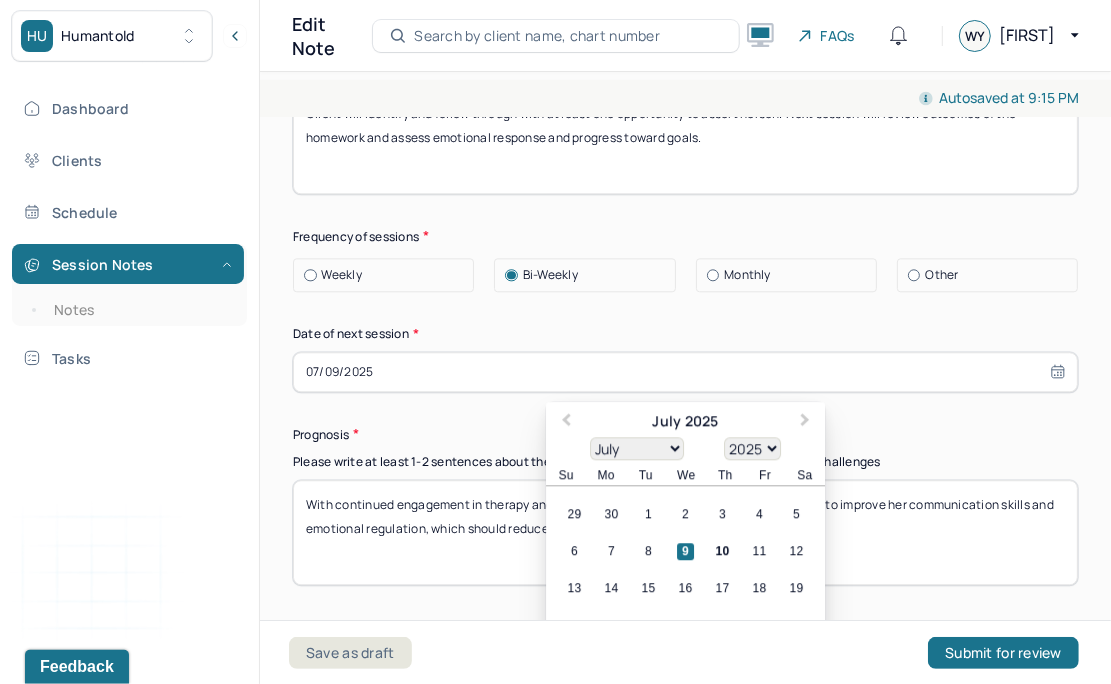 scroll, scrollTop: 2932, scrollLeft: 0, axis: vertical 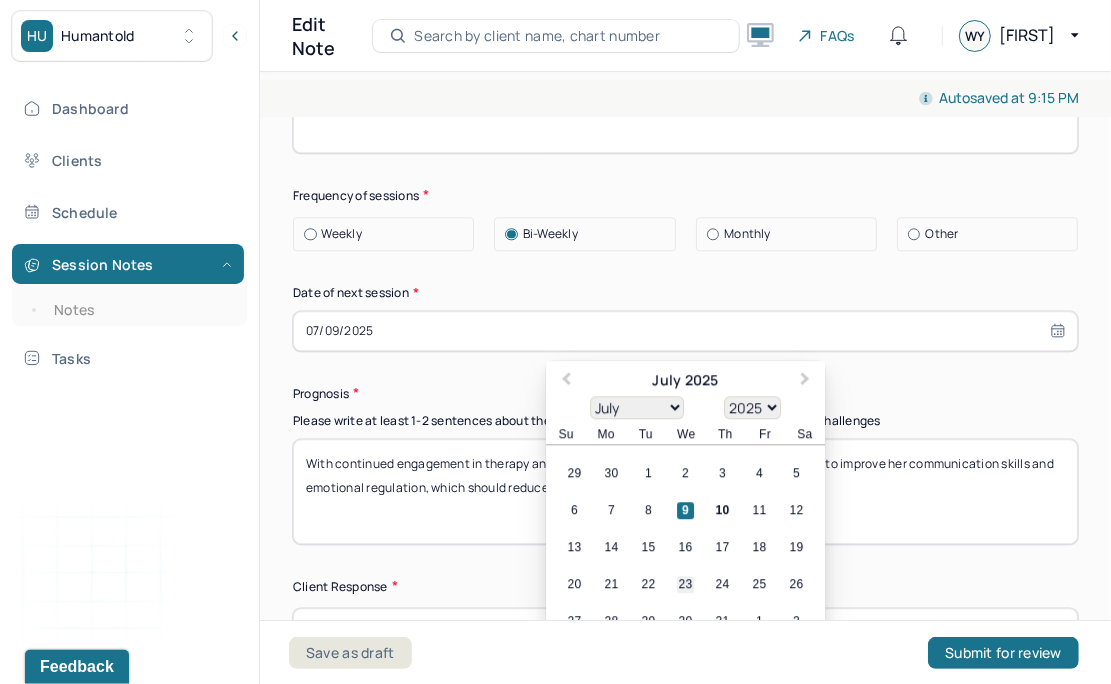 click on "23" at bounding box center (685, 584) 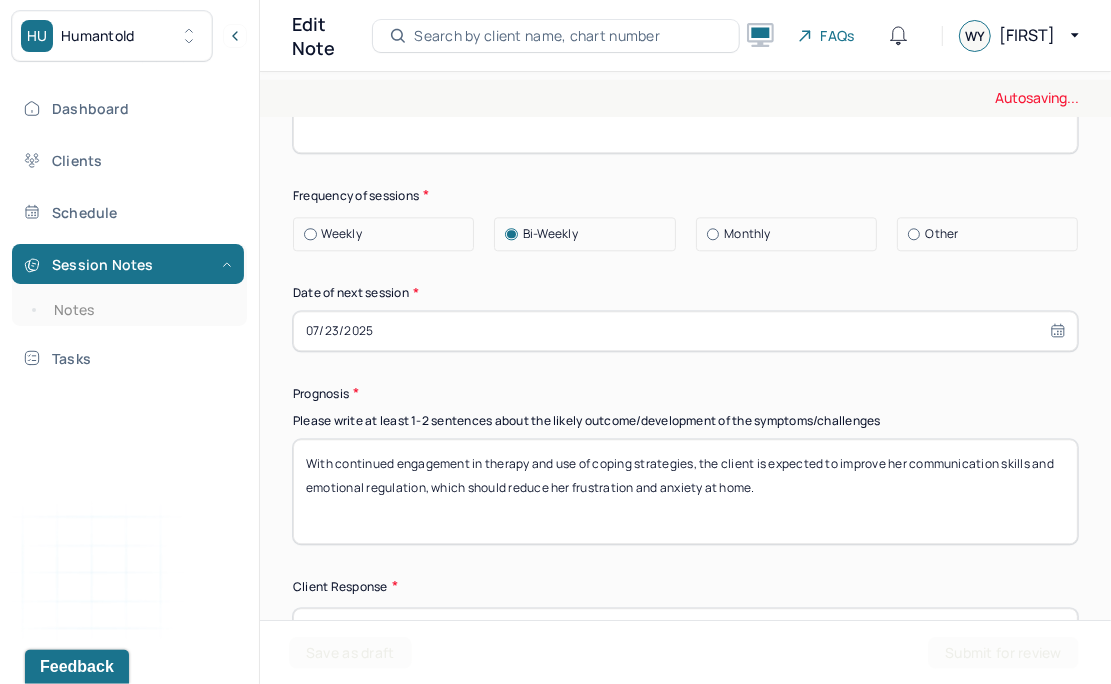 click on "Therapy Intervention Techniques Please select at least 1 intervention used Cognitive-Behavioral therapies Cognitive-Behavioral therapy (CBT) Dialectical Behavioral therapy (DBT) Modeling and skills training Trauma-focused CBT EDMR Rational Emotive Behaviour therapy Acceptance Commitment Therapy Solution Based Brief Therapy Mindfulness Based Cognitive Therapy Relationship based Interventions Attachment-oriented interventions Parent-child interaction therapy Parent interventions Other Client centered therapy/ Humanism Gestalt therapy Existential therapy Feminist therapy Psychodynamic therapy Grief therapy Internal family systems (IFS) Narrative therapy Positive psychology Psychoeducation Sex therapy Strength based theory Career Counseling Multisystemic family theory Plan What specific steps has the client committed to work on as homework or during the next session? What specific interventions or treatment plan changes will the clinician be focused on in the upcoming sessions? Frequency of sessions Weekly Other" at bounding box center [685, 12] 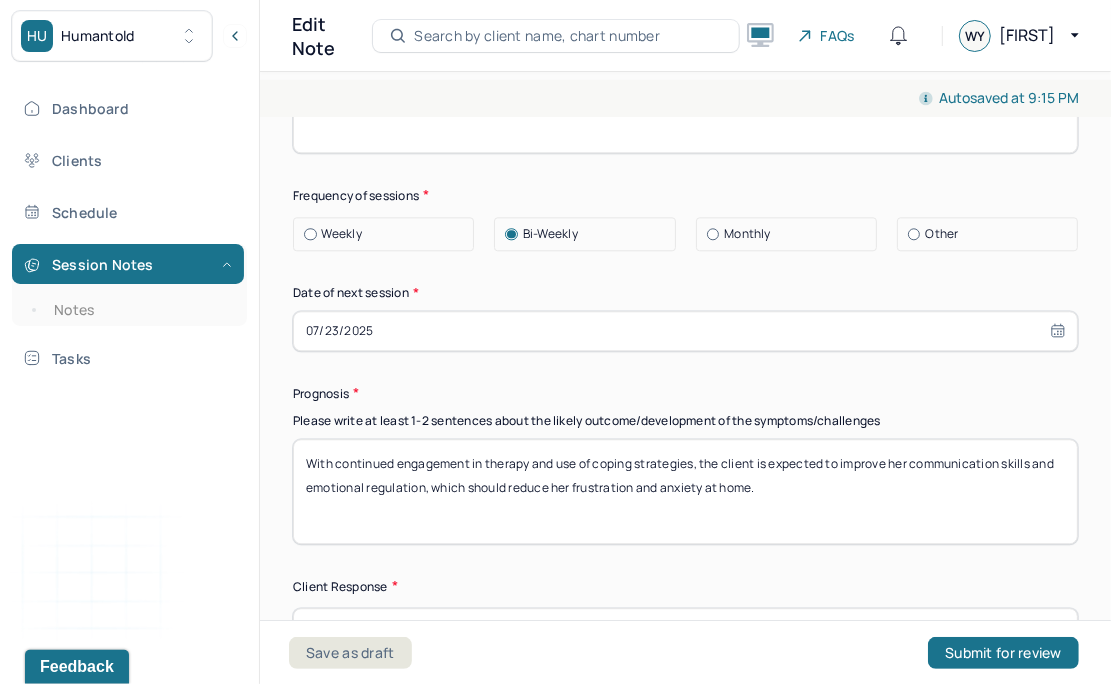 click on "Therapy Intervention Techniques Please select at least 1 intervention used Cognitive-Behavioral therapies Cognitive-Behavioral therapy (CBT) Dialectical Behavioral therapy (DBT) Modeling and skills training Trauma-focused CBT EDMR Rational Emotive Behaviour therapy Acceptance Commitment Therapy Solution Based Brief Therapy Mindfulness Based Cognitive Therapy Relationship based Interventions Attachment-oriented interventions Parent-child interaction therapy Parent interventions Other Client centered therapy/ Humanism Gestalt therapy Existential therapy Feminist therapy Psychodynamic therapy Grief therapy Internal family systems (IFS) Narrative therapy Positive psychology Psychoeducation Sex therapy Strength based theory Career Counseling Multisystemic family theory Plan What specific steps has the client committed to work on as homework or during the next session? What specific interventions or treatment plan changes will the clinician be focused on in the upcoming sessions? Frequency of sessions Weekly Other" at bounding box center [685, 12] 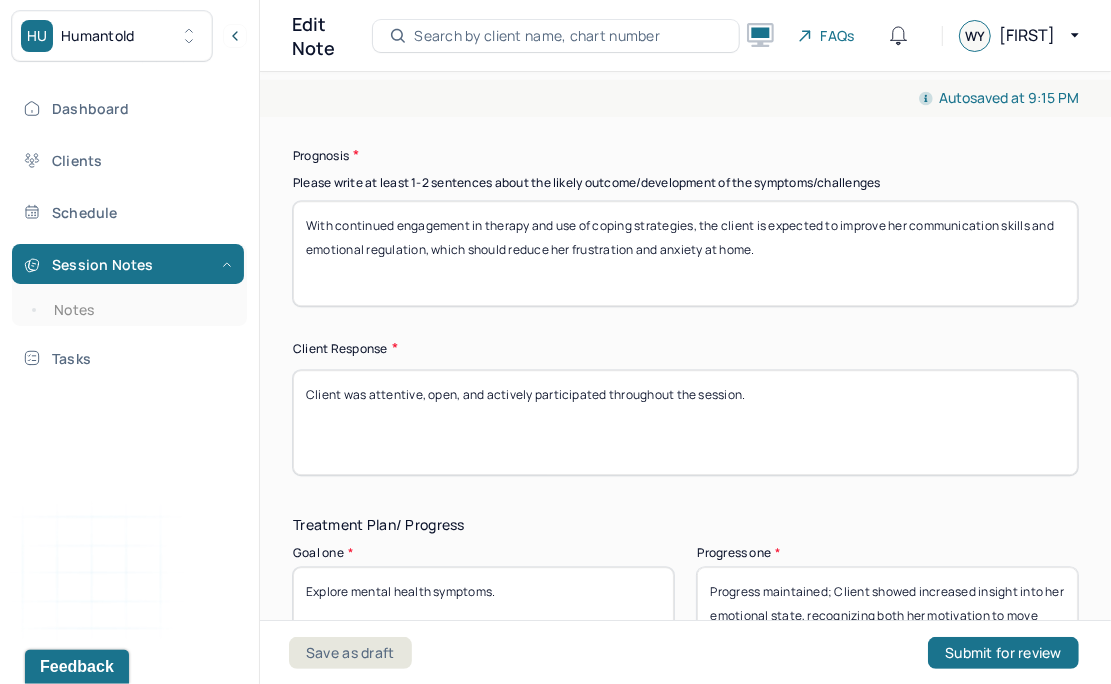 scroll, scrollTop: 3187, scrollLeft: 0, axis: vertical 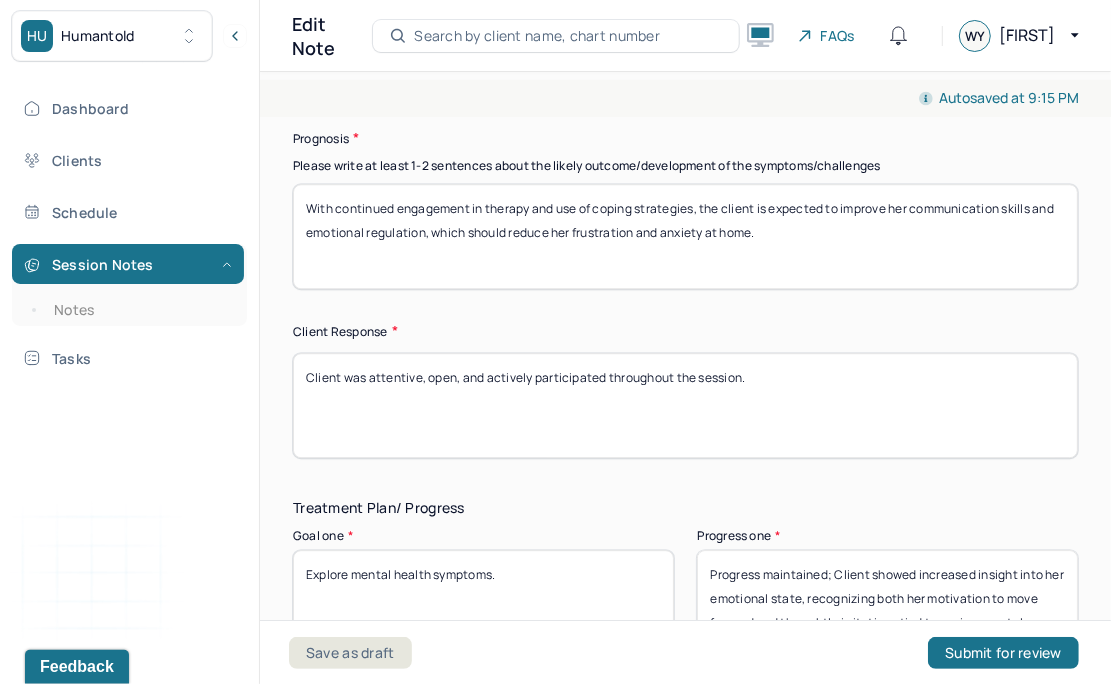 drag, startPoint x: 367, startPoint y: 402, endPoint x: 250, endPoint y: 305, distance: 151.98026 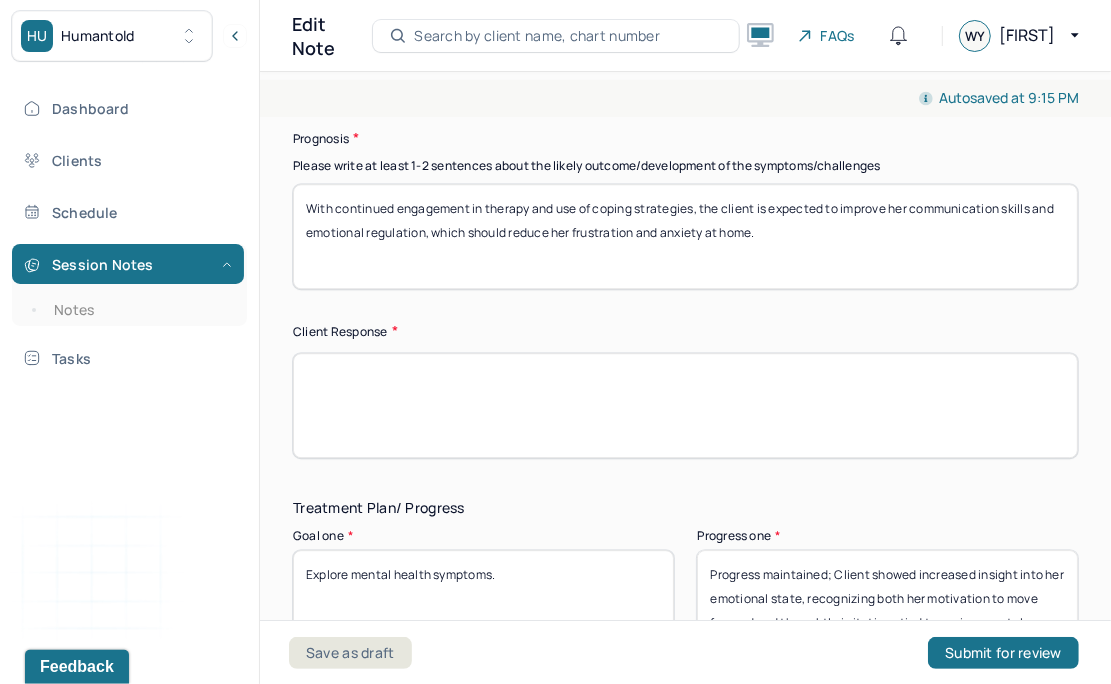 paste on "Client was receptive and expressed understanding of the avoidant pattern. She agreed to practice assertiveness and seemed motivated to try the suggested homework." 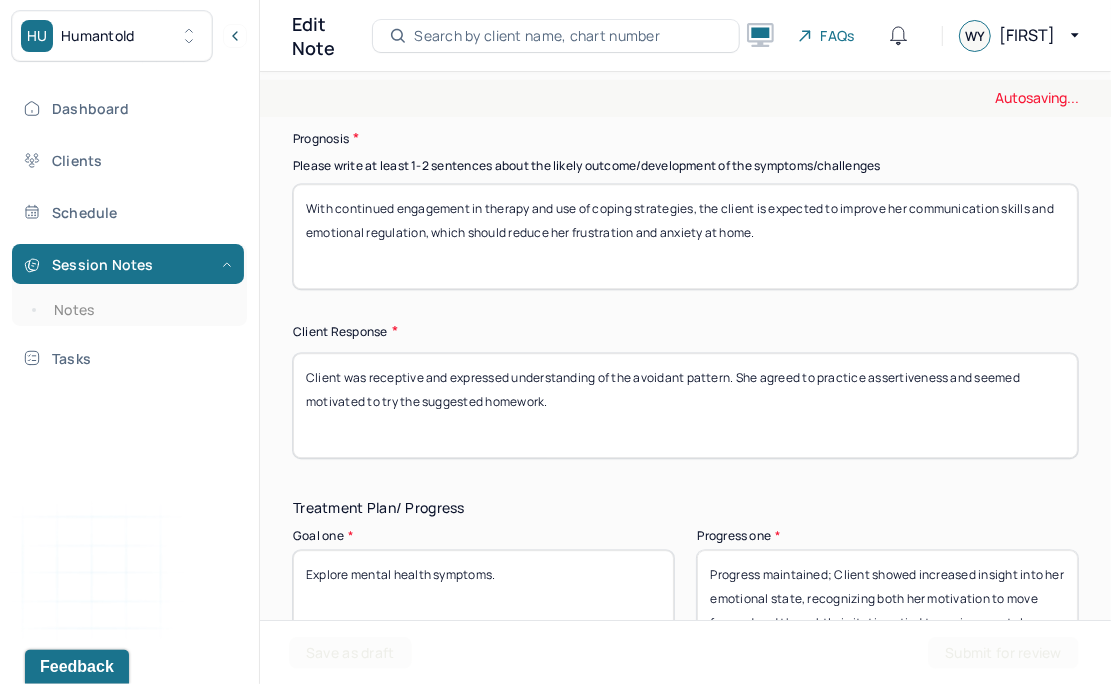 click on "Client was attentive, open, and actively participated throughout the session." at bounding box center (685, 405) 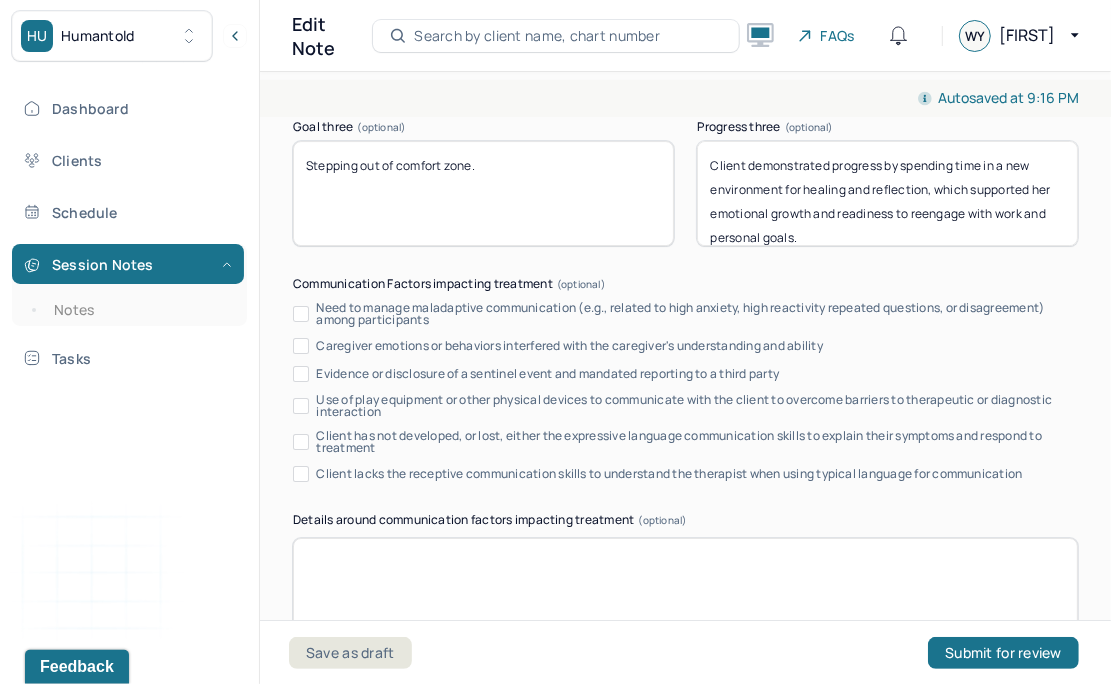 scroll, scrollTop: 4213, scrollLeft: 0, axis: vertical 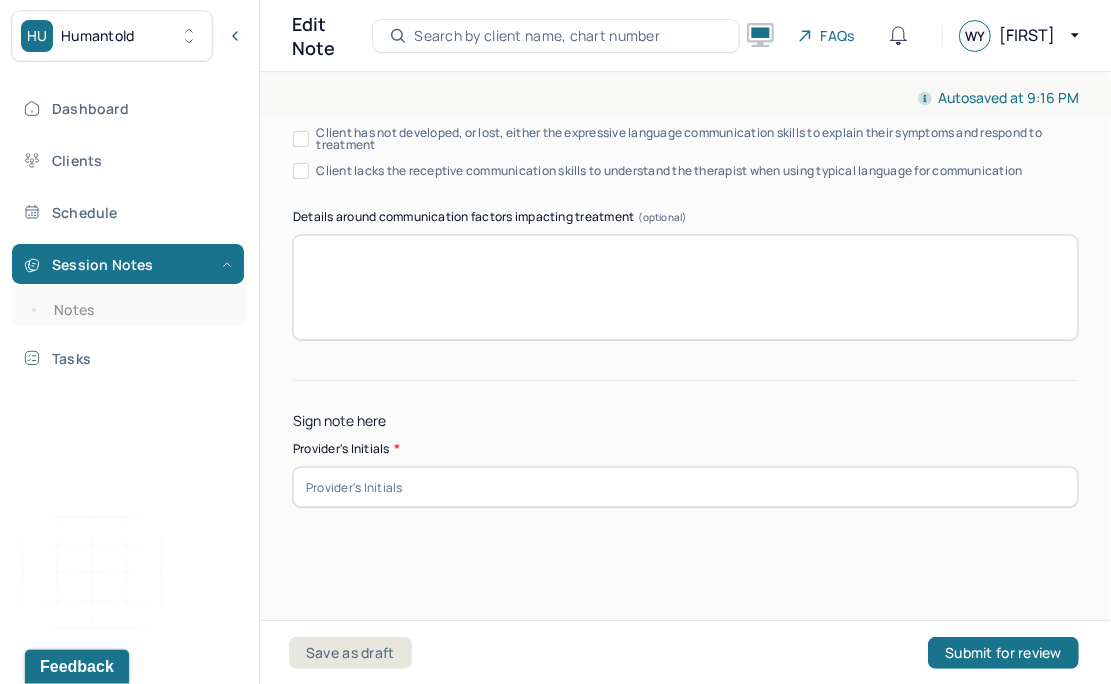 type on "Client was receptive and expressed understanding of the avoidant pattern. She agreed to practice assertiveness and seemed motivated to try the suggested homework." 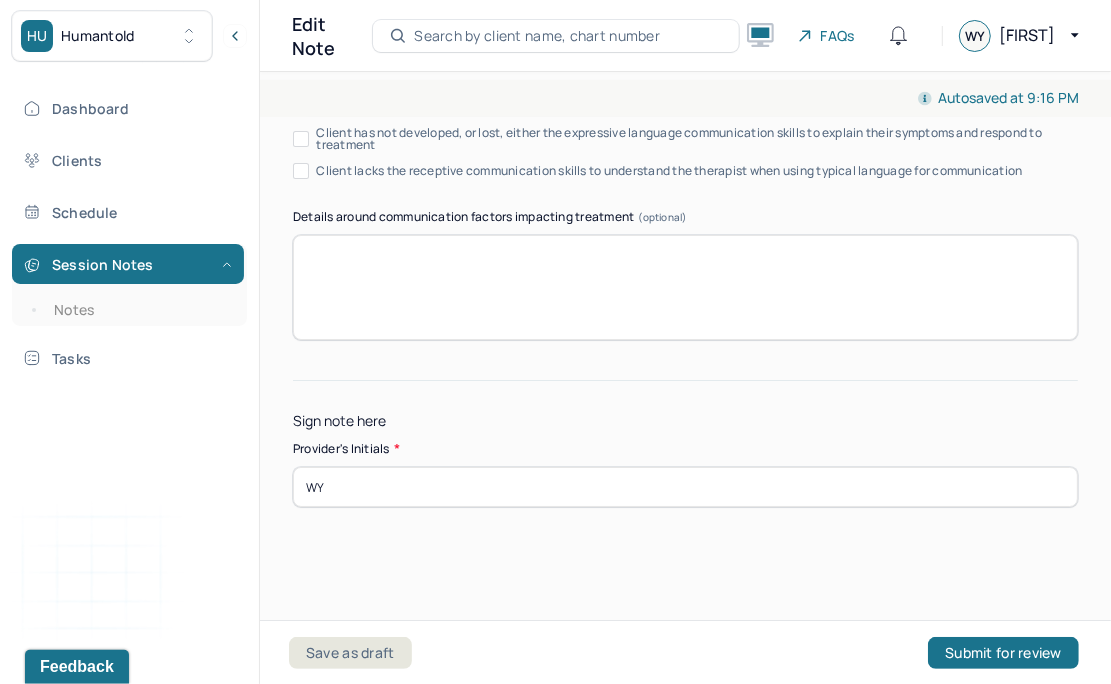 type on "WY" 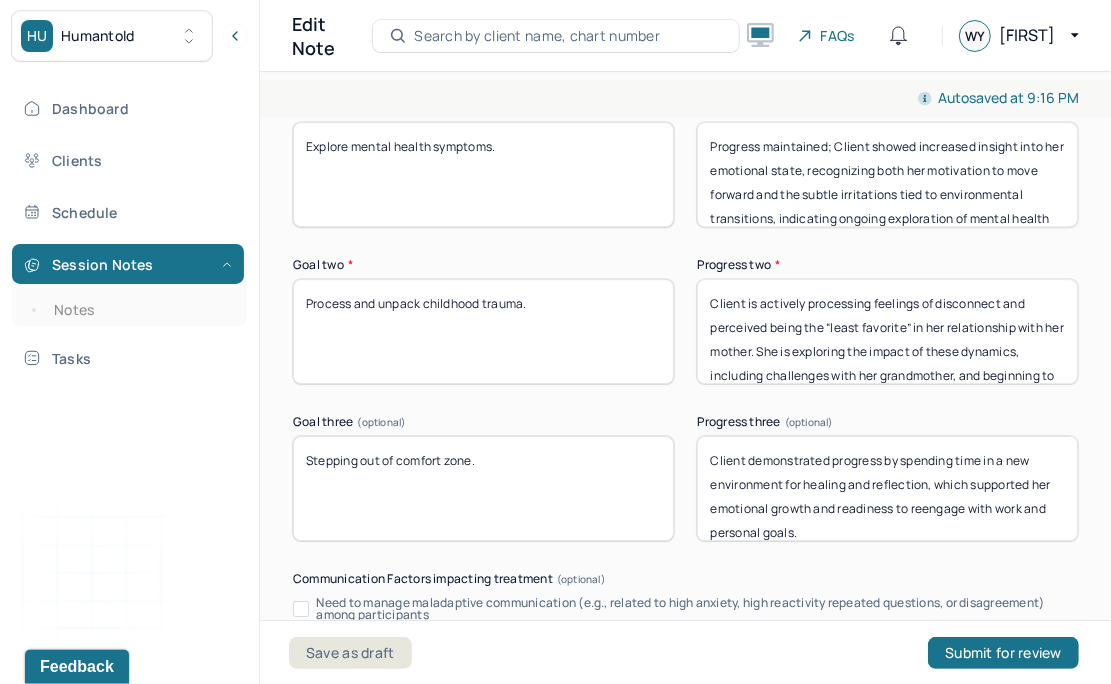 scroll, scrollTop: 3607, scrollLeft: 0, axis: vertical 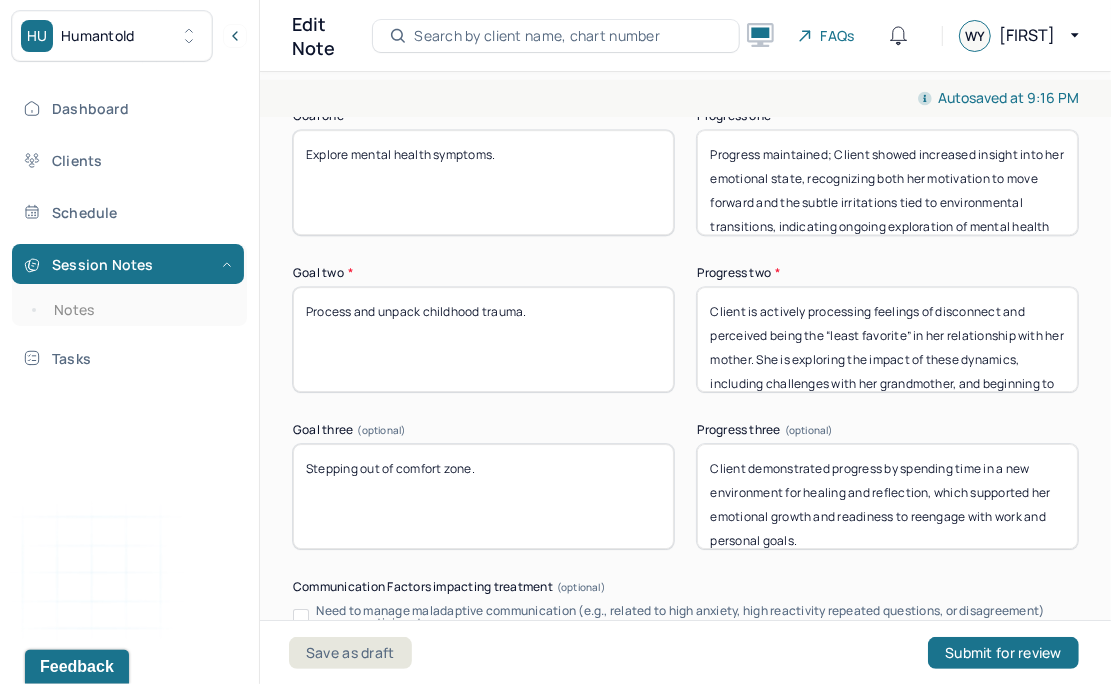 drag, startPoint x: 498, startPoint y: 465, endPoint x: 229, endPoint y: 437, distance: 270.4533 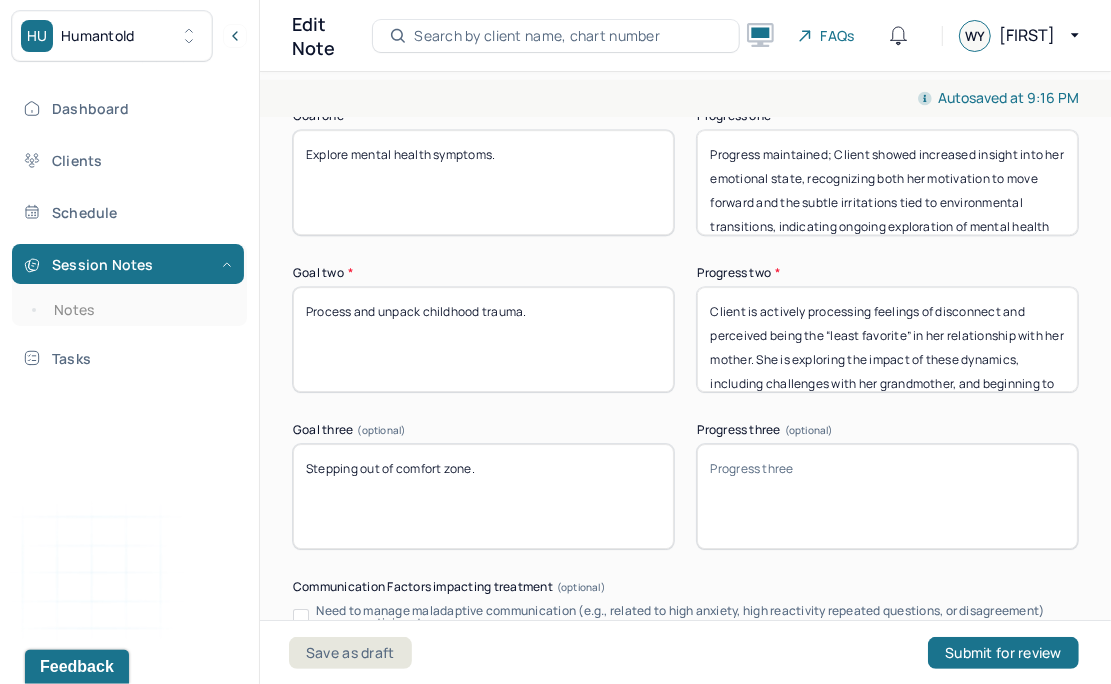 paste on "Client demonstrated growth by acknowledging her discomfort with confrontation and committing to take action through assertive communication, reflecting steps toward expanding her comfort zone." 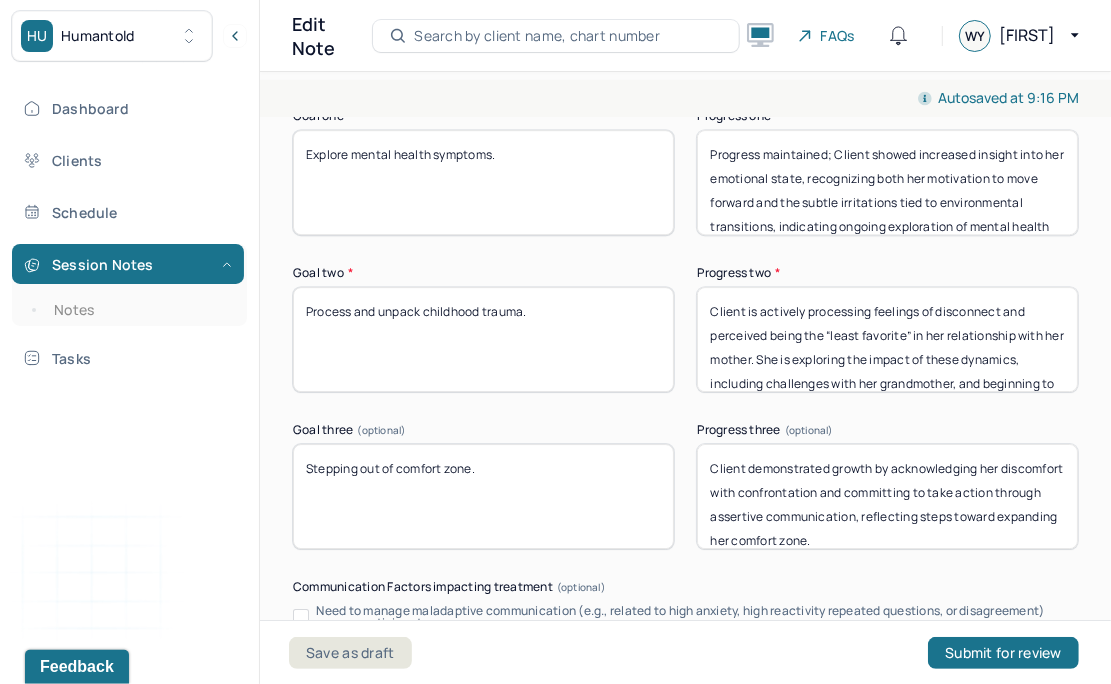 scroll, scrollTop: 0, scrollLeft: 0, axis: both 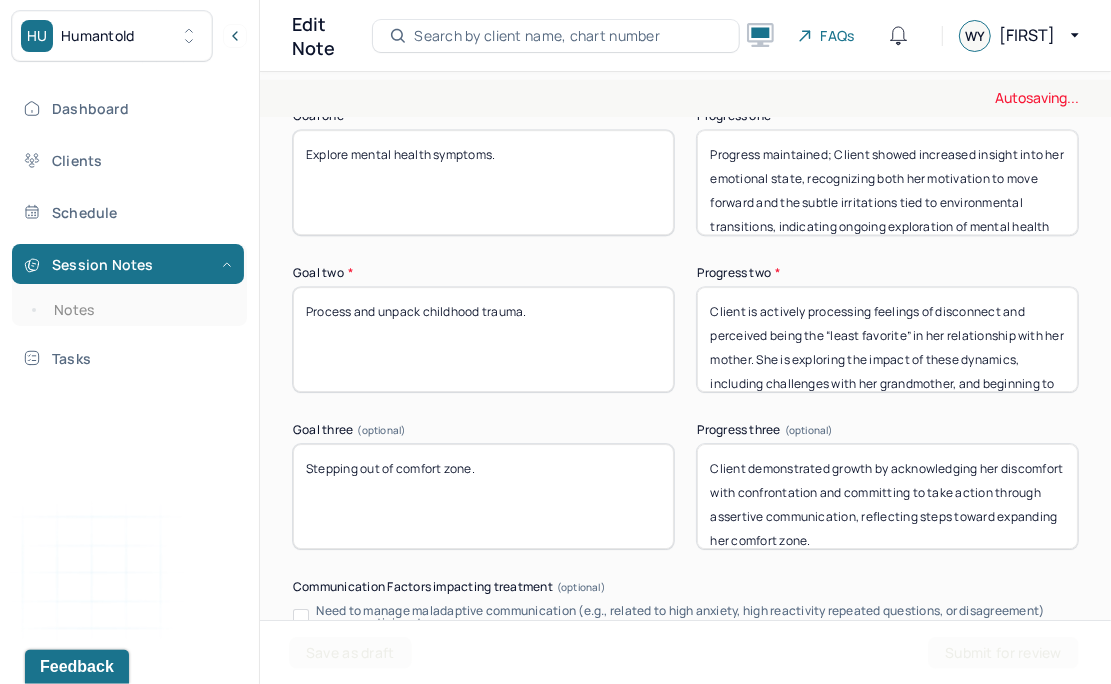 click on "Client demonstrated progress by spending time in a new environment for healing and reflection, which supported her emotional growth and readiness to reengage with work and personal goals." at bounding box center [887, 496] 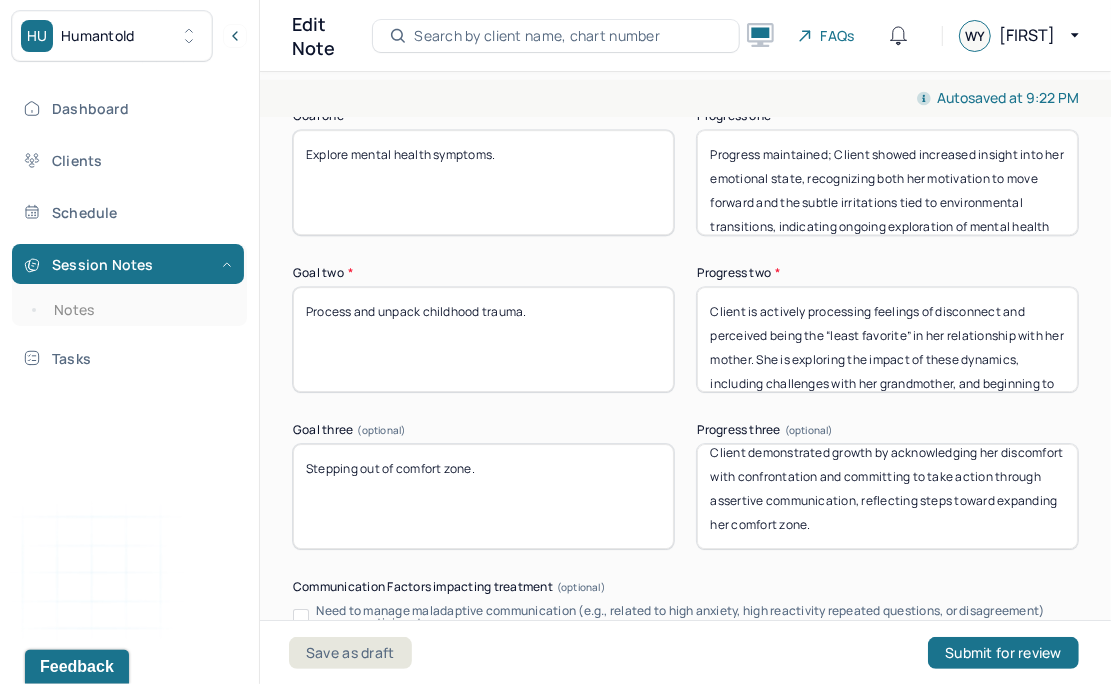 scroll, scrollTop: 0, scrollLeft: 0, axis: both 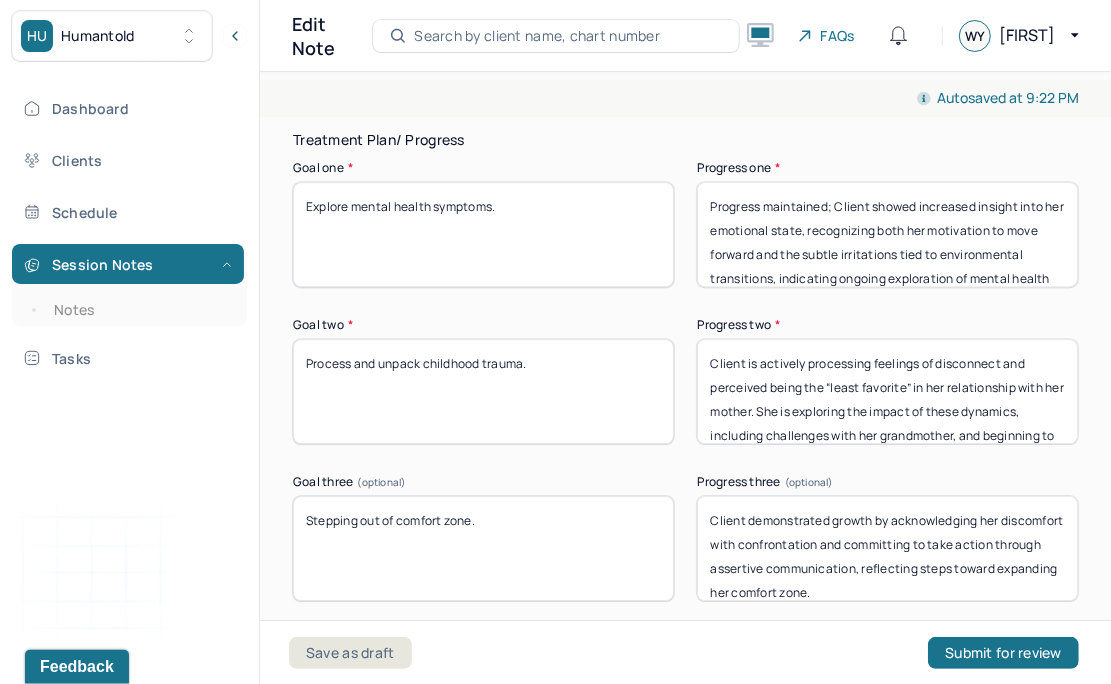type on "Client demonstrated growth by acknowledging her discomfort with confrontation and committing to take action through assertive communication, reflecting steps toward expanding her comfort zone." 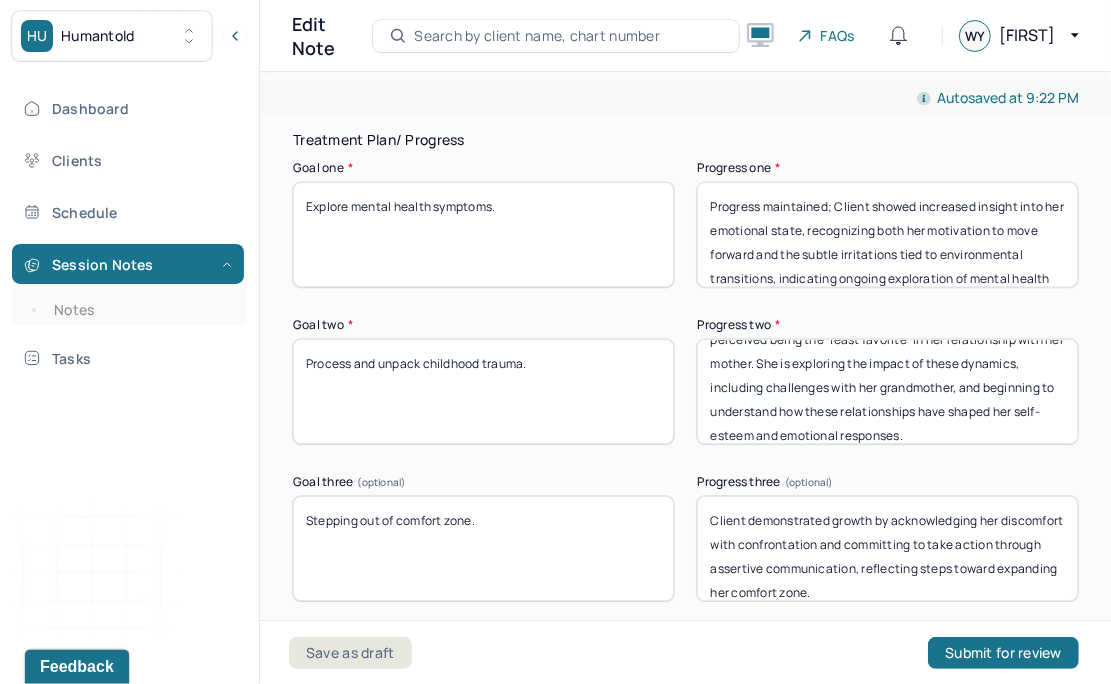 scroll, scrollTop: 39, scrollLeft: 0, axis: vertical 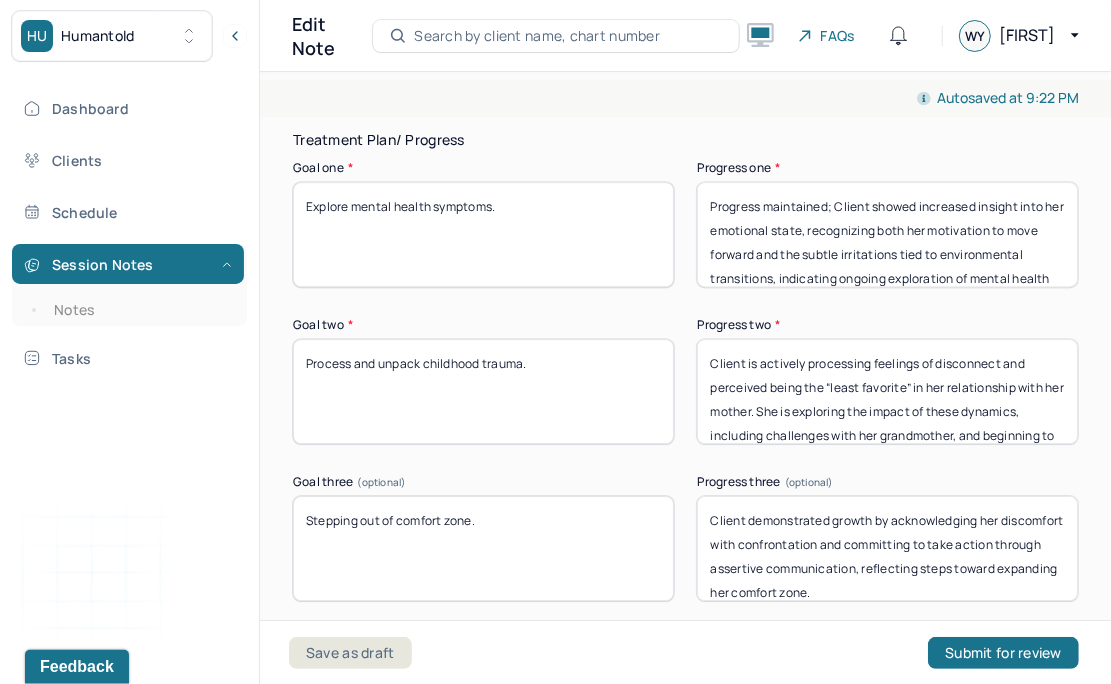 drag, startPoint x: 811, startPoint y: 371, endPoint x: 715, endPoint y: 319, distance: 109.17875 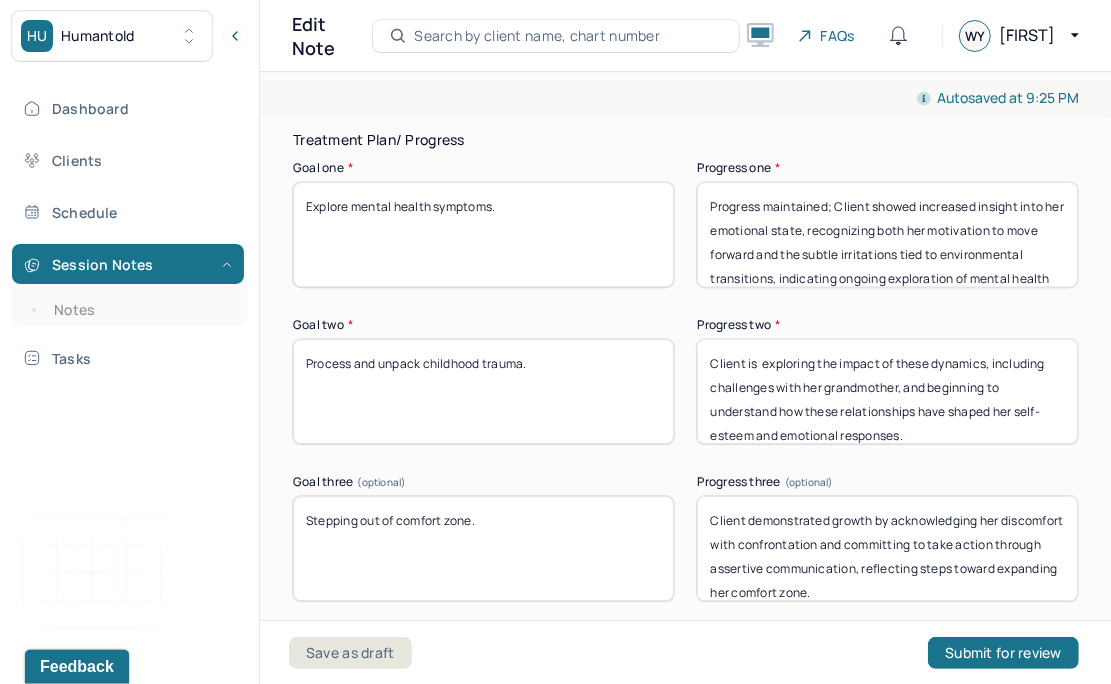type on "Client is  exploring the impact of these dynamics, including challenges with her grandmother, and beginning to understand how these relationships have shaped her self-esteem and emotional responses." 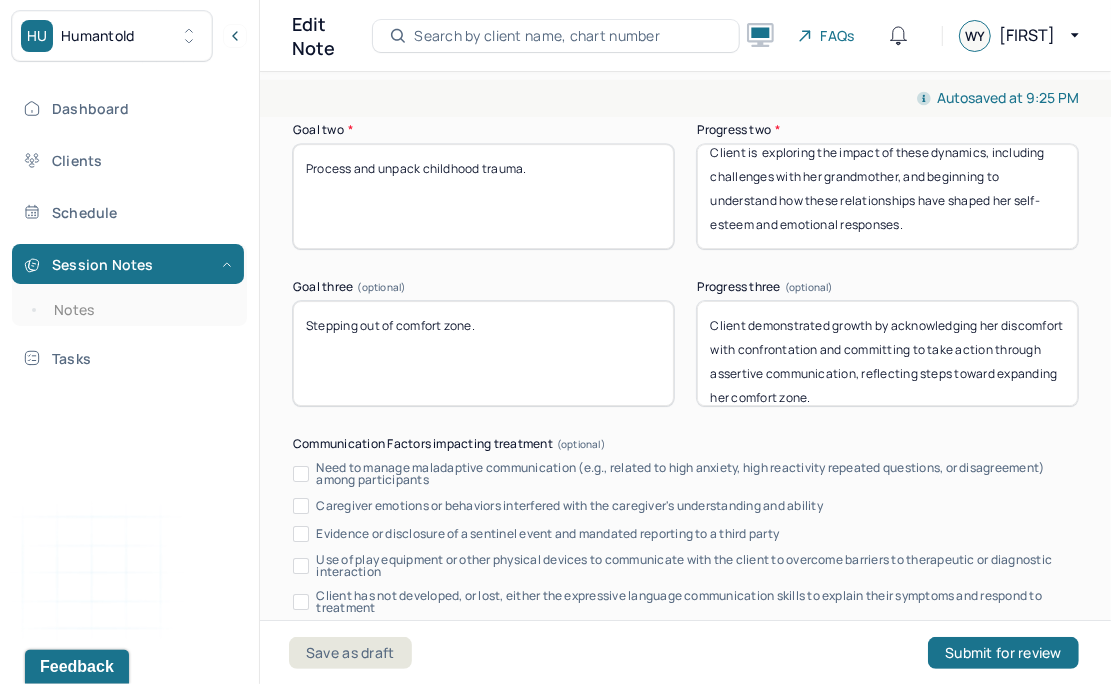 scroll, scrollTop: 3838, scrollLeft: 0, axis: vertical 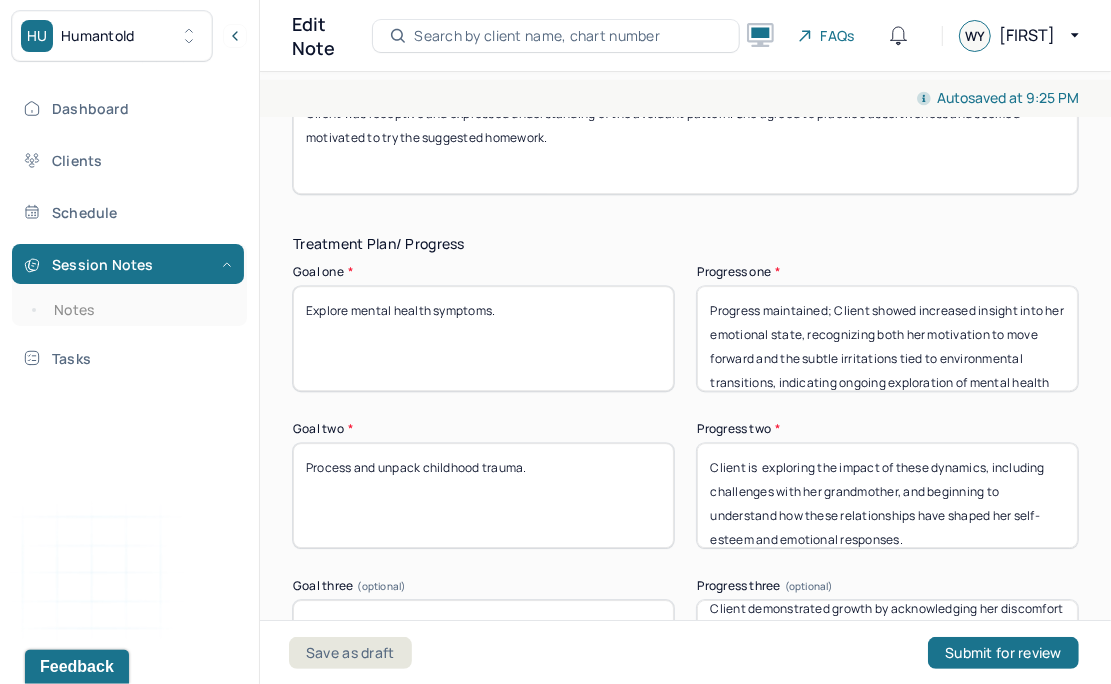 drag, startPoint x: 547, startPoint y: 303, endPoint x: 276, endPoint y: 293, distance: 271.18445 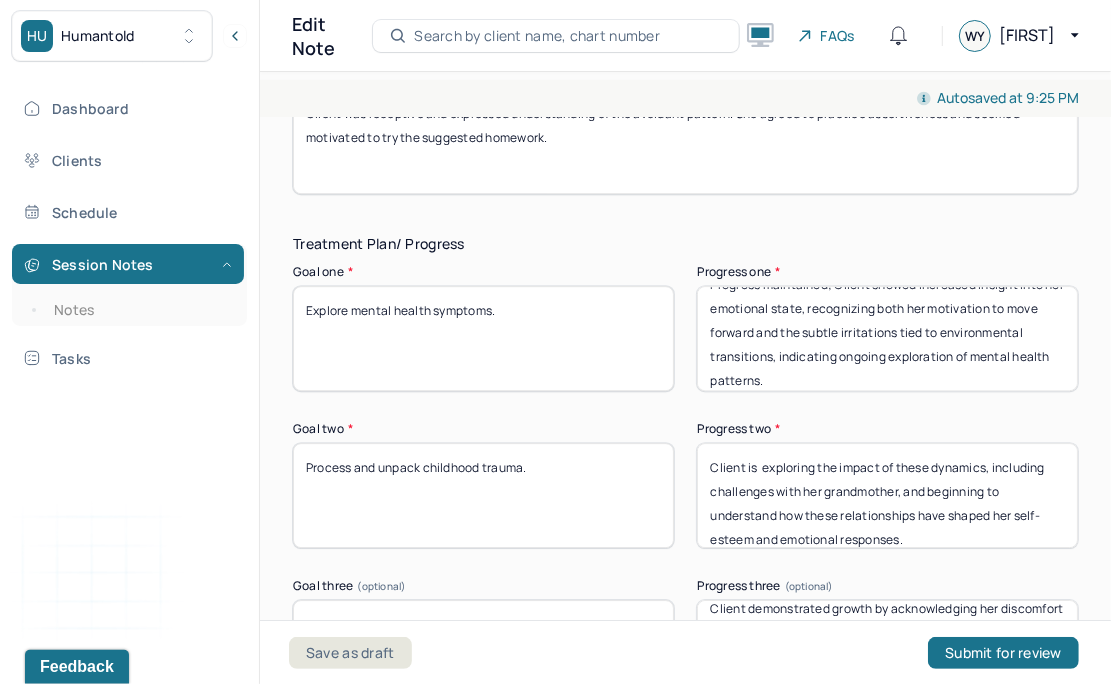 scroll, scrollTop: 40, scrollLeft: 0, axis: vertical 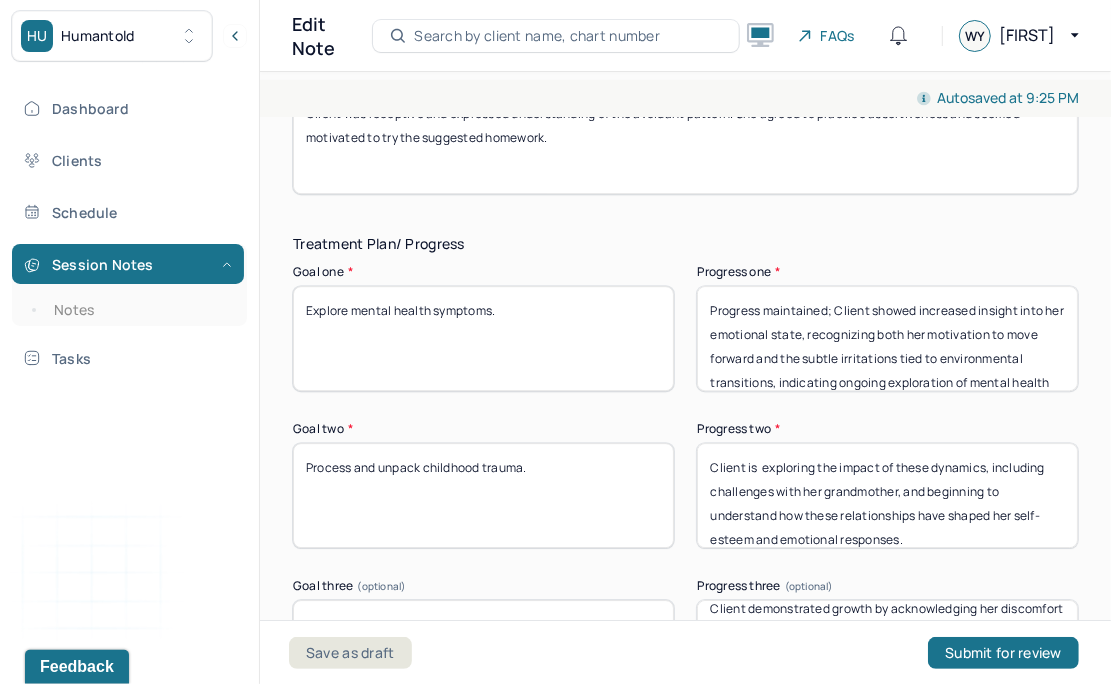 drag, startPoint x: 819, startPoint y: 365, endPoint x: 656, endPoint y: 179, distance: 247.31558 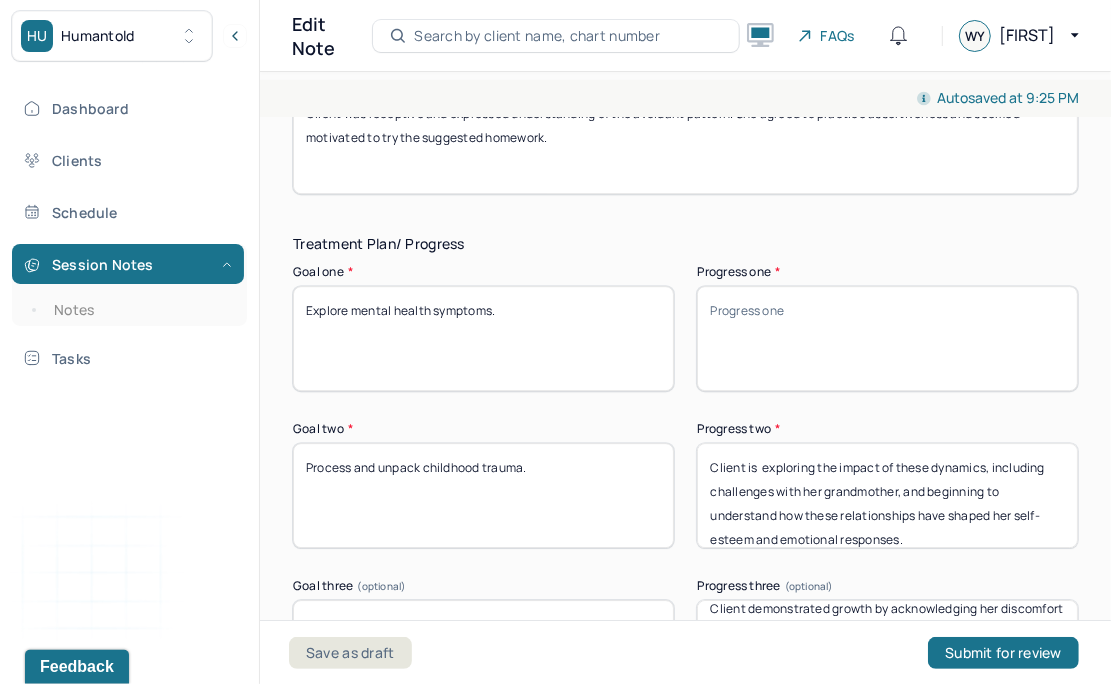 paste on "Client exhibited further progress by applying insight from therapy to real-life situations, initiating steps to address avoidant behaviors, and demonstrating greater confidence in managing emotional challenges linked to her mental health symptoms." 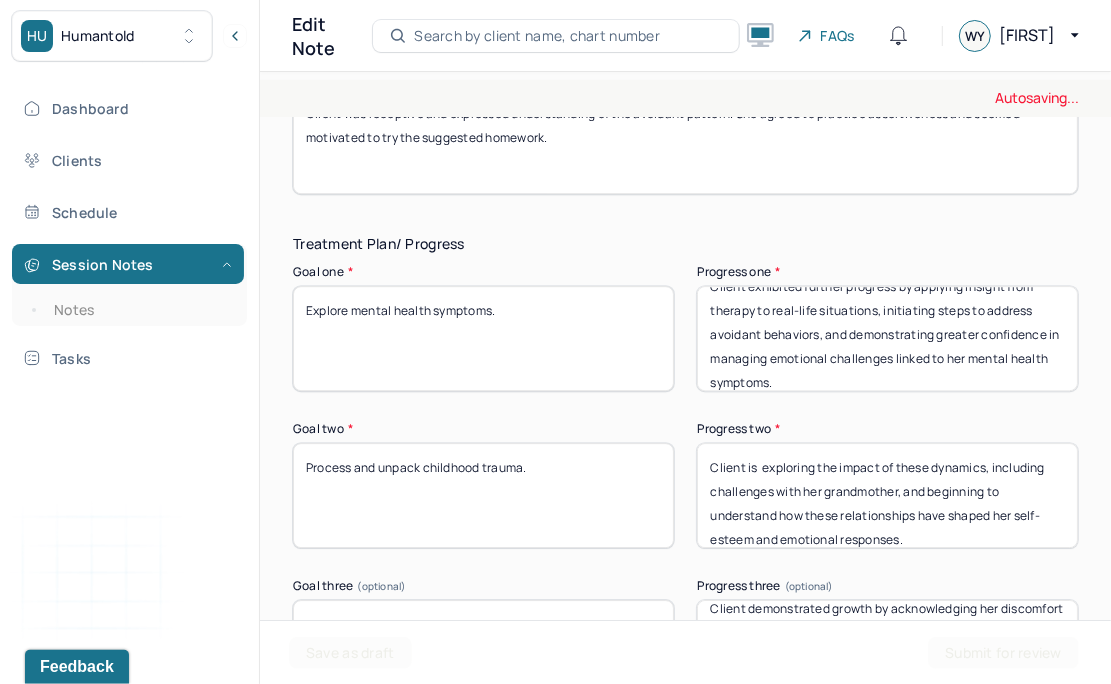 scroll, scrollTop: 14, scrollLeft: 0, axis: vertical 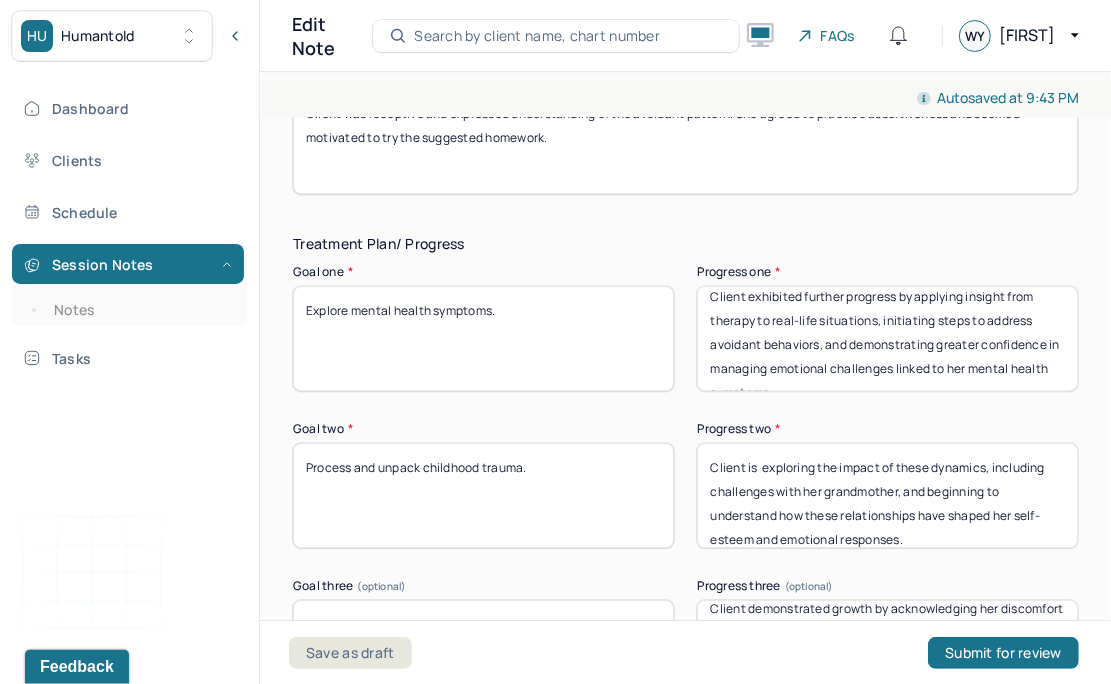 click on "Client exhibited further progress by applying insight from therapy to real-life situations, initiating steps to address avoidant behaviors, and demonstrating greater confidence in managing emotional challenges linked to her mental health symptoms." at bounding box center [887, 338] 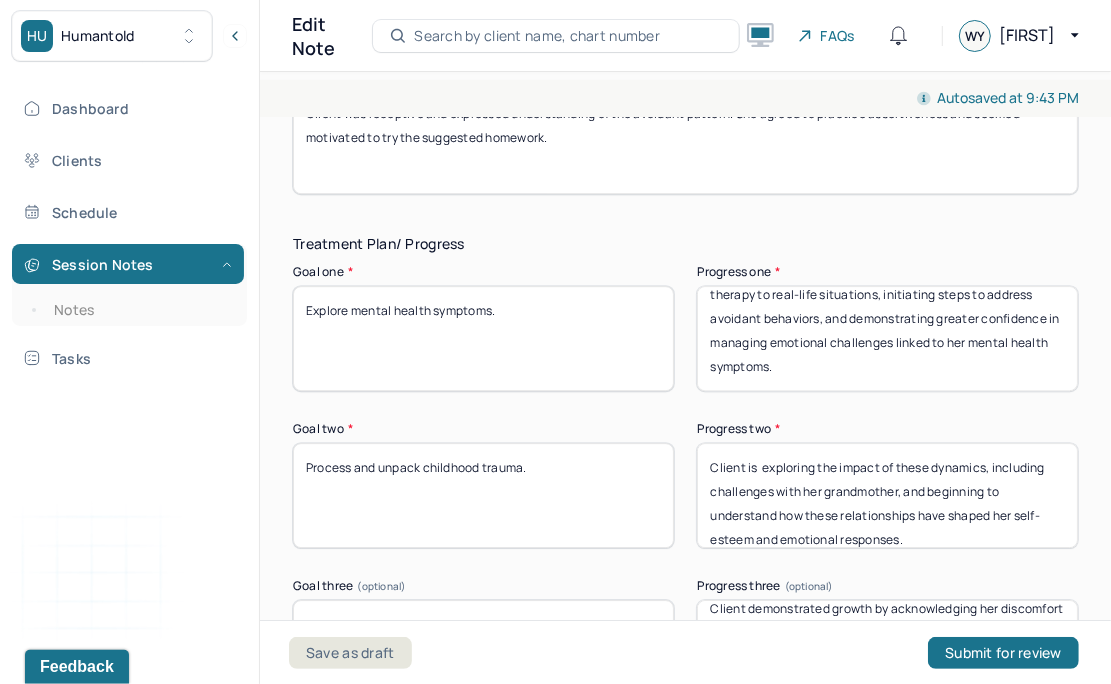 click on "Client exhibited further progress by applying insight from therapy to real-life situations, initiating steps to address avoidant behaviors, and demonstrating greater confidence in managing emotional challenges linked to her mental health symptoms." at bounding box center (887, 338) 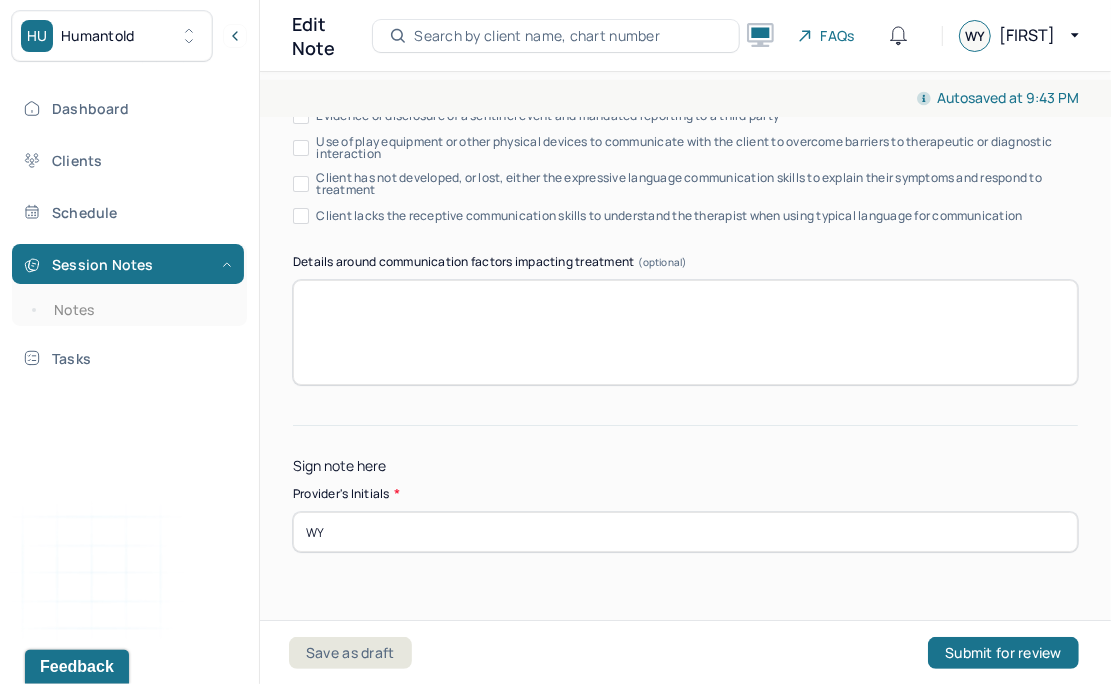 scroll, scrollTop: 4213, scrollLeft: 0, axis: vertical 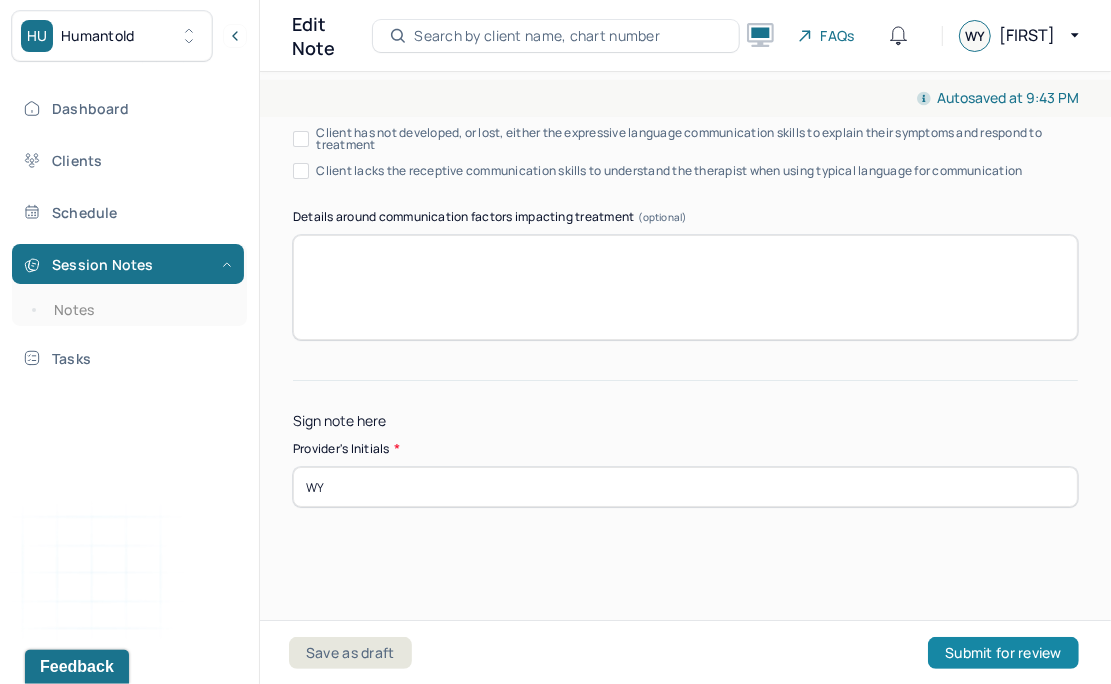 type on "Client exhibited further progress by applying insight from therapy to real-life situations, initiating steps to address avoidant behaviors, and demonstrating greater confidence in managing emotional challenges linked to her mental health symptoms." 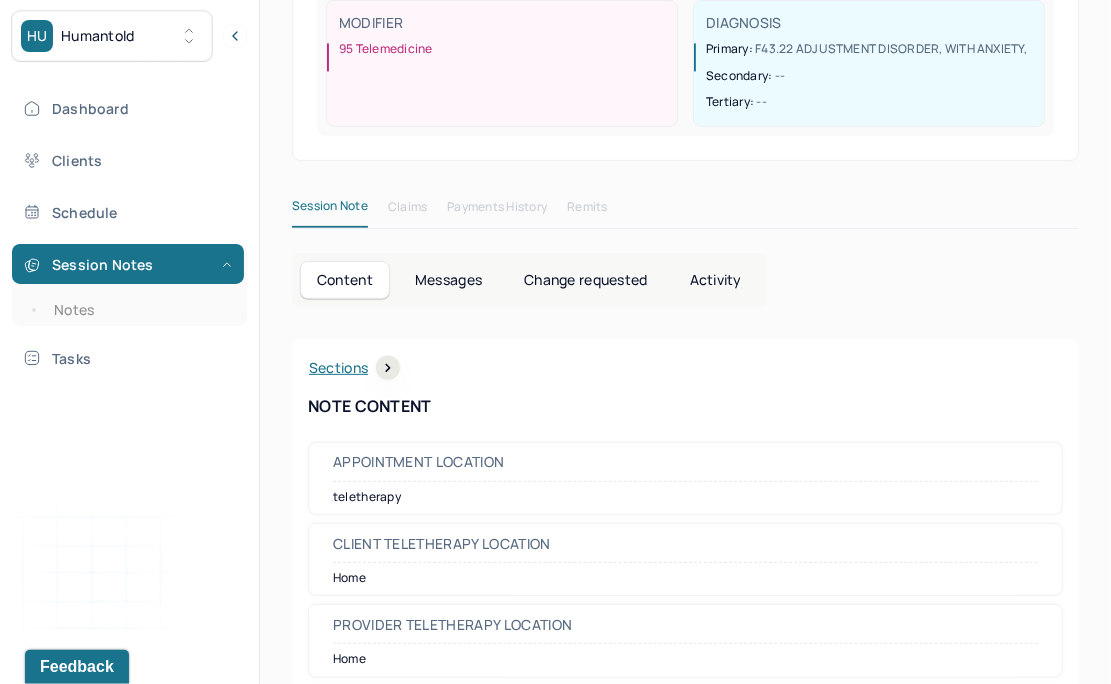 scroll, scrollTop: 0, scrollLeft: 0, axis: both 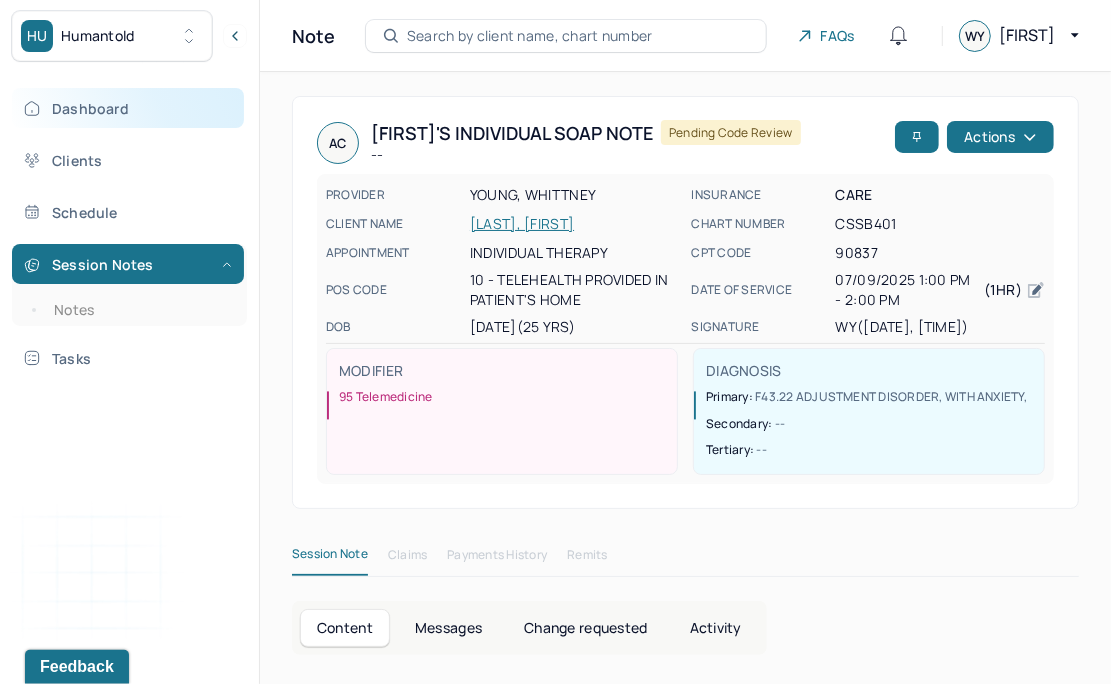 click on "Dashboard" at bounding box center (128, 108) 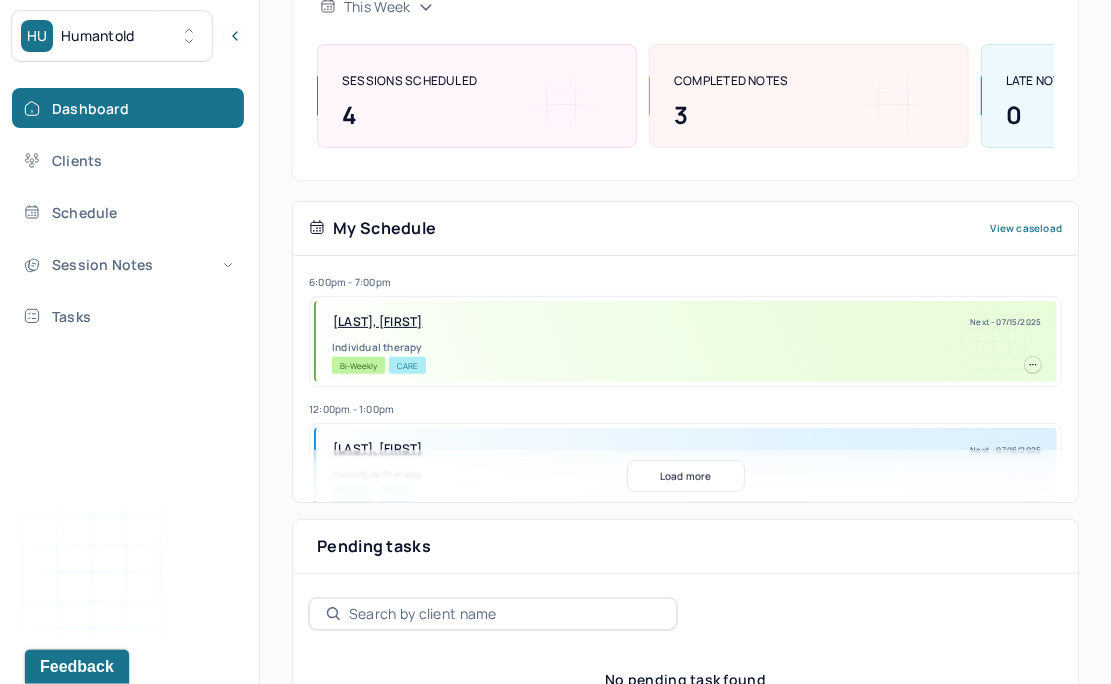 scroll, scrollTop: 316, scrollLeft: 0, axis: vertical 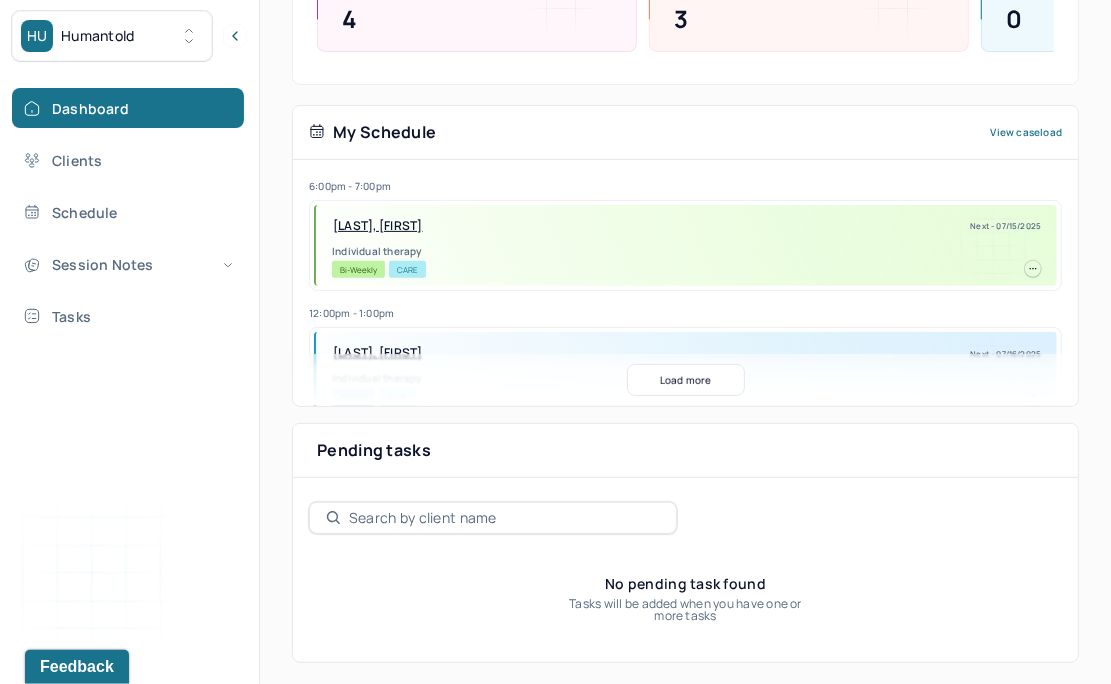 click on "Dashboard Clients Schedule Session Notes Tasks" at bounding box center (129, 212) 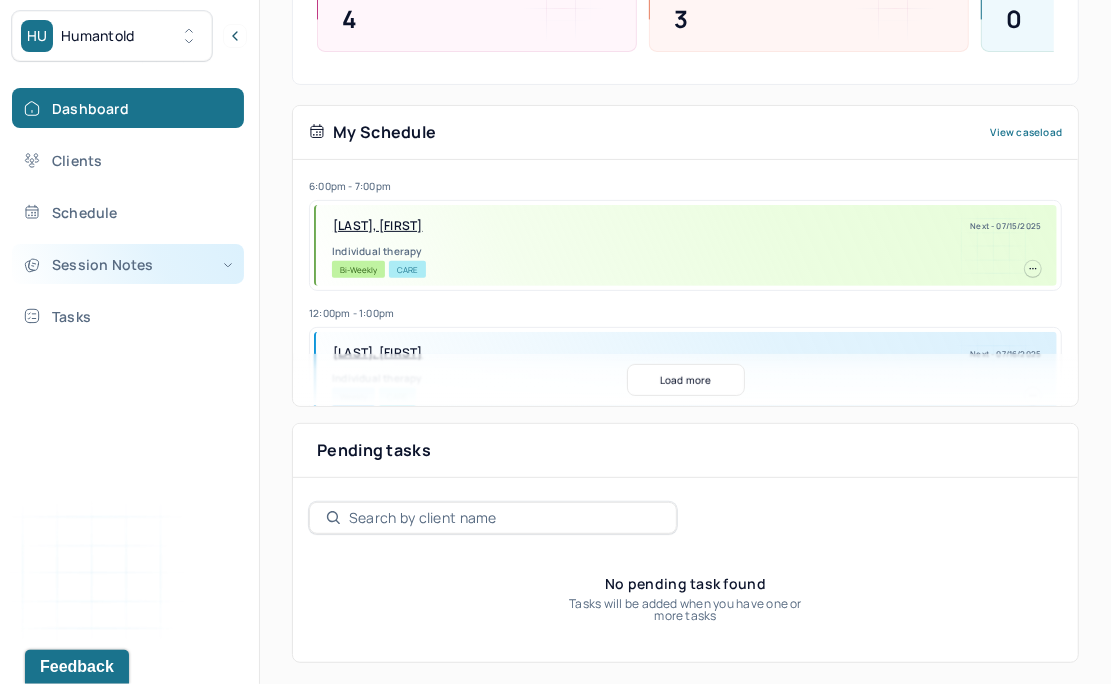 click on "Session Notes" at bounding box center (128, 264) 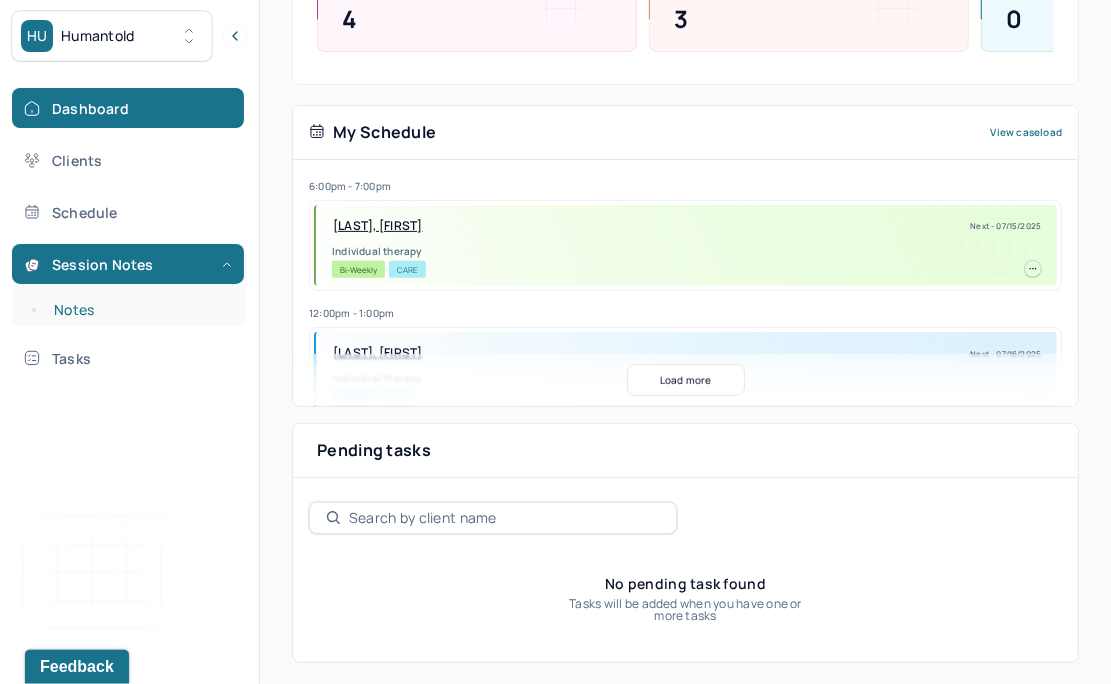 click on "Notes" at bounding box center [139, 310] 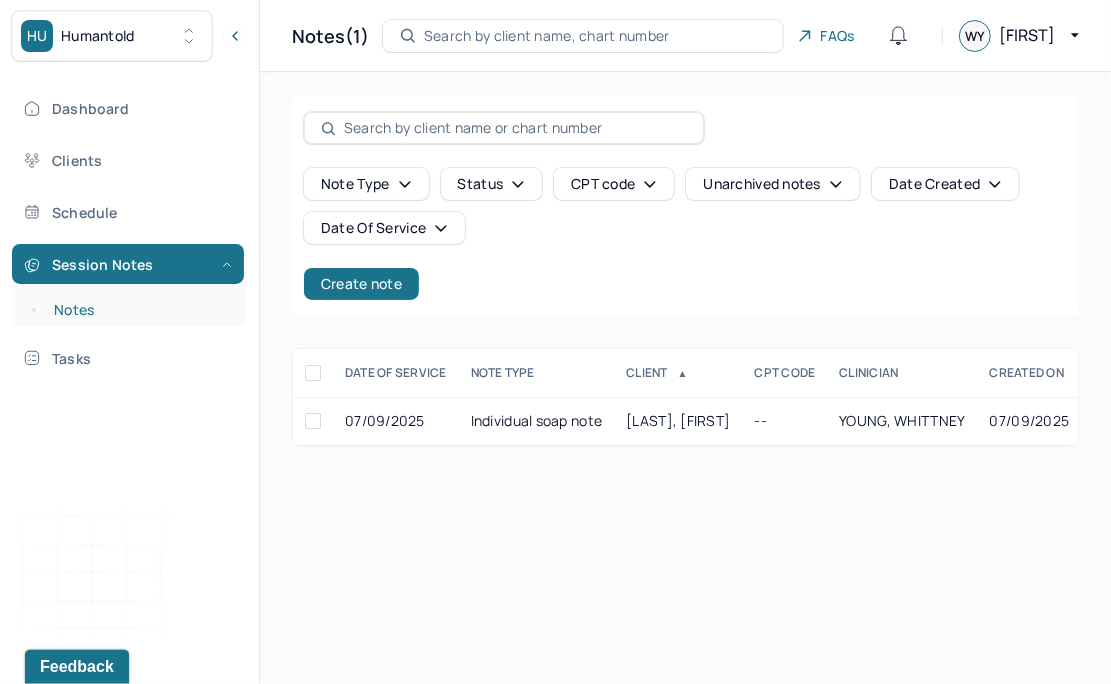 scroll, scrollTop: 0, scrollLeft: 0, axis: both 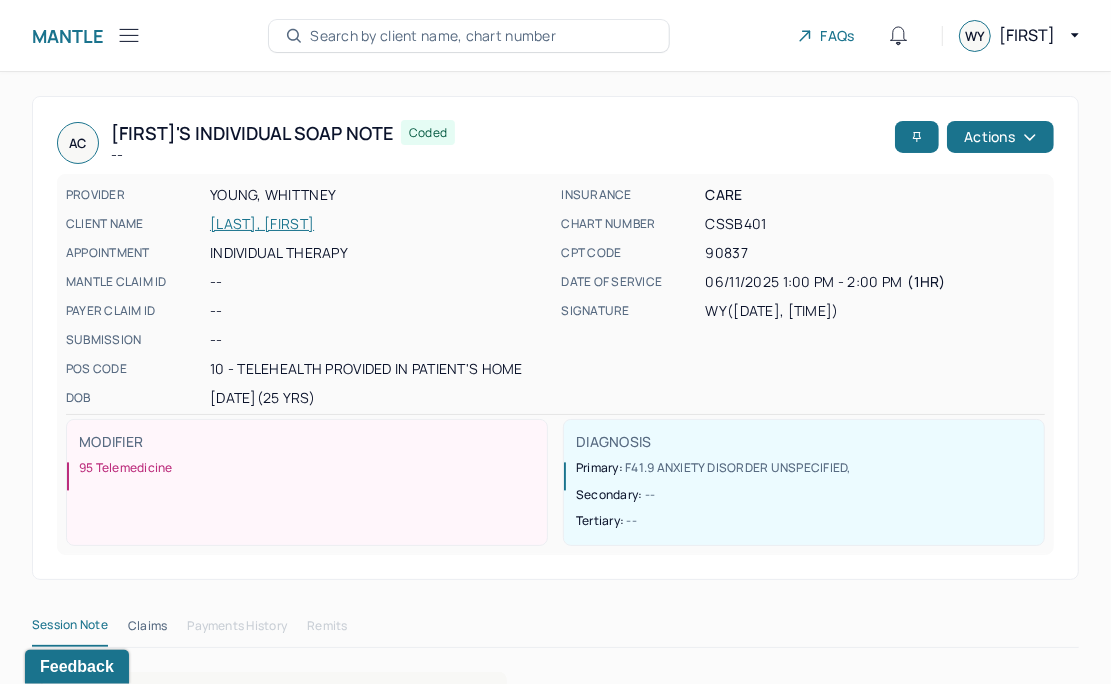 click on "Search by client name, chart number" at bounding box center (433, 36) 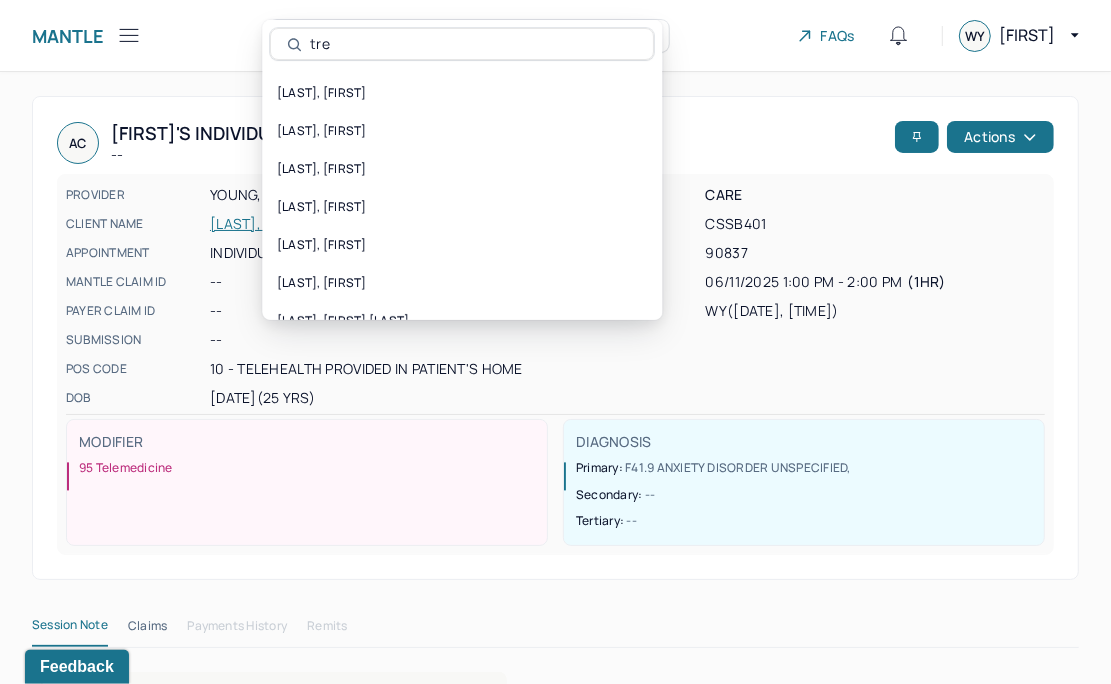 type on "tre" 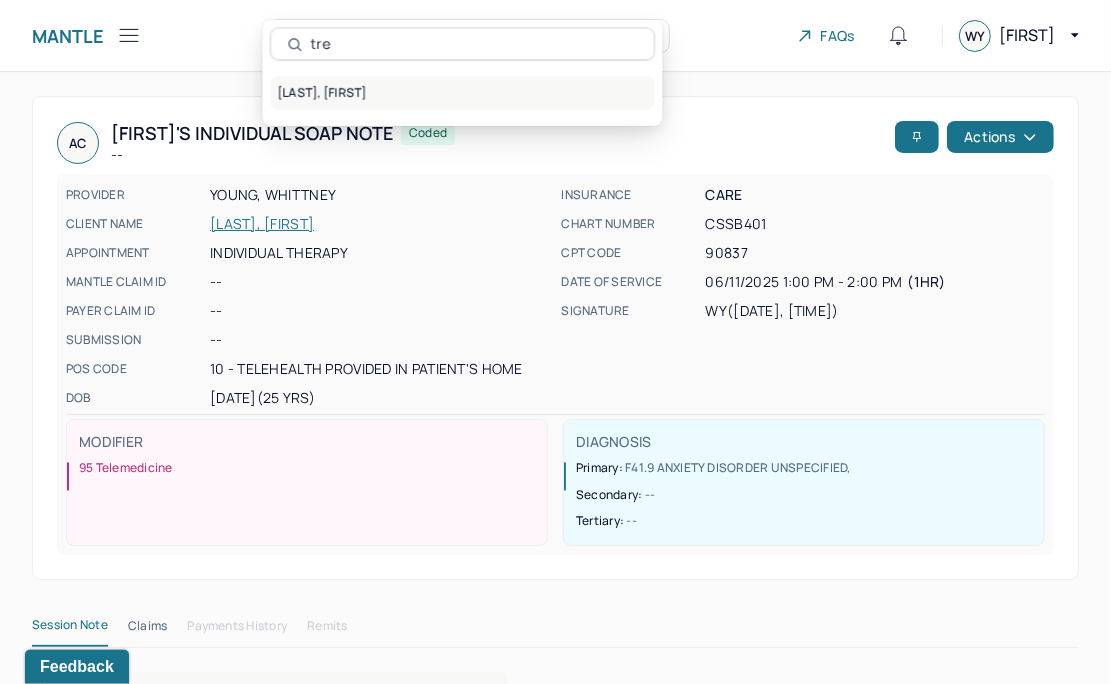 click on "[LAST], [FIRST]" at bounding box center [463, 93] 